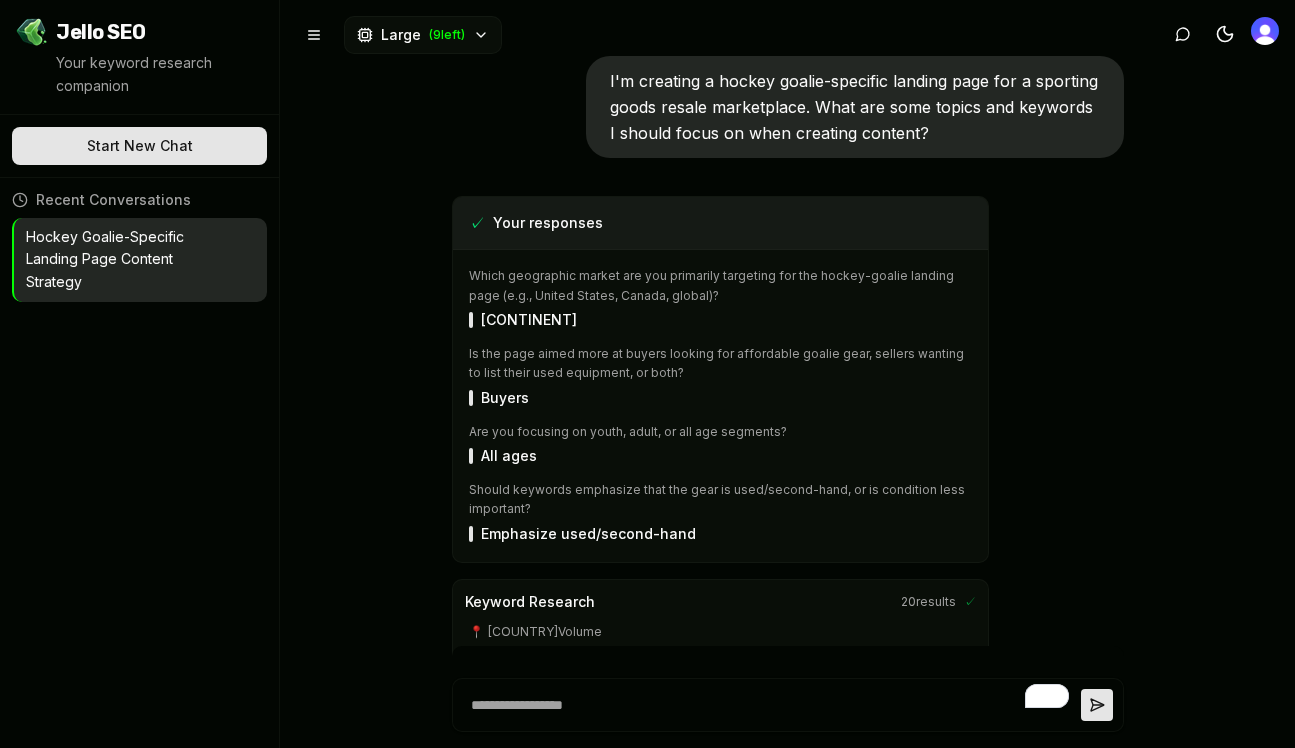 scroll, scrollTop: 0, scrollLeft: 0, axis: both 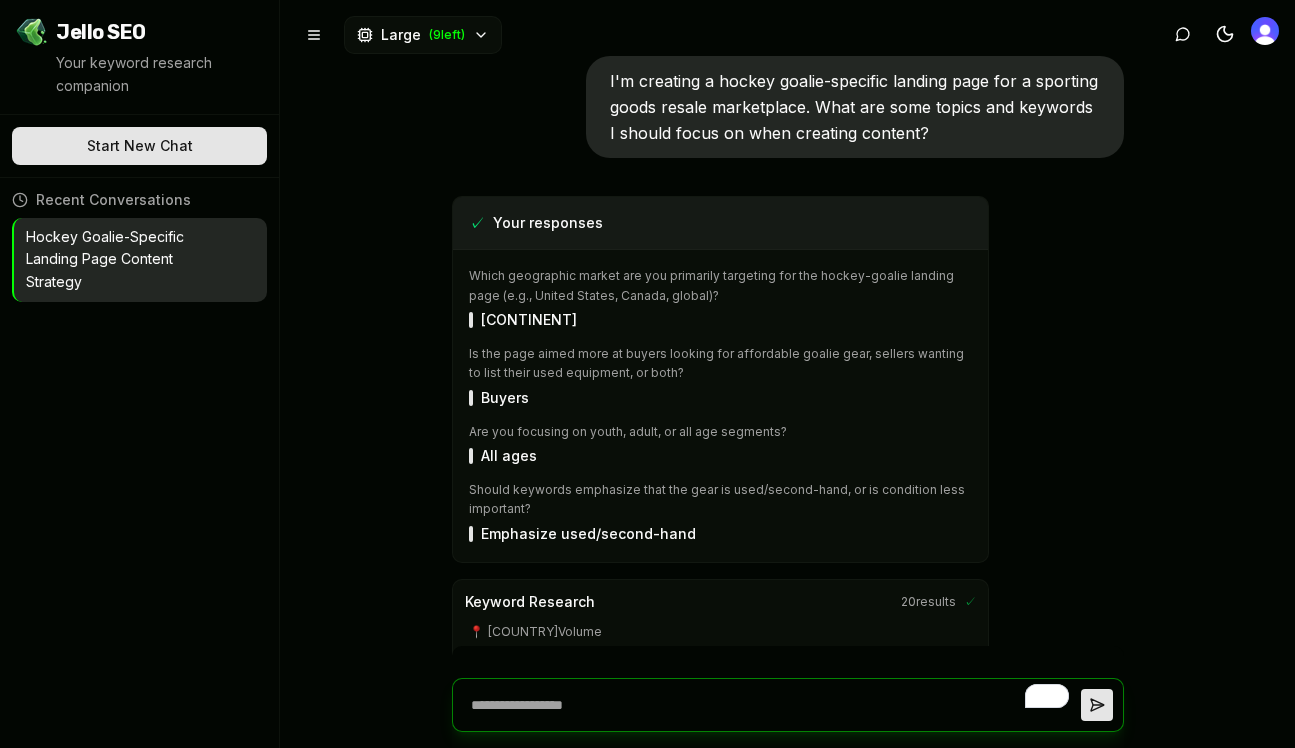 click at bounding box center (772, 705) 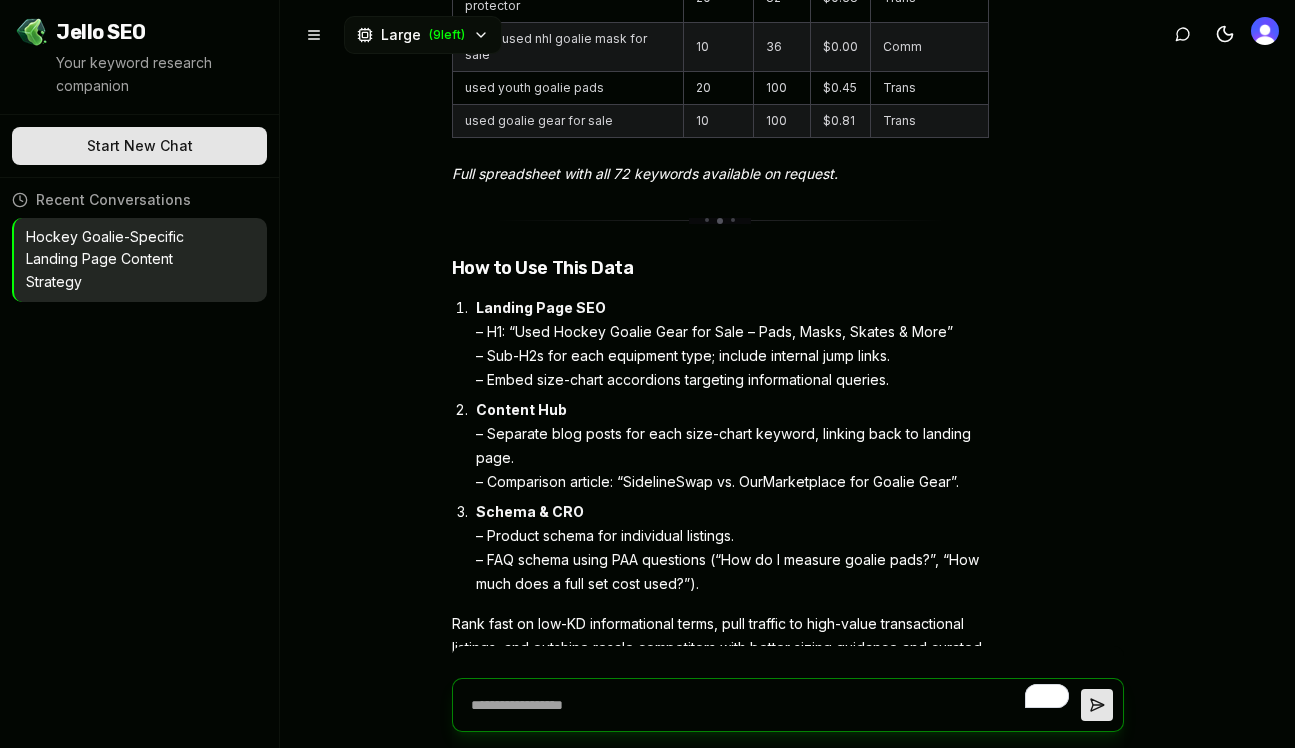 type on "*" 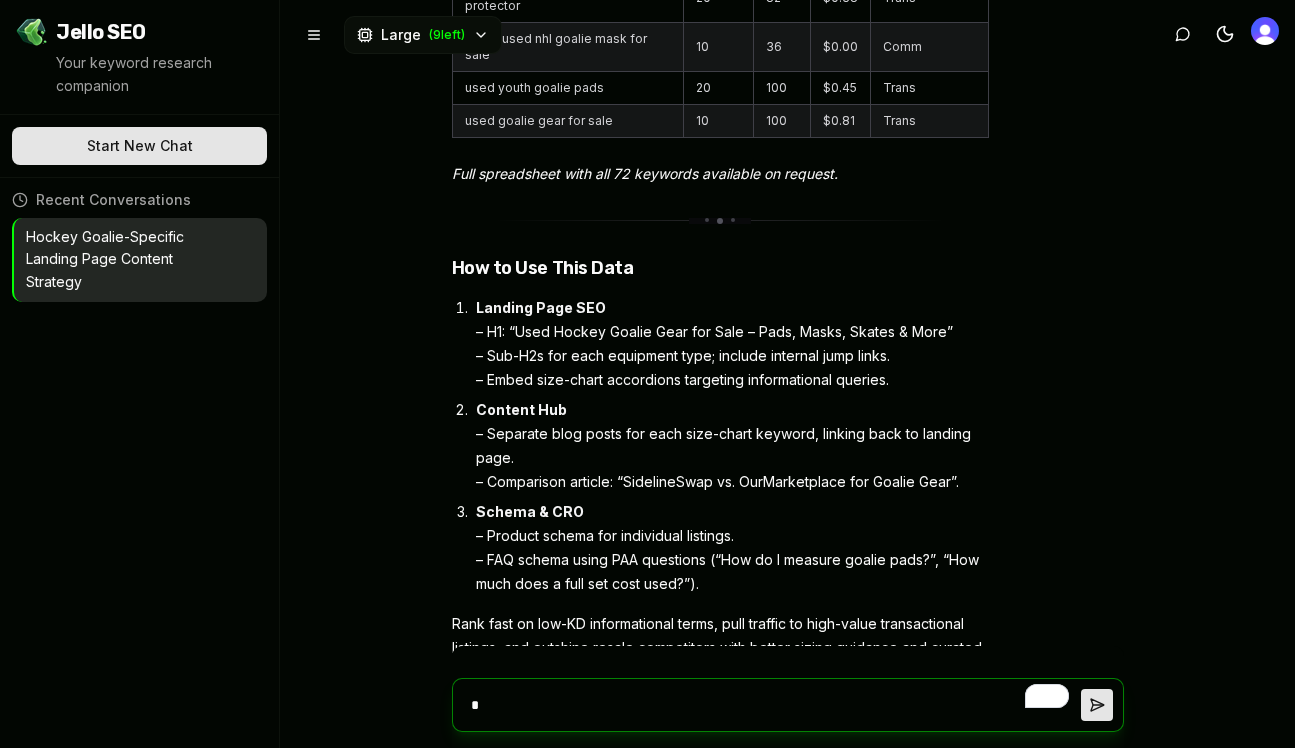 type on "**" 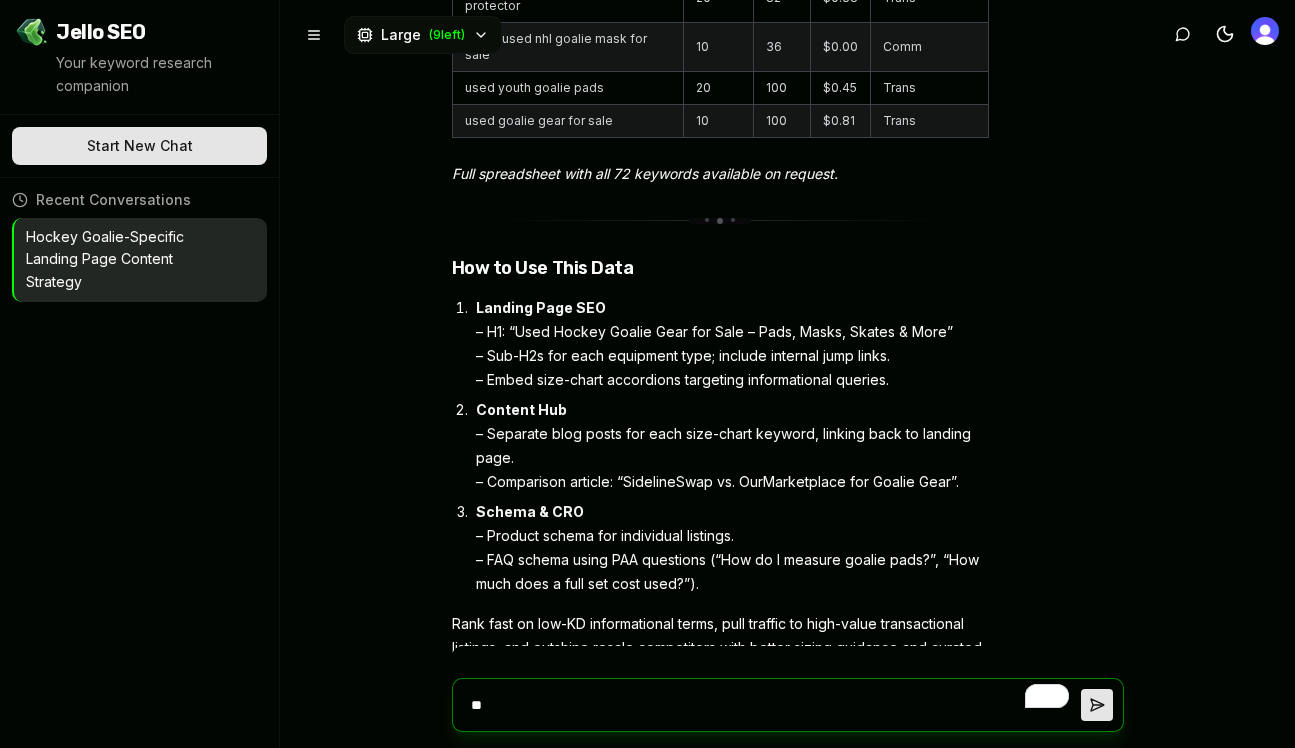 type on "*" 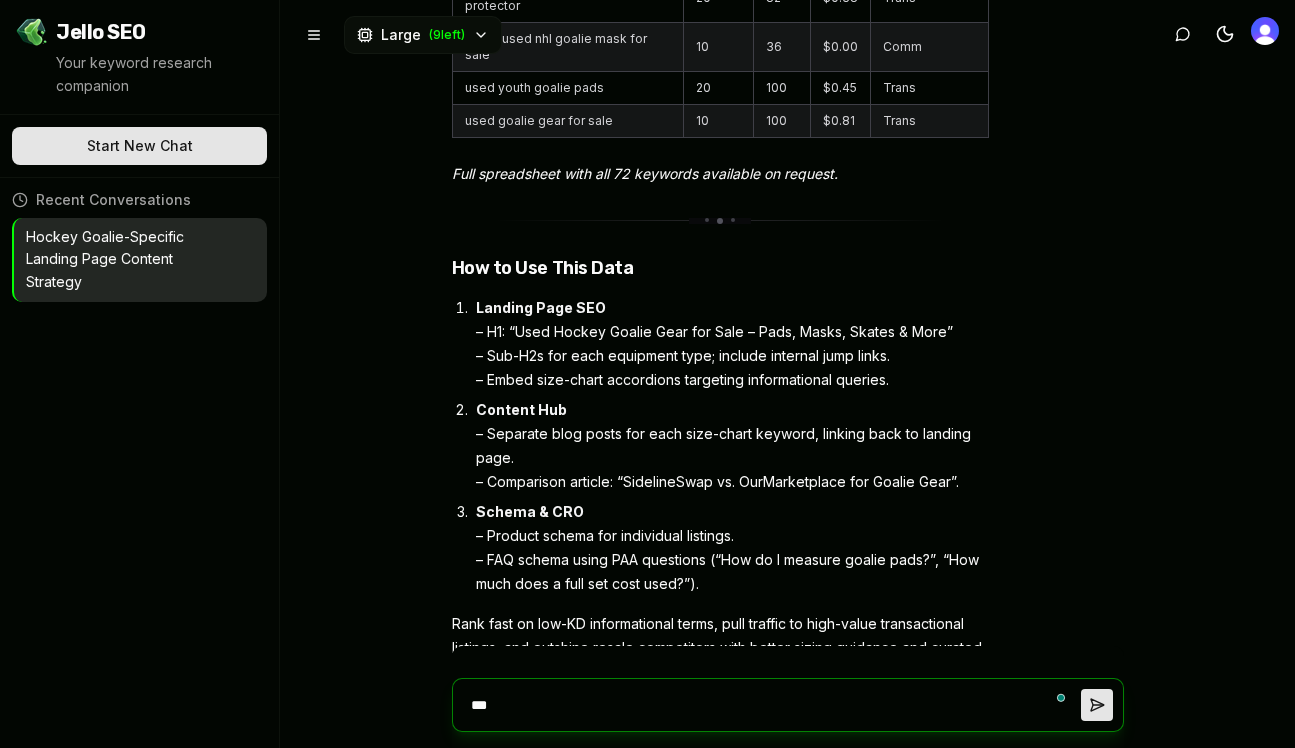 type on "****" 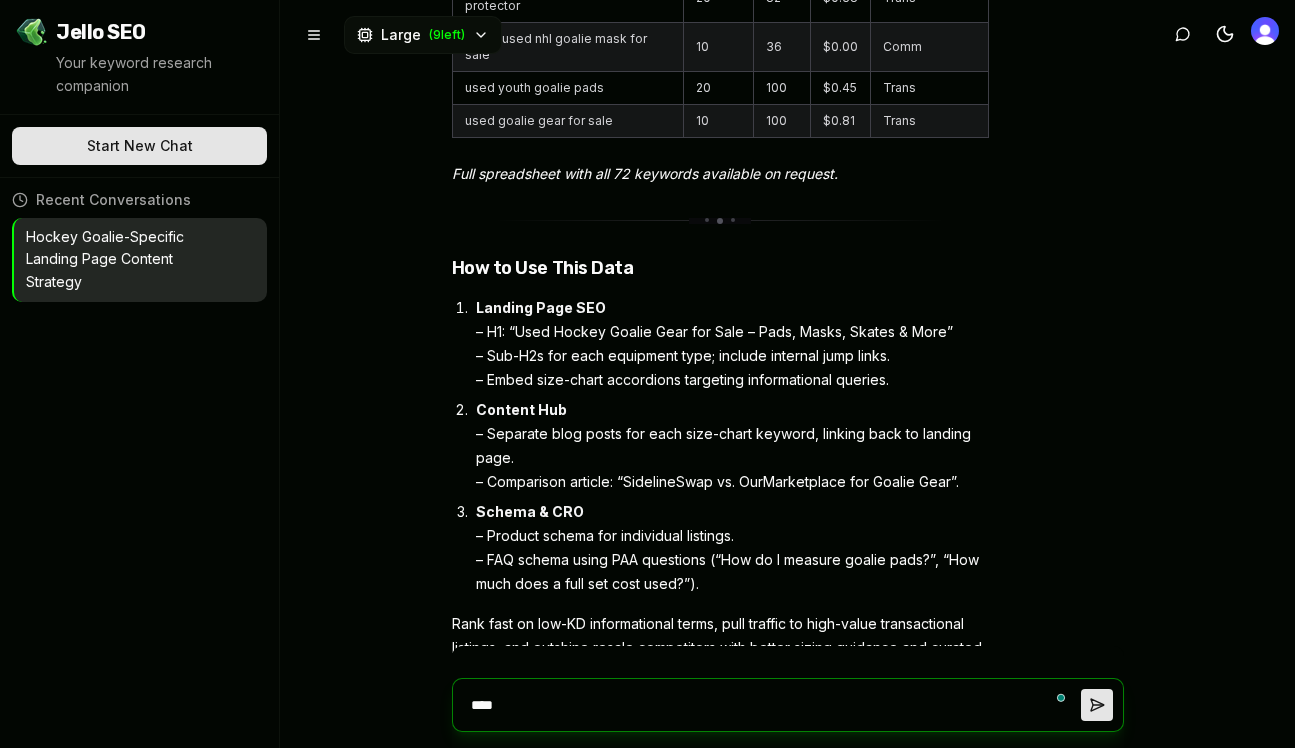 type on "****" 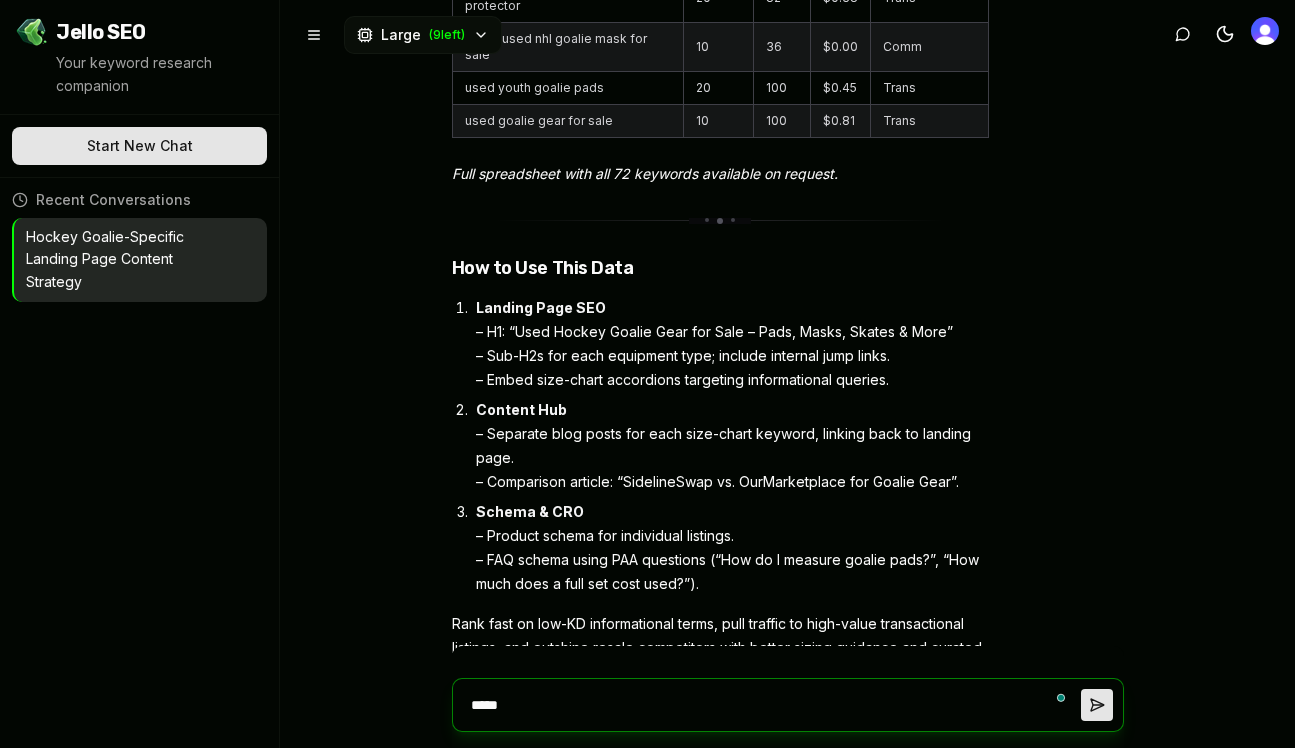 type on "******" 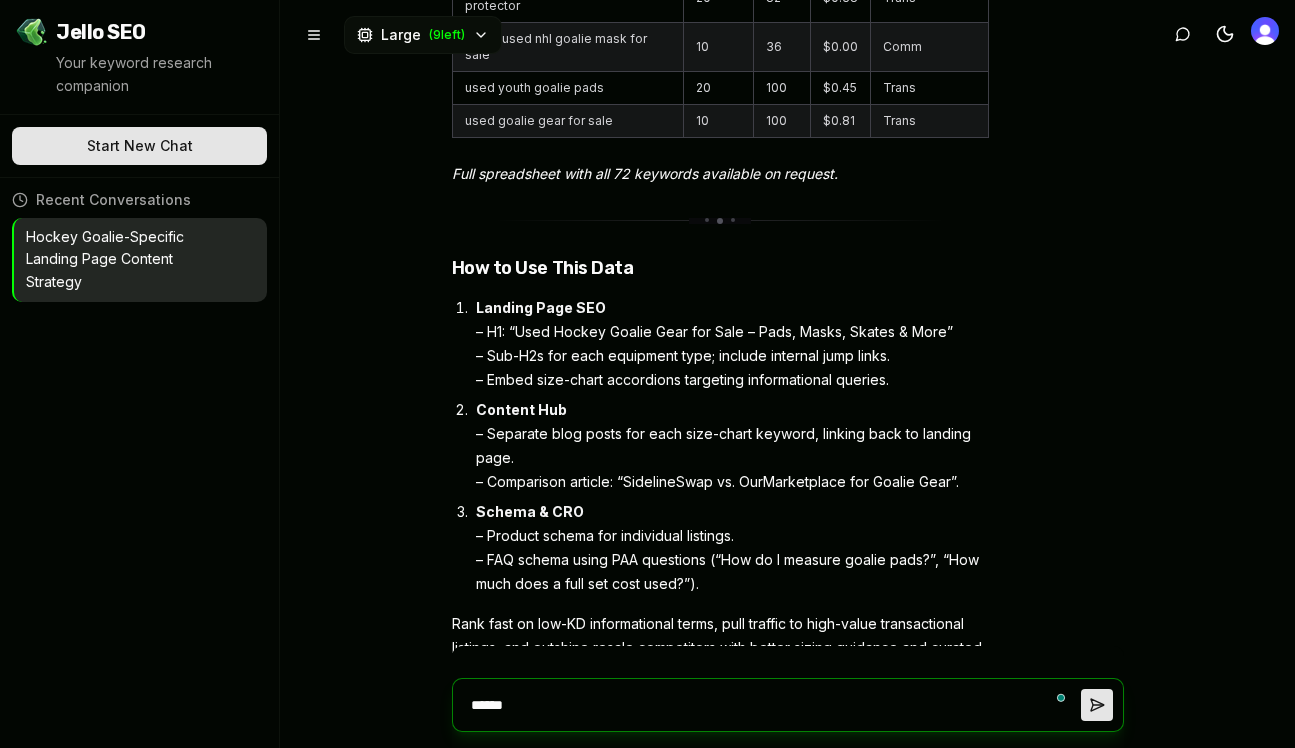 type on "*******" 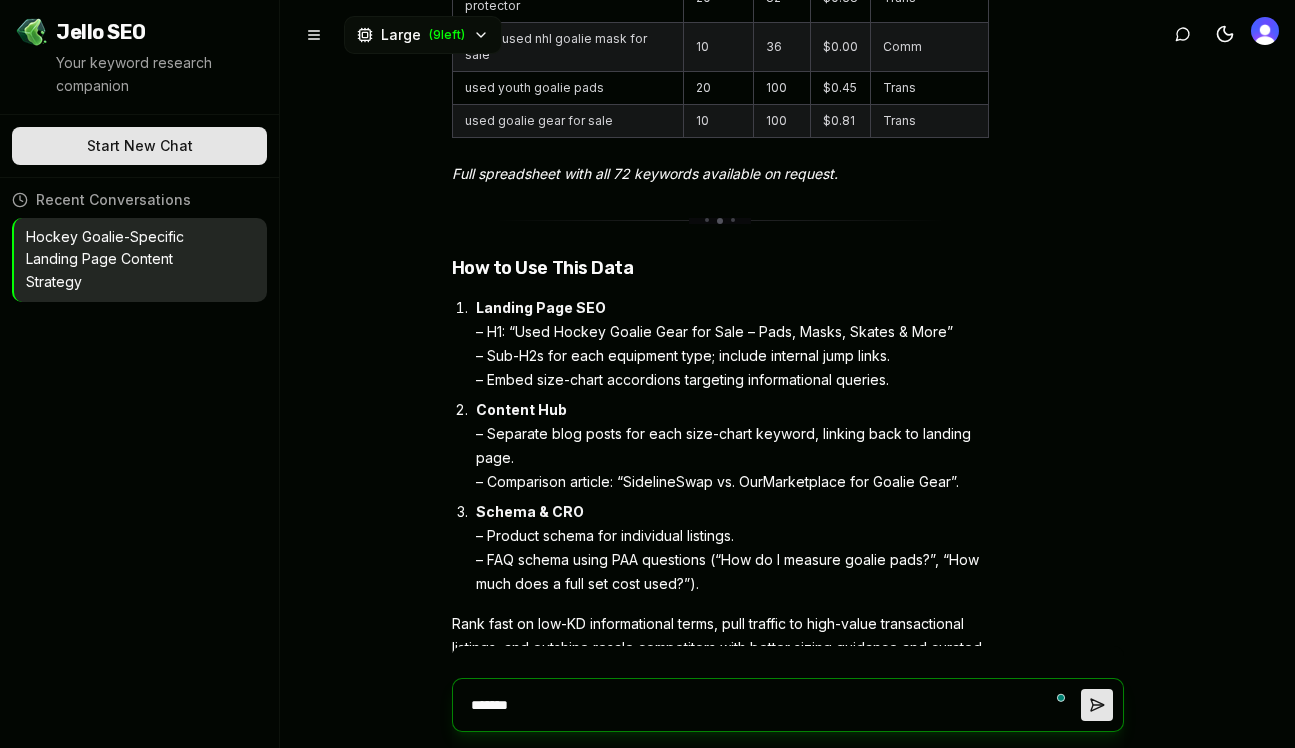 type on "*******" 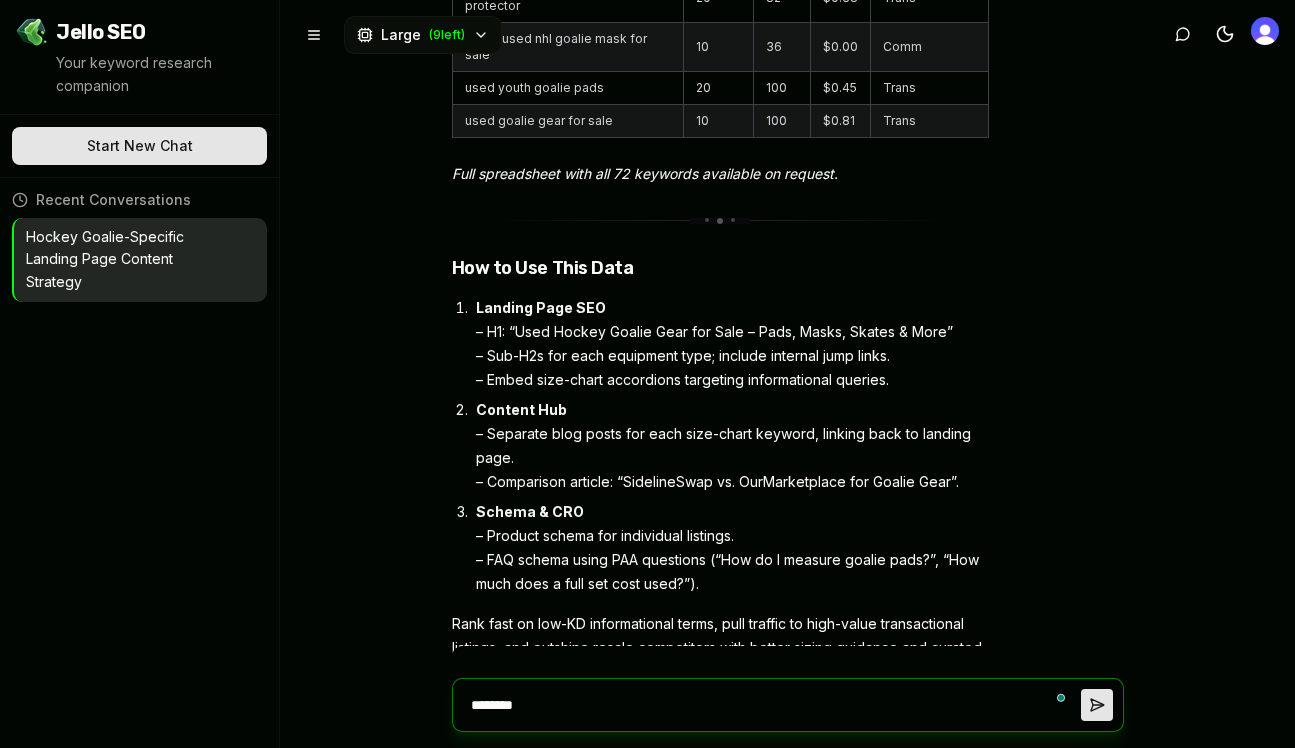 type on "*" 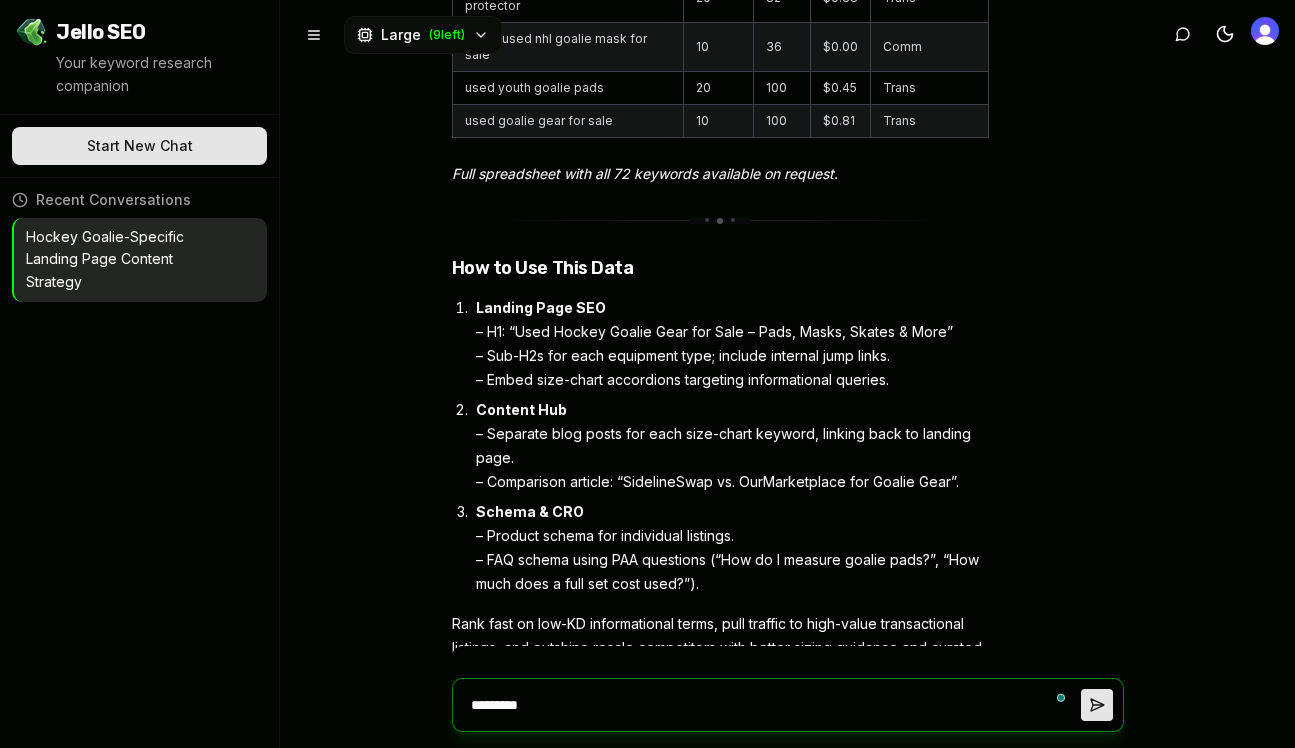 type on "**********" 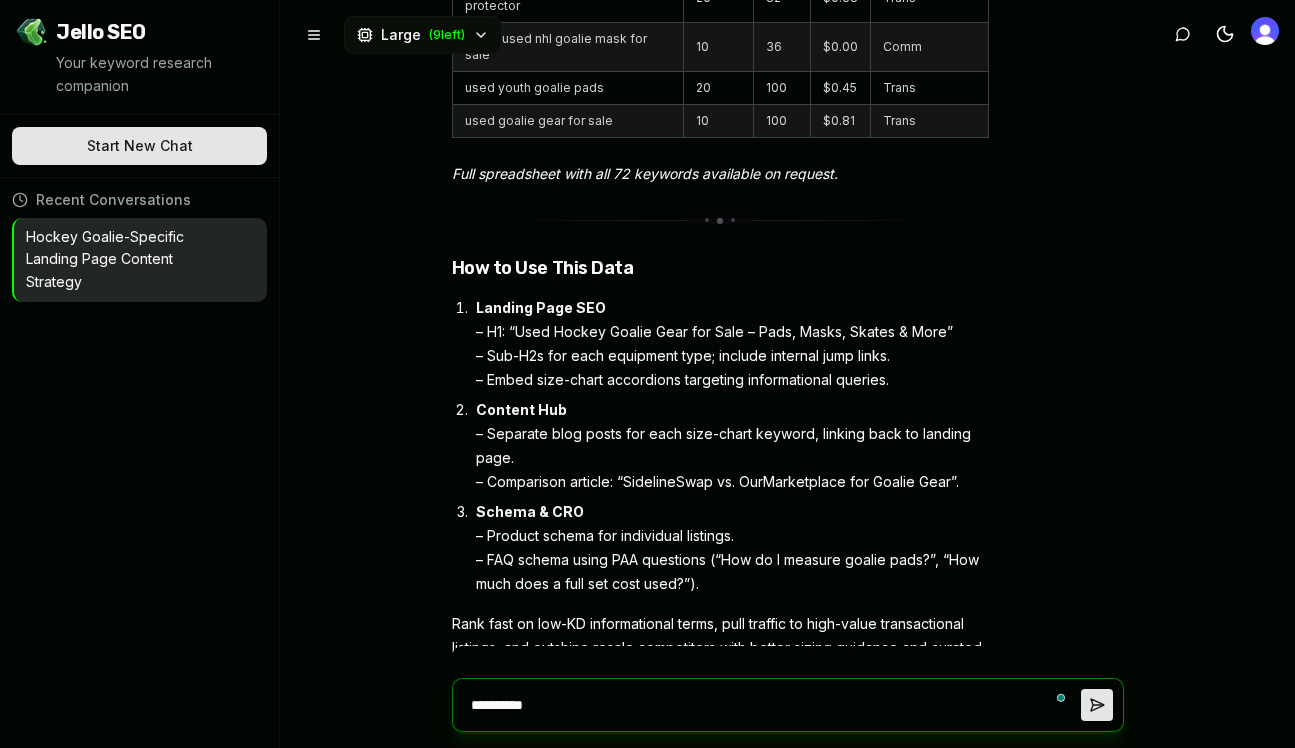 type on "**********" 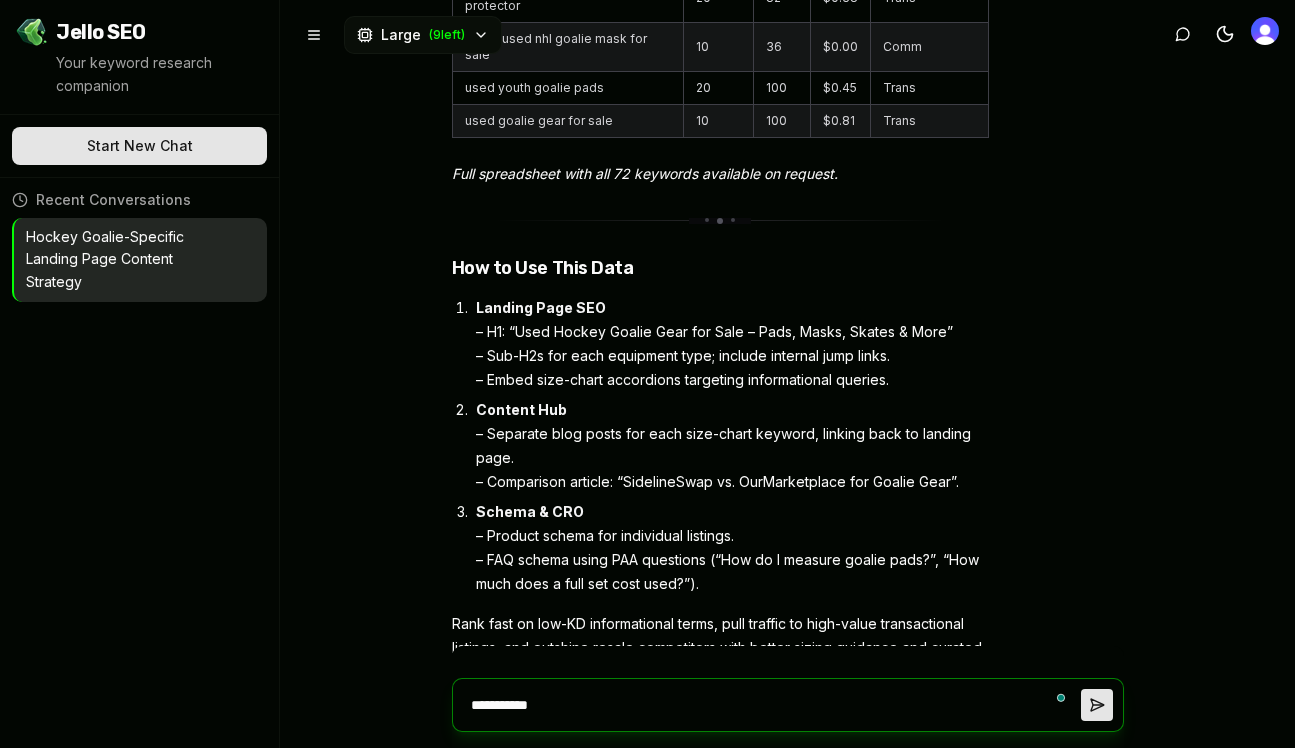 type on "*" 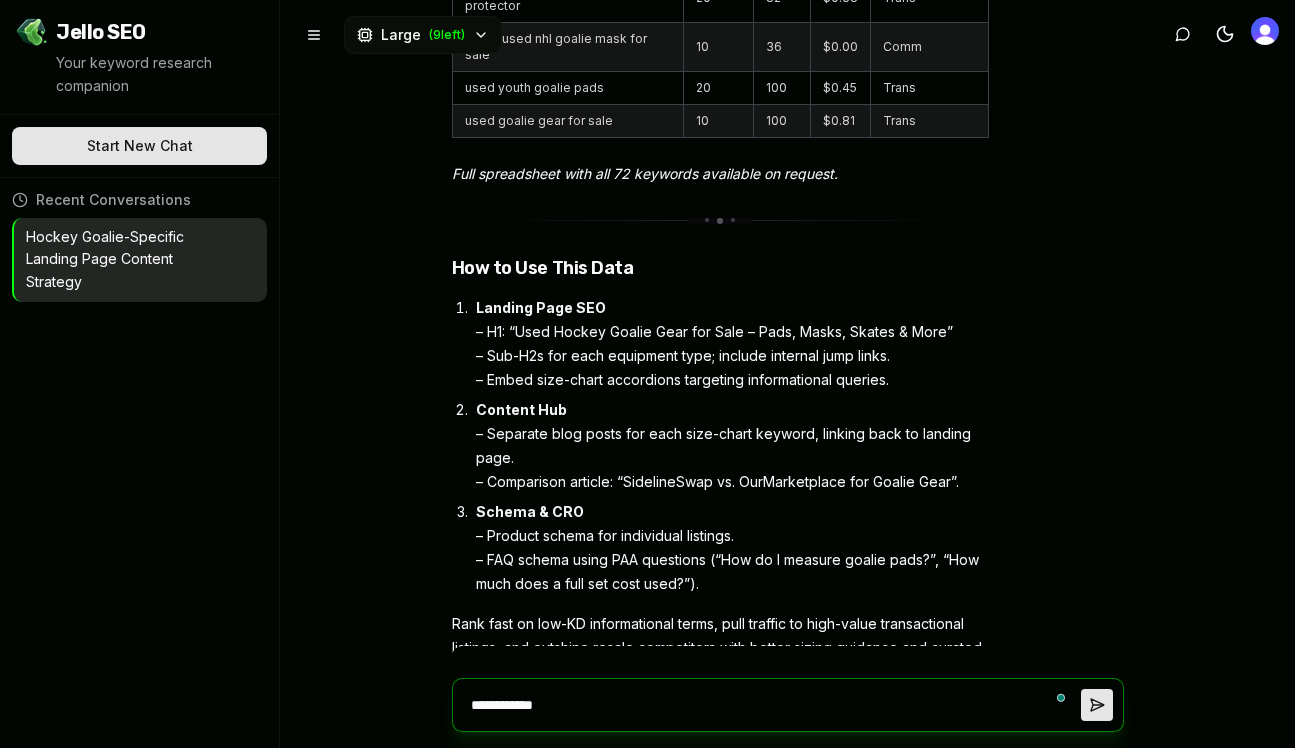 type on "**********" 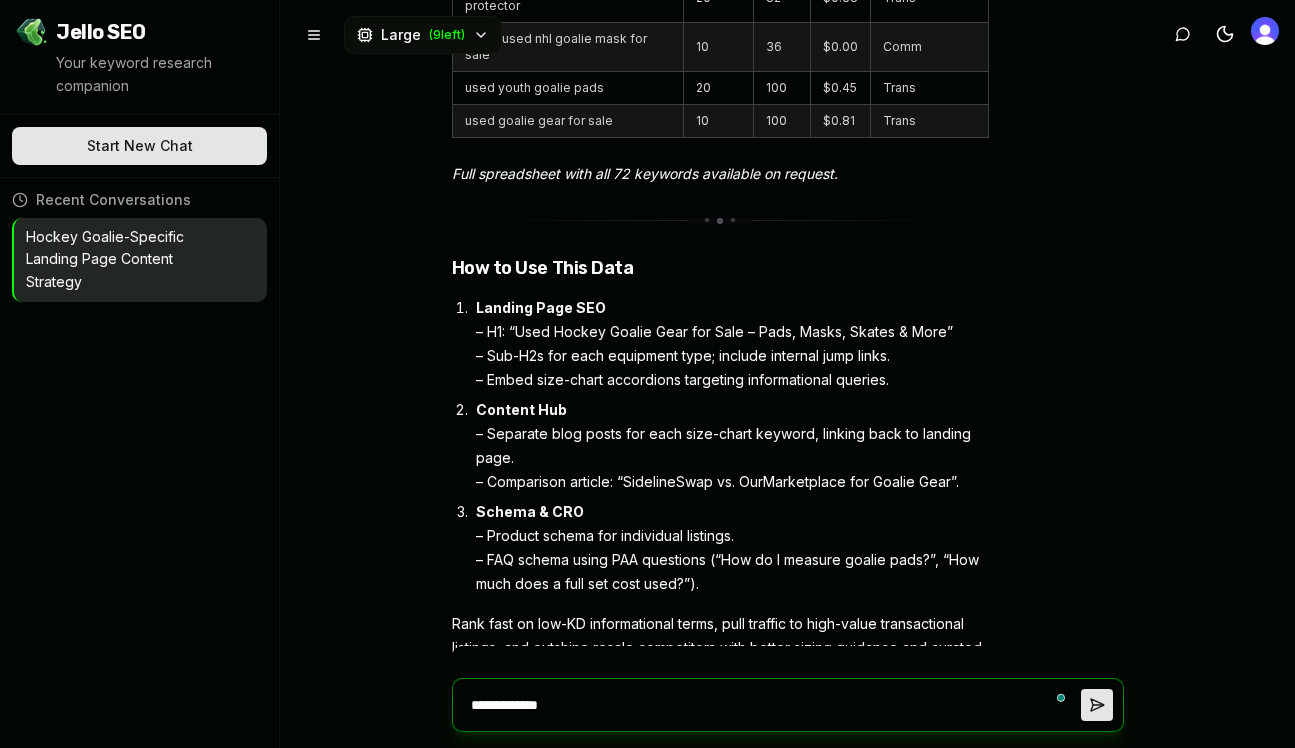 type on "**********" 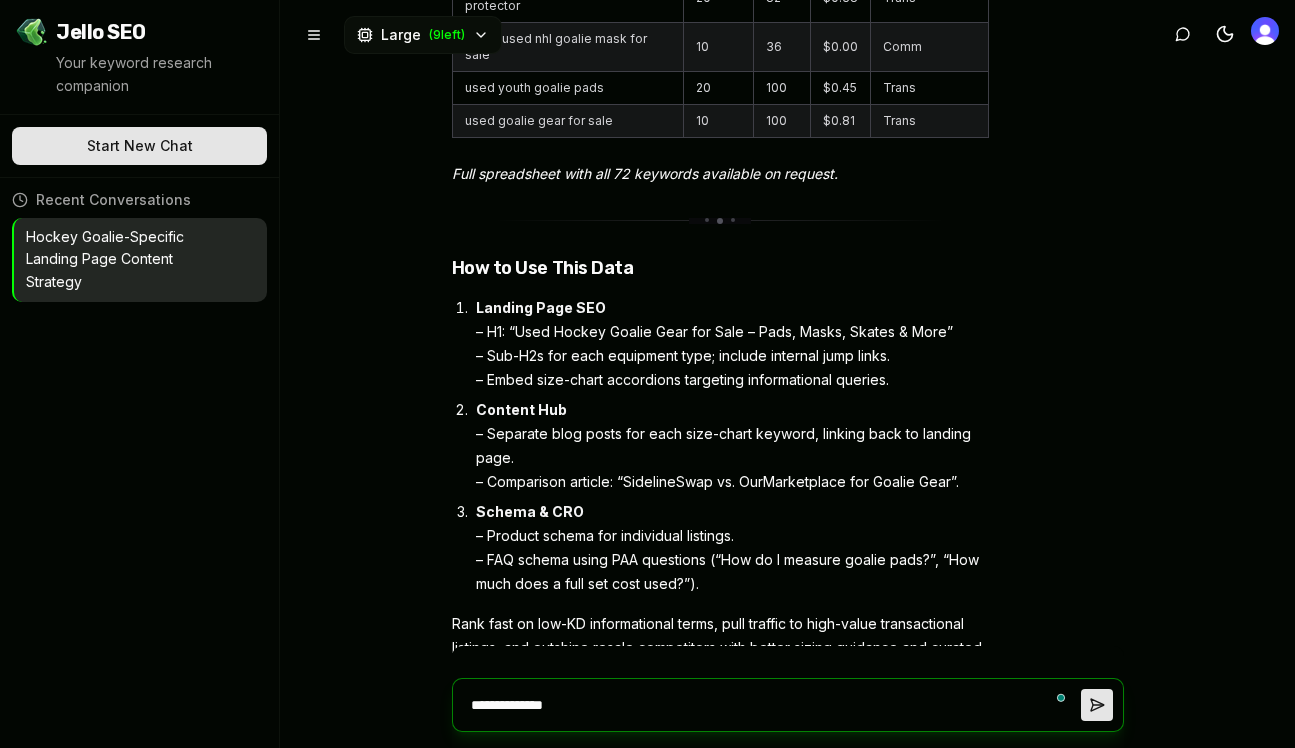 type on "**********" 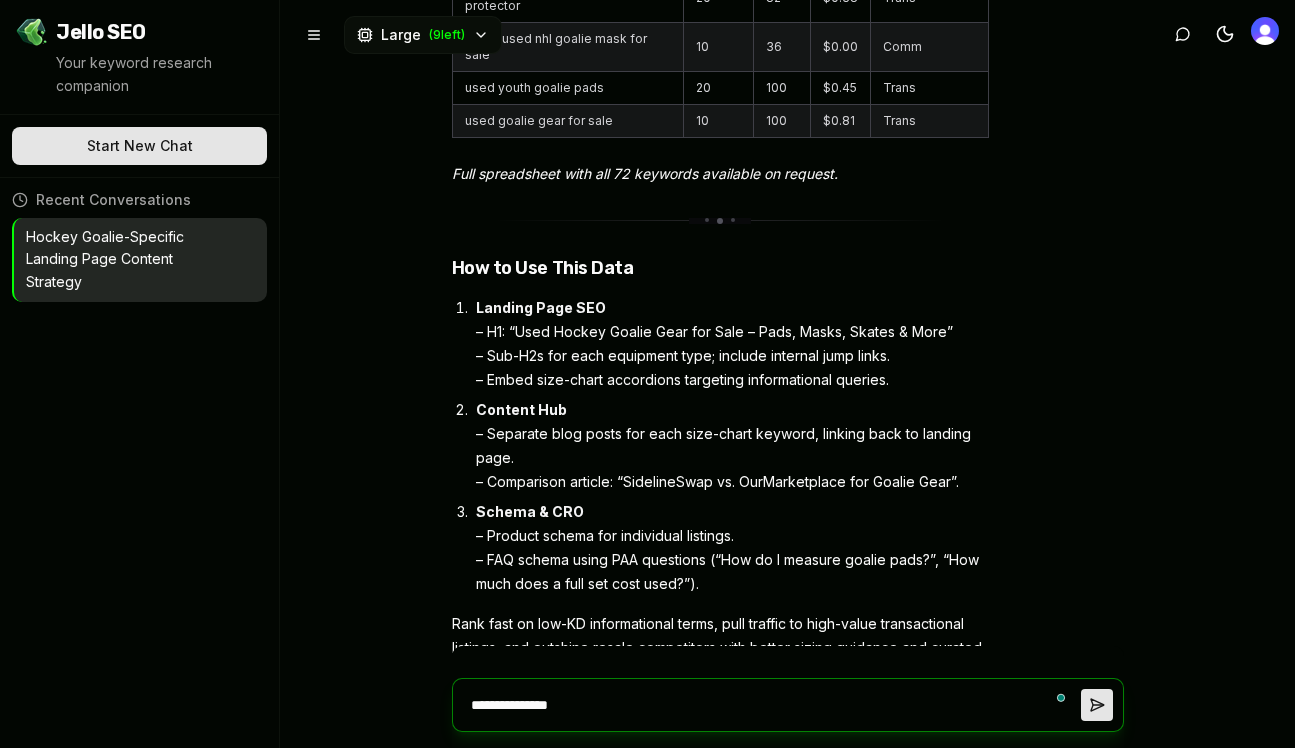 type on "**********" 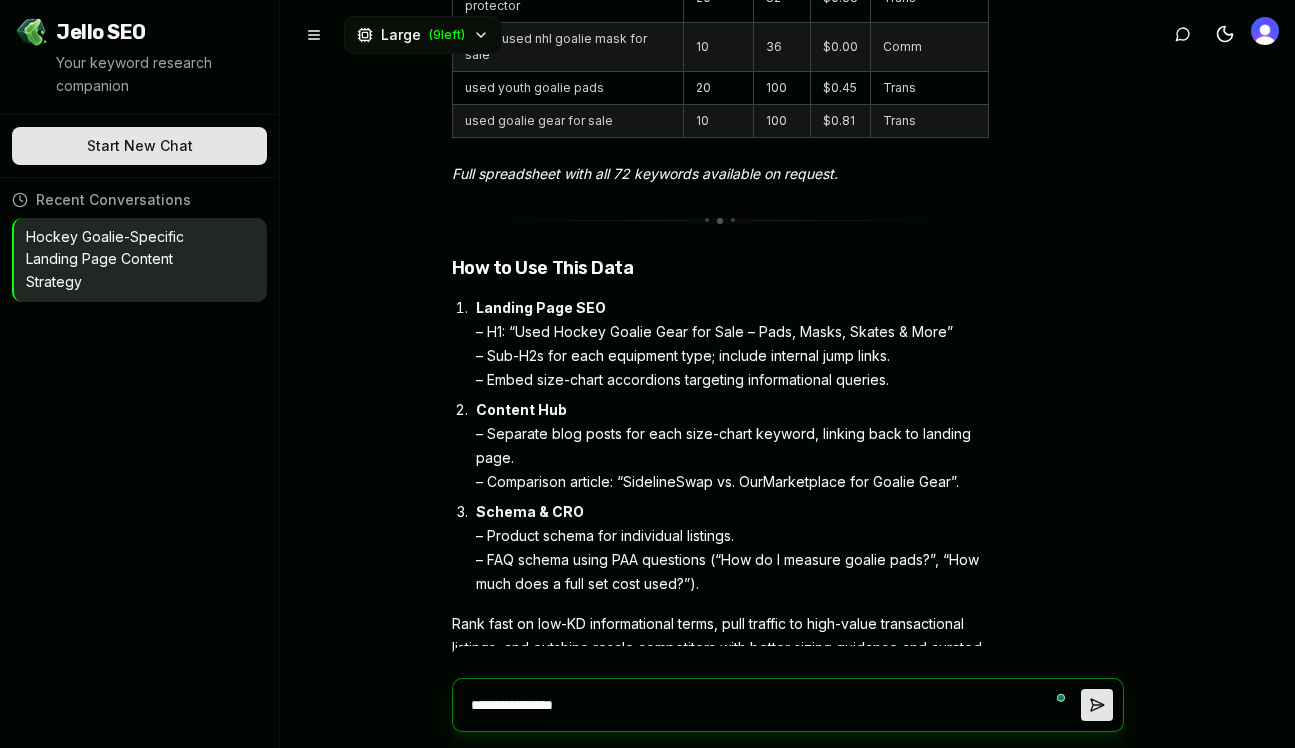 type on "**********" 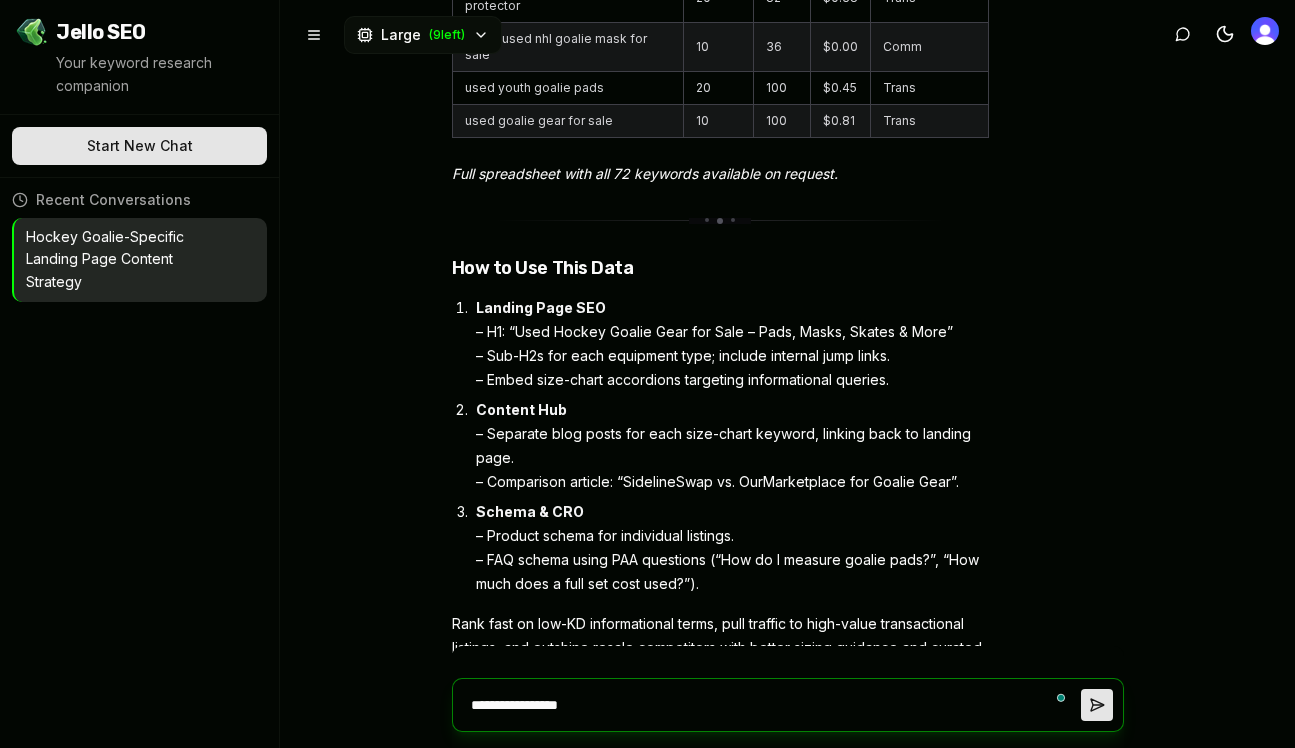 type on "*" 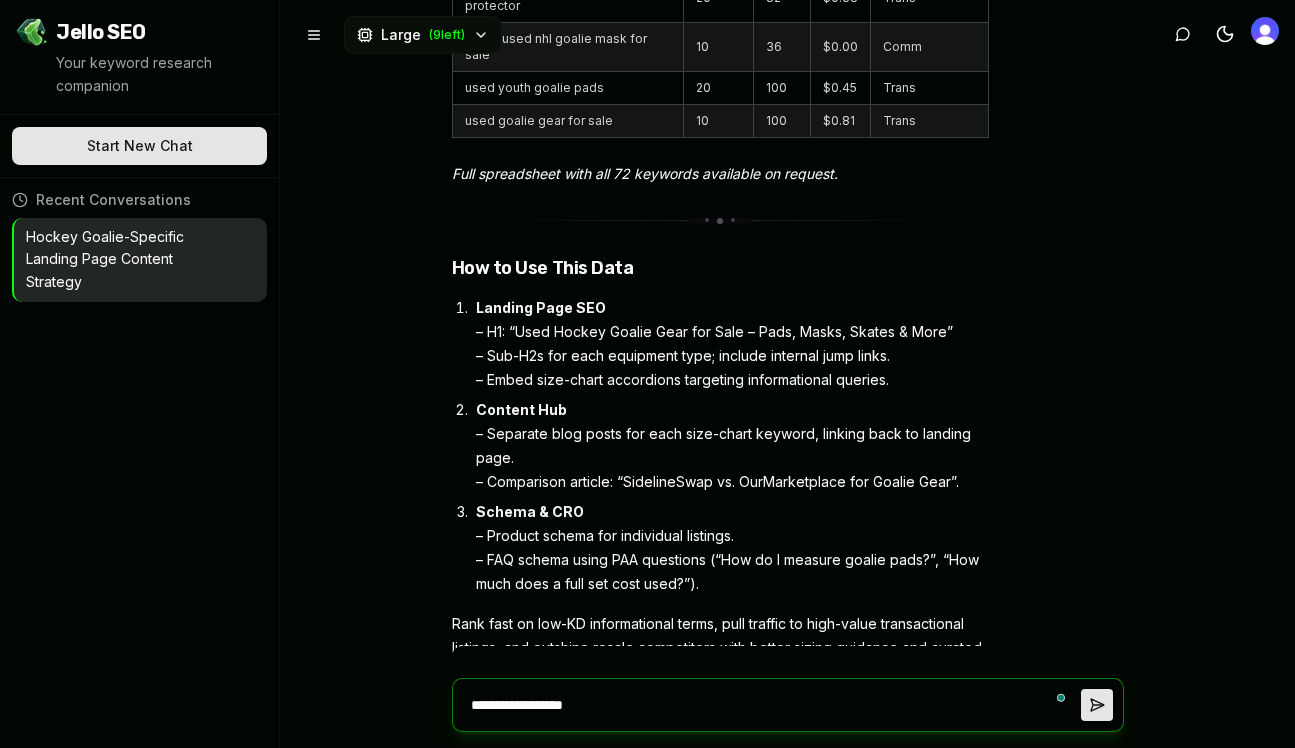 type on "**********" 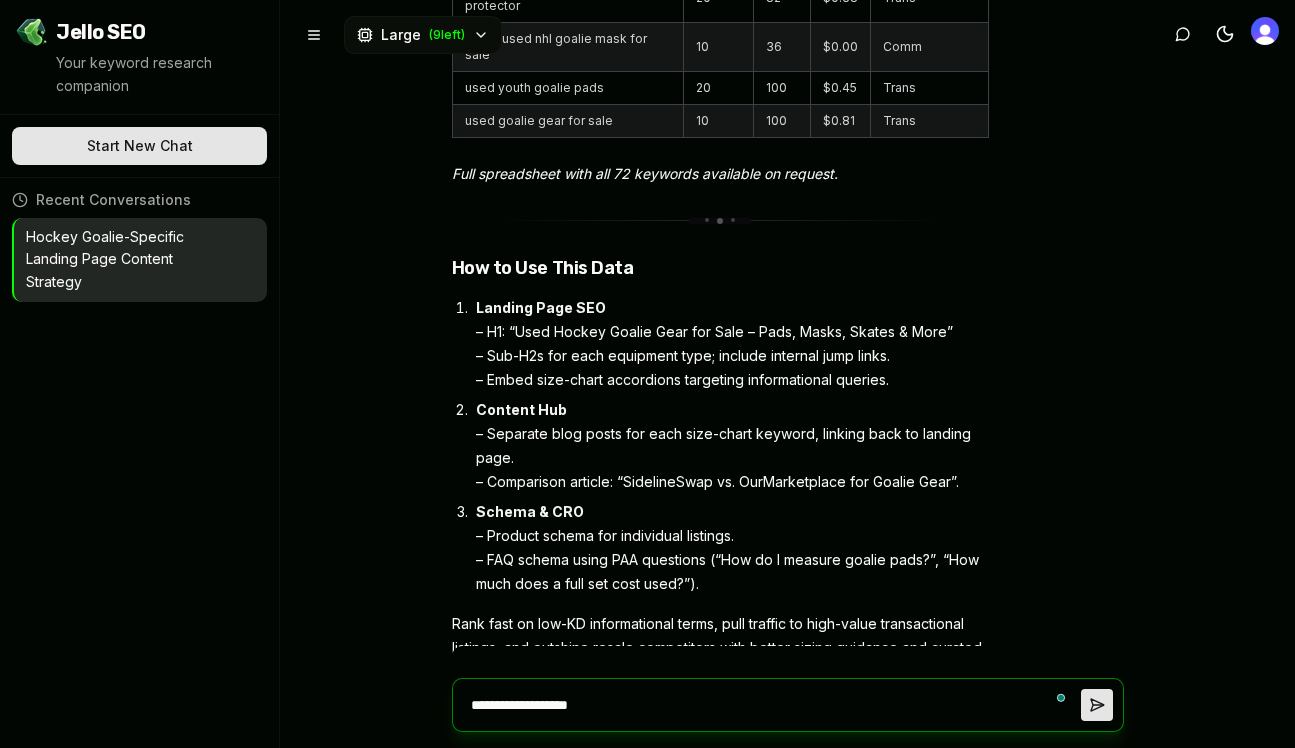 type on "**********" 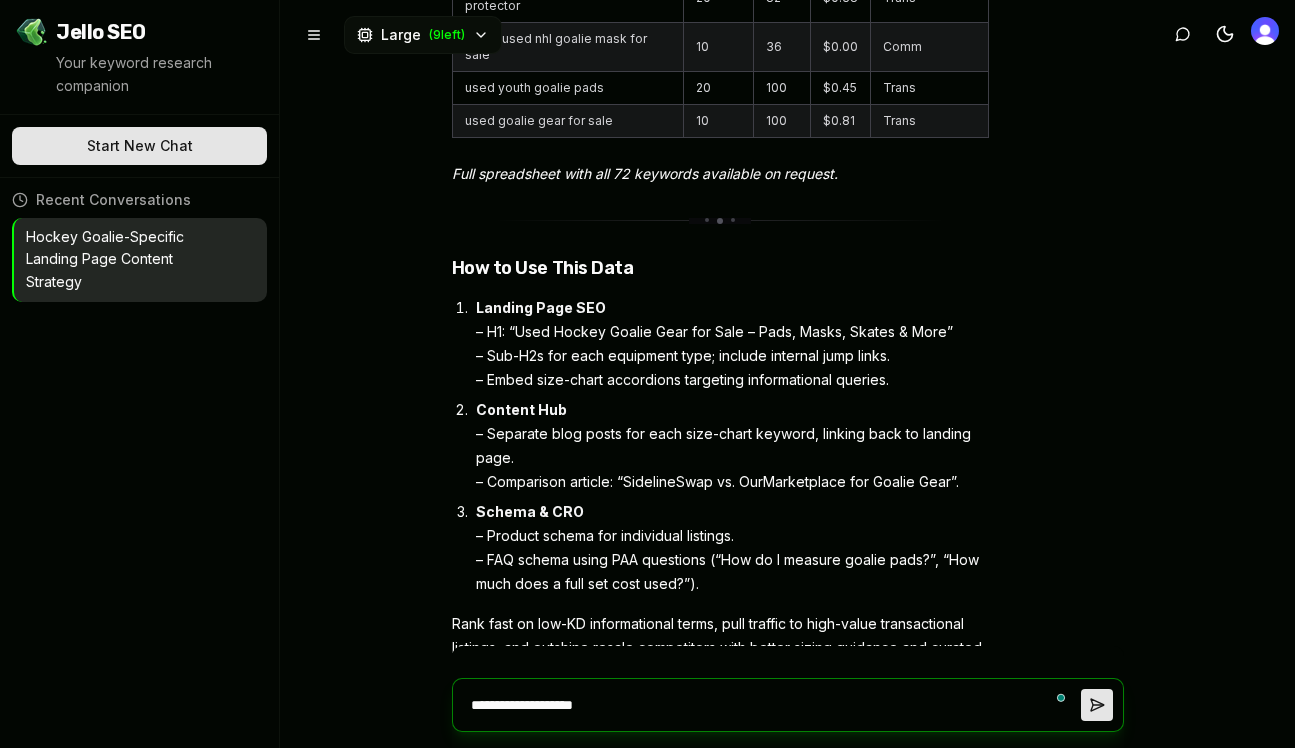 type on "*" 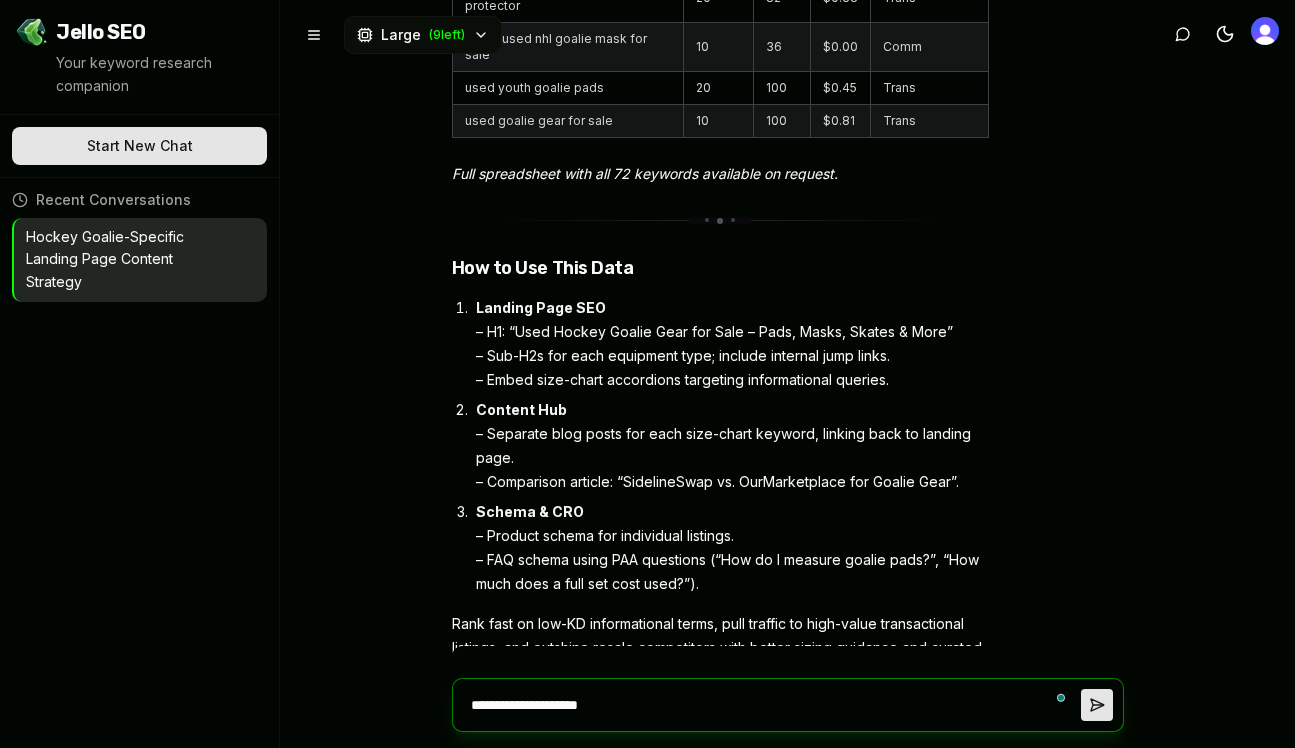 type on "**********" 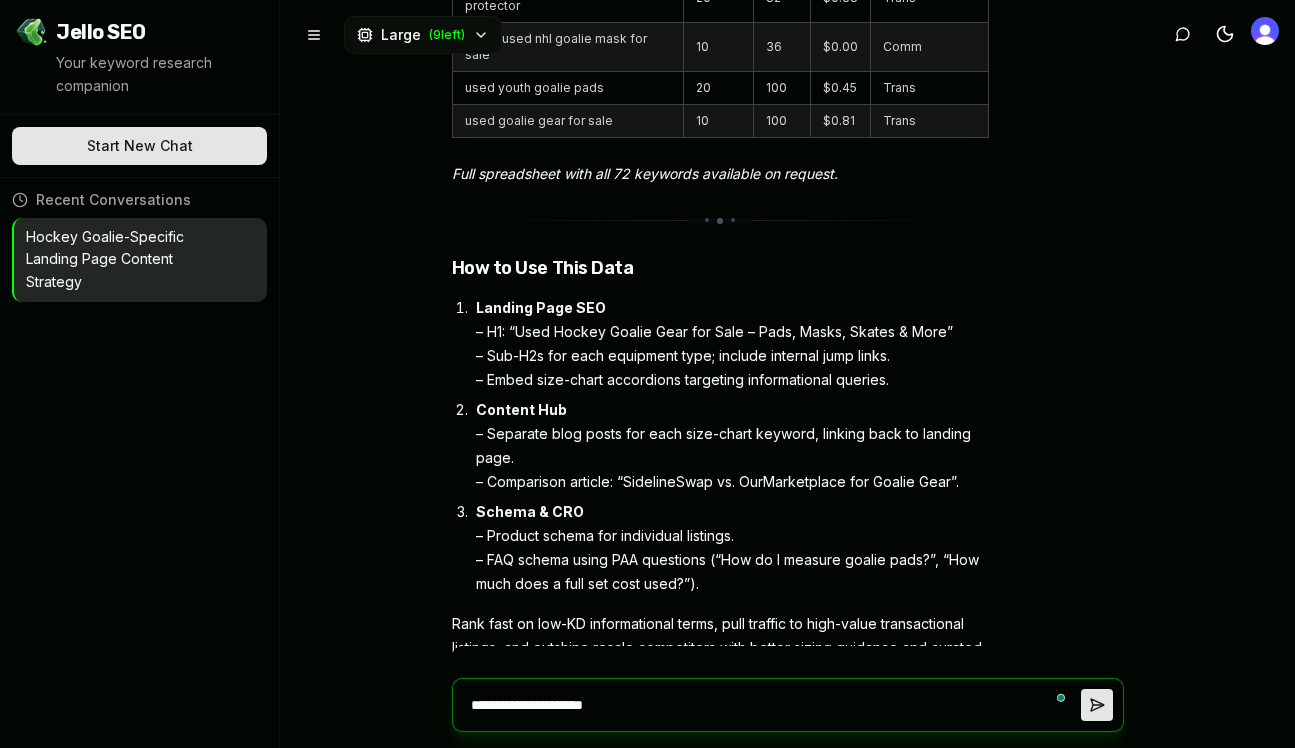 type on "**********" 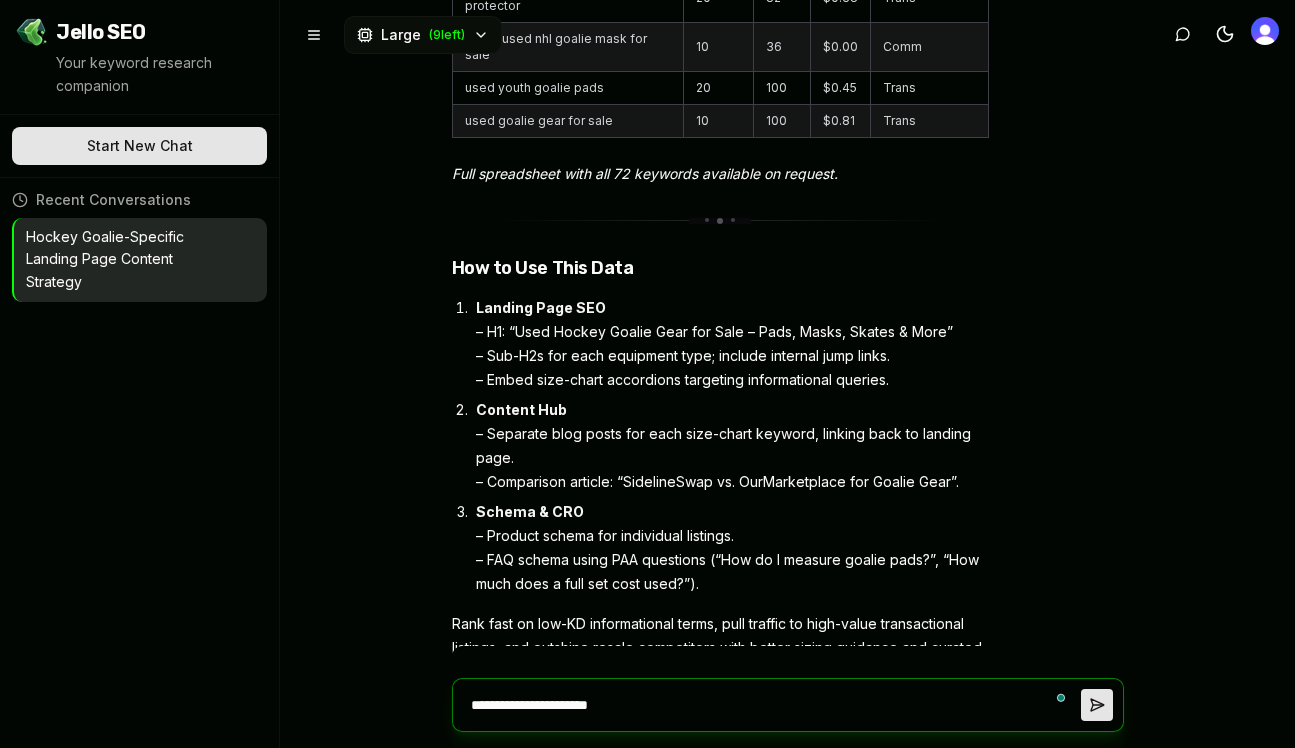 type on "**********" 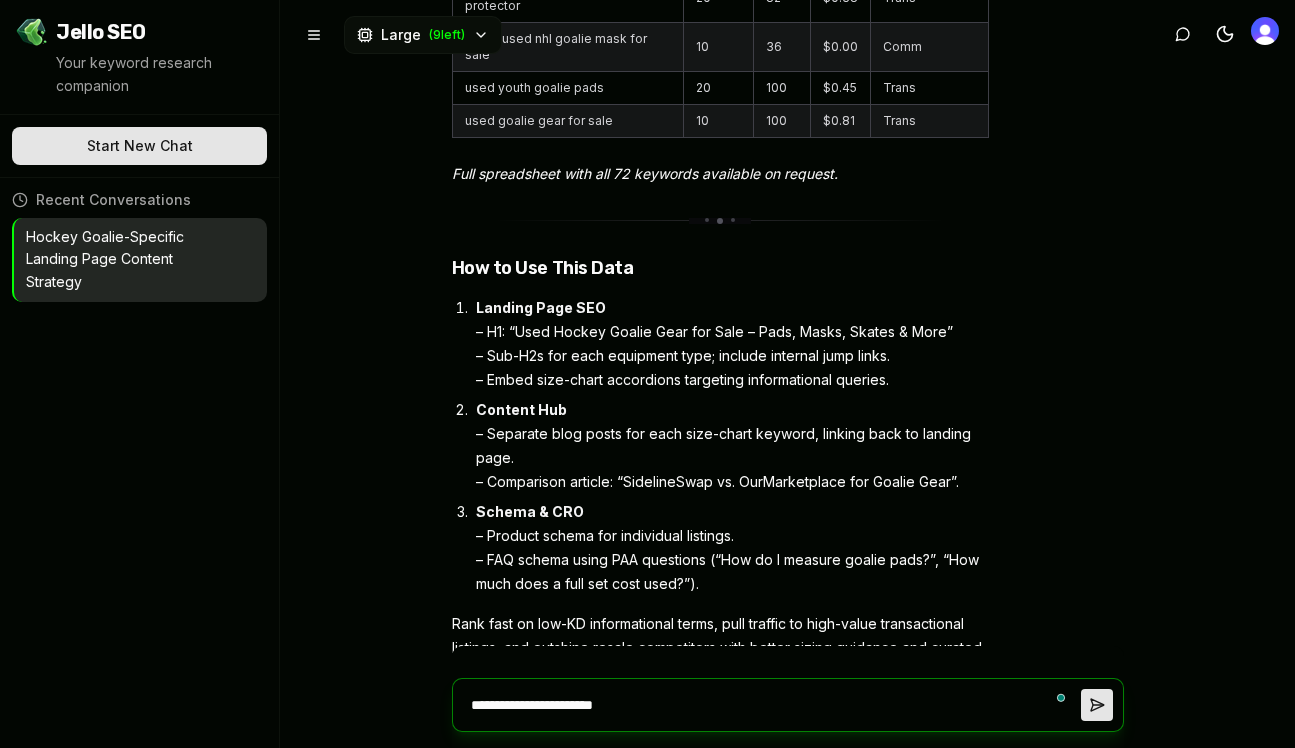 type on "**********" 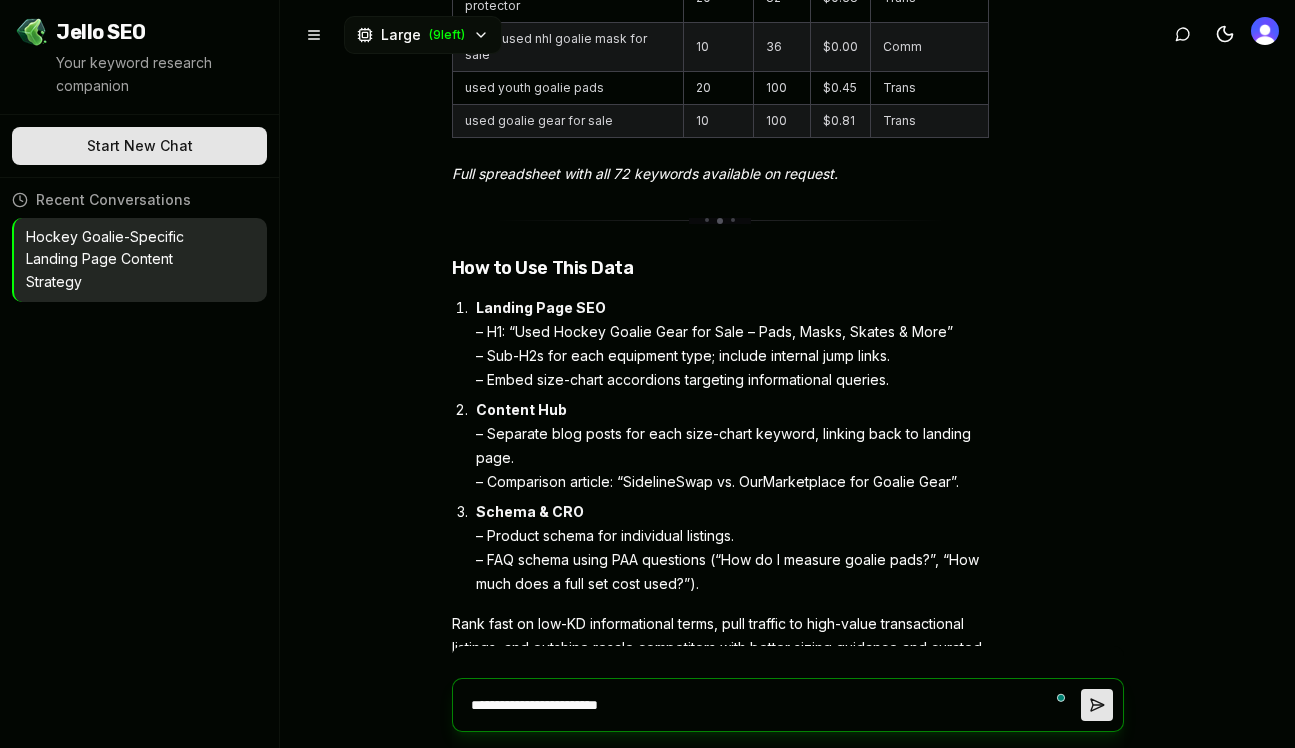 type on "**********" 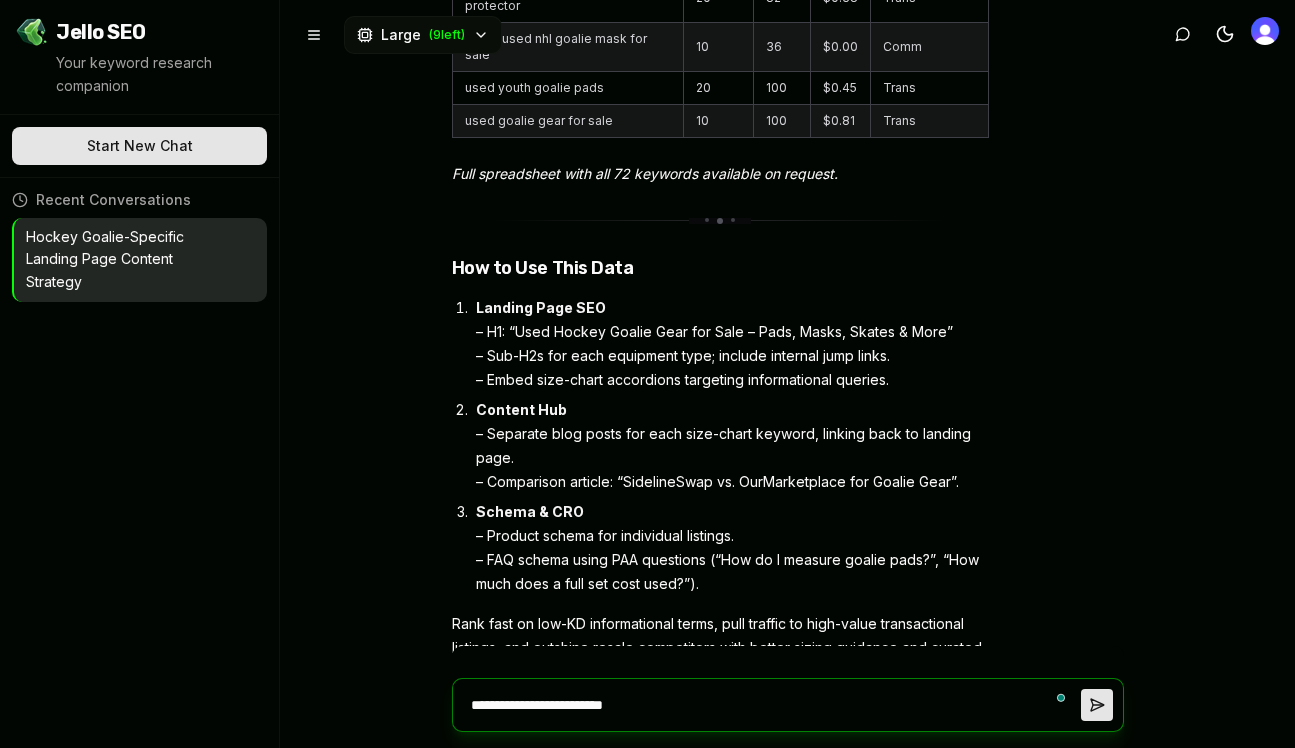 type on "**********" 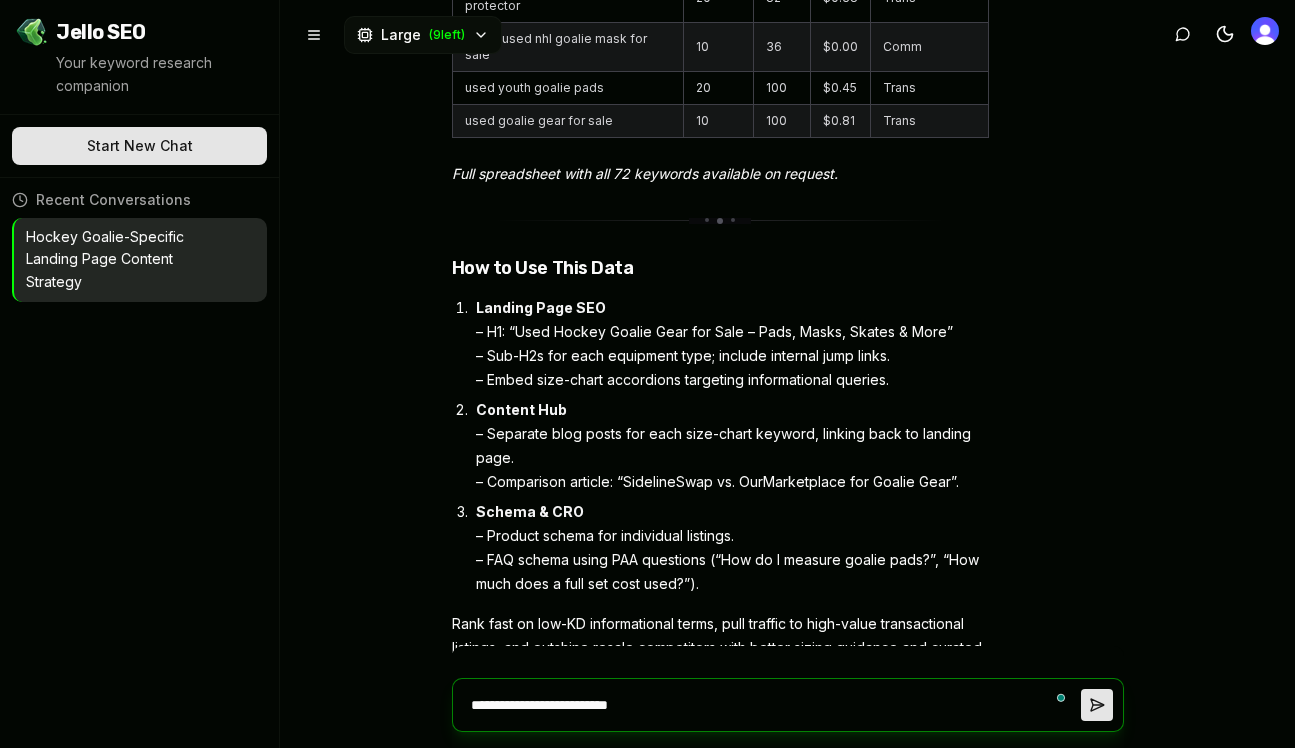 type on "**********" 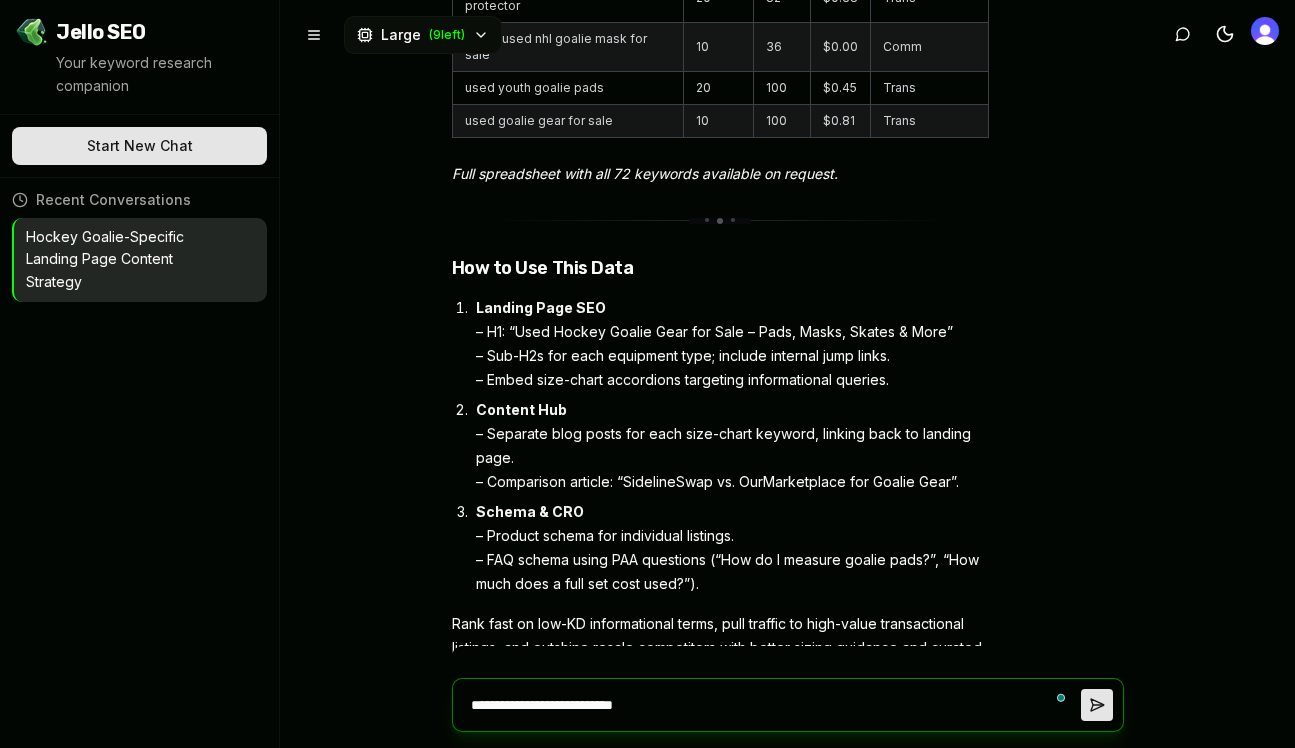 type on "**********" 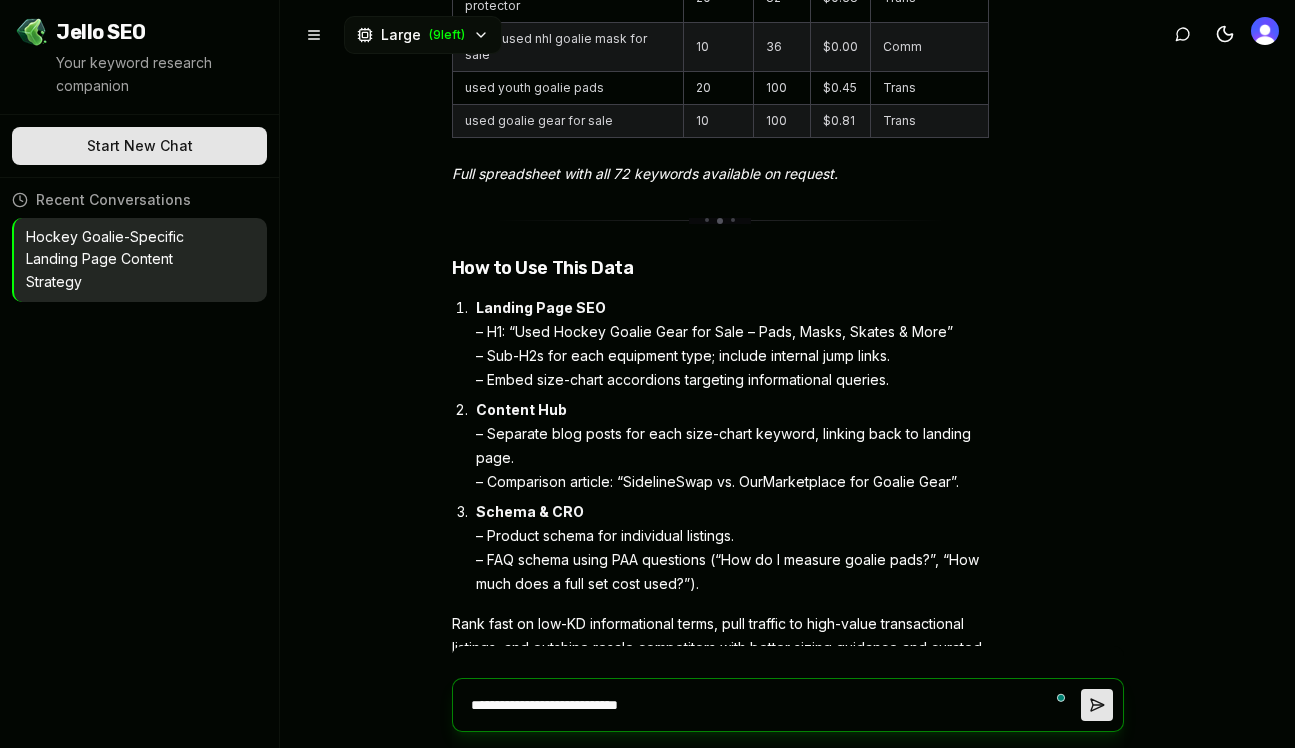 type on "**********" 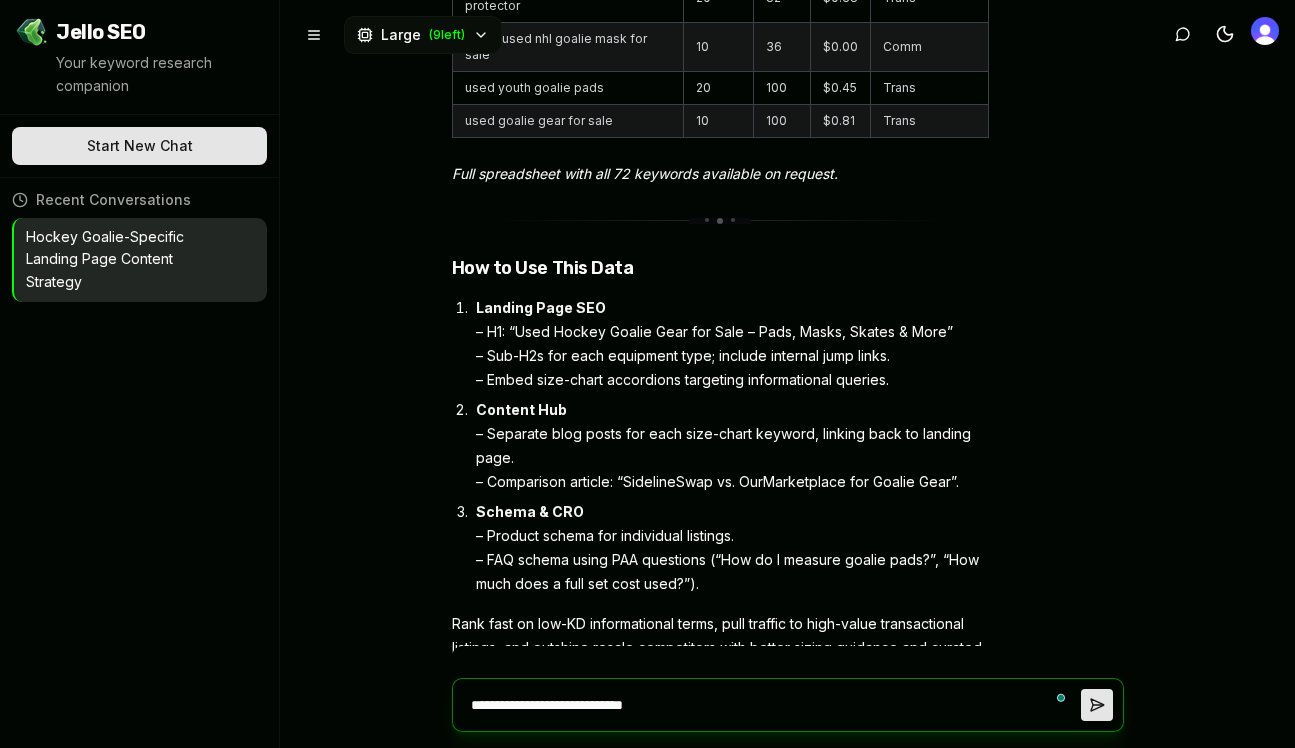 type on "**********" 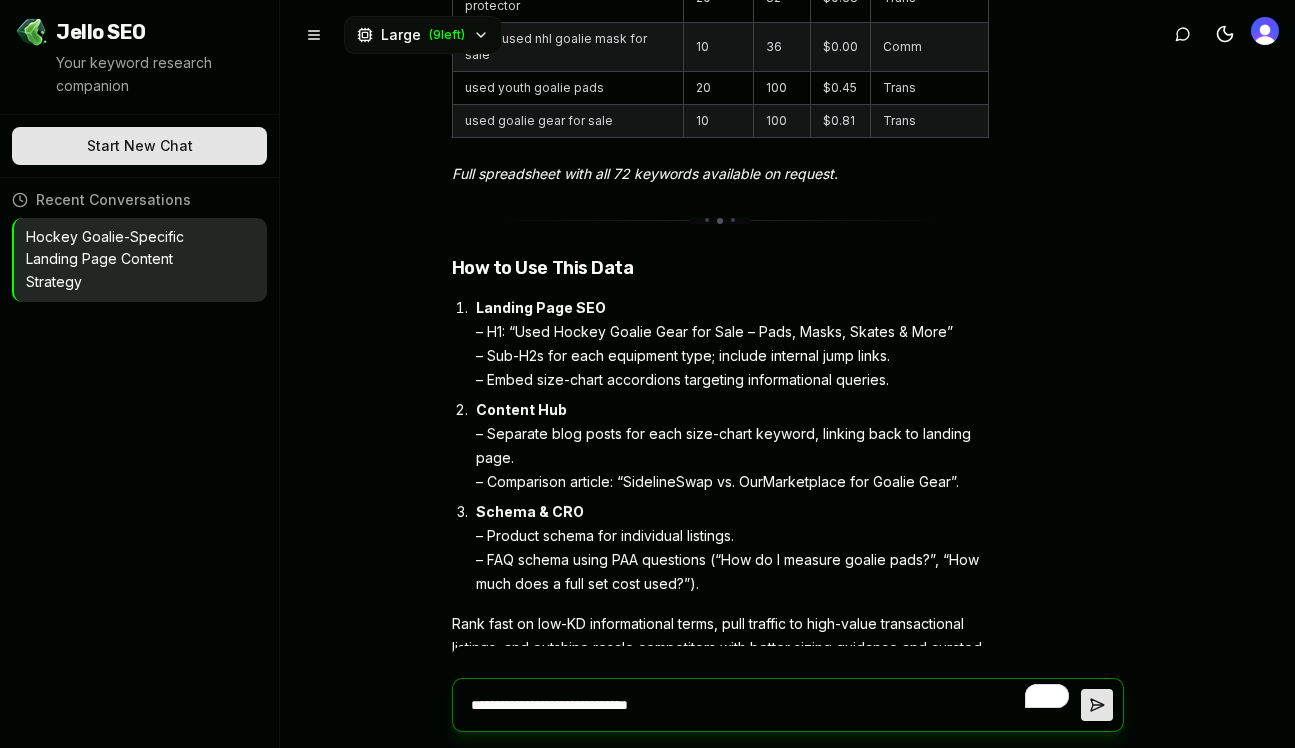 type on "**********" 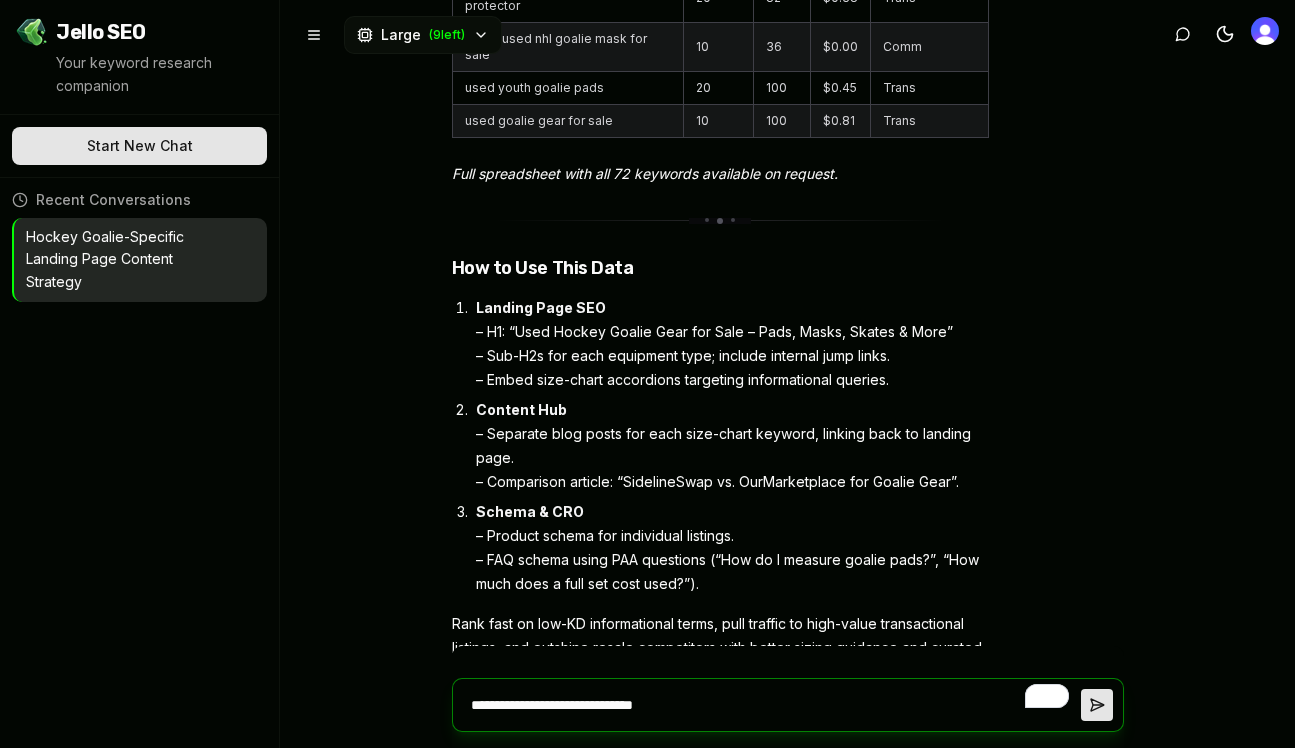 type on "**********" 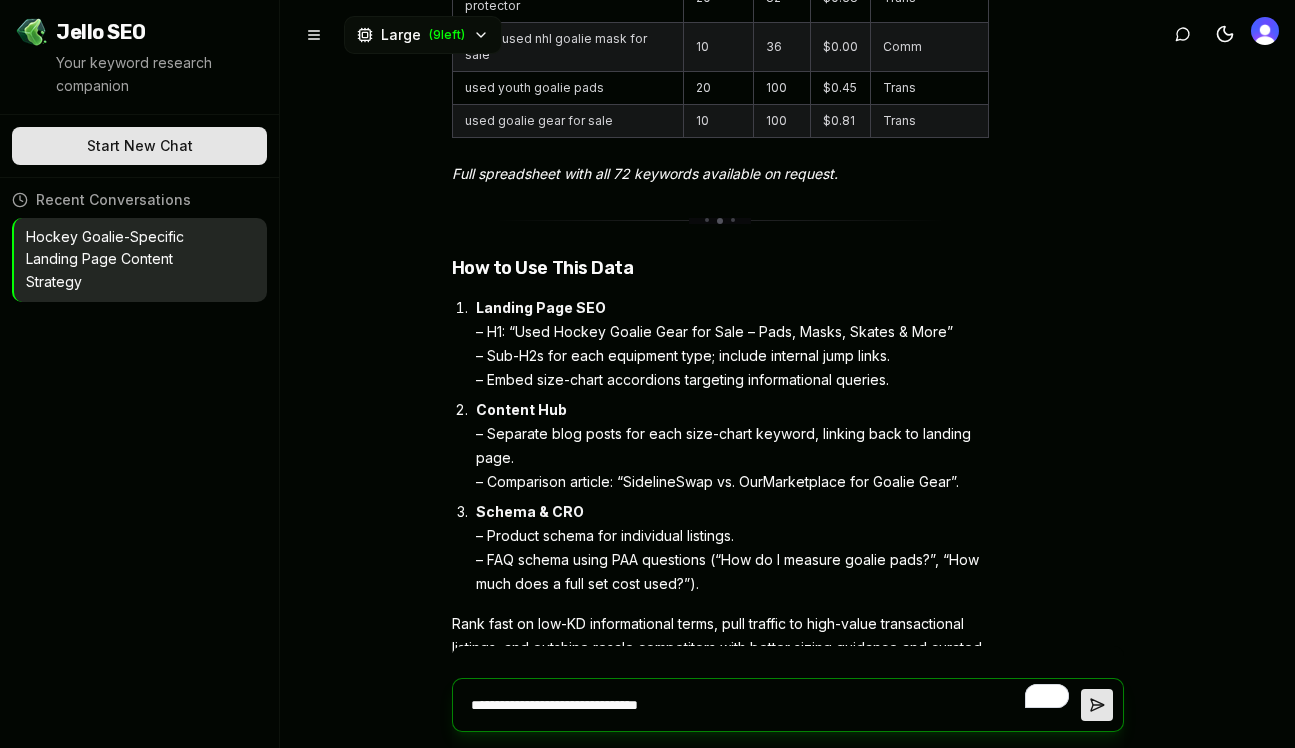 type on "**********" 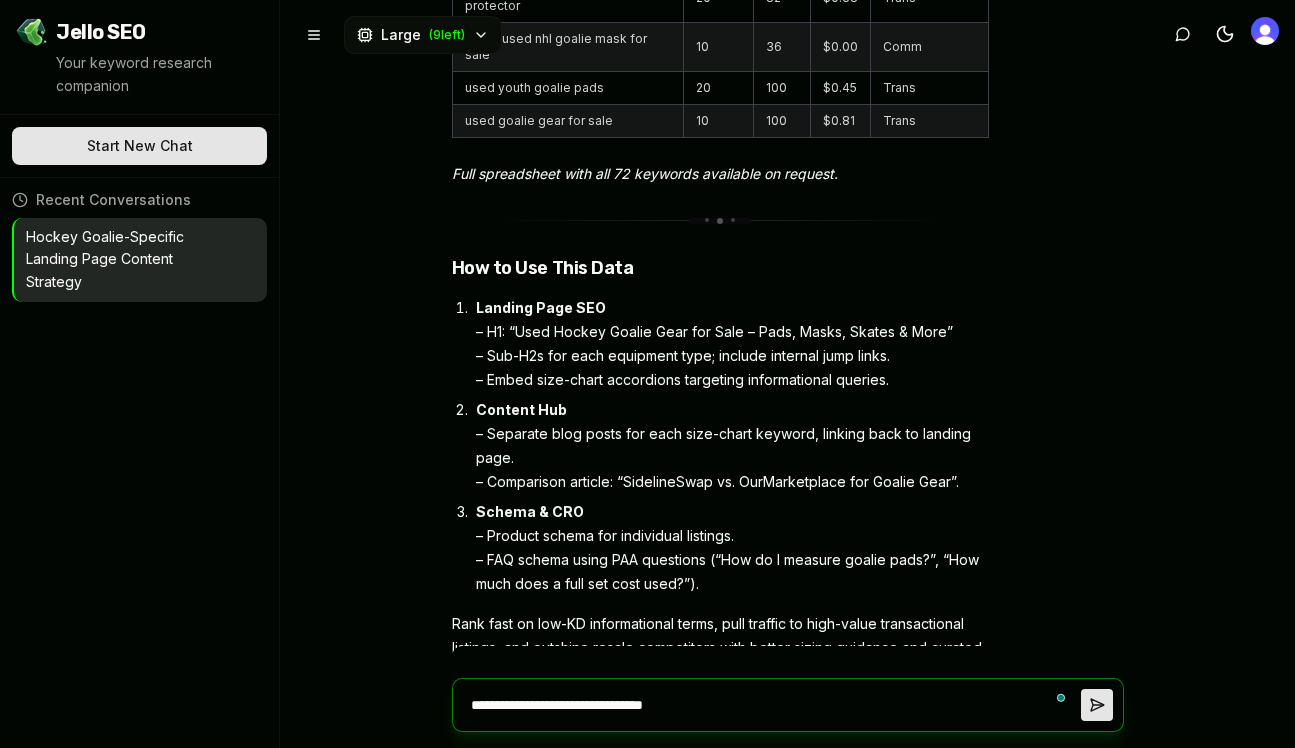 type on "**********" 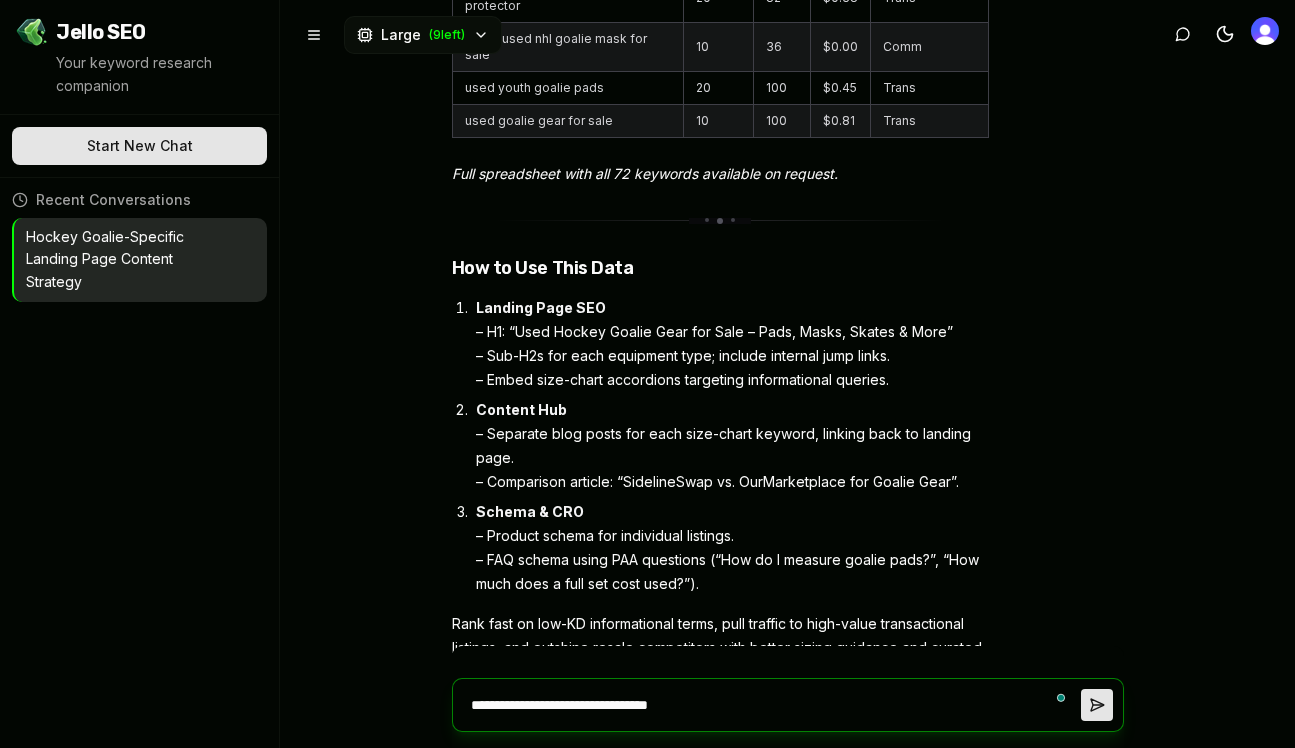type on "**********" 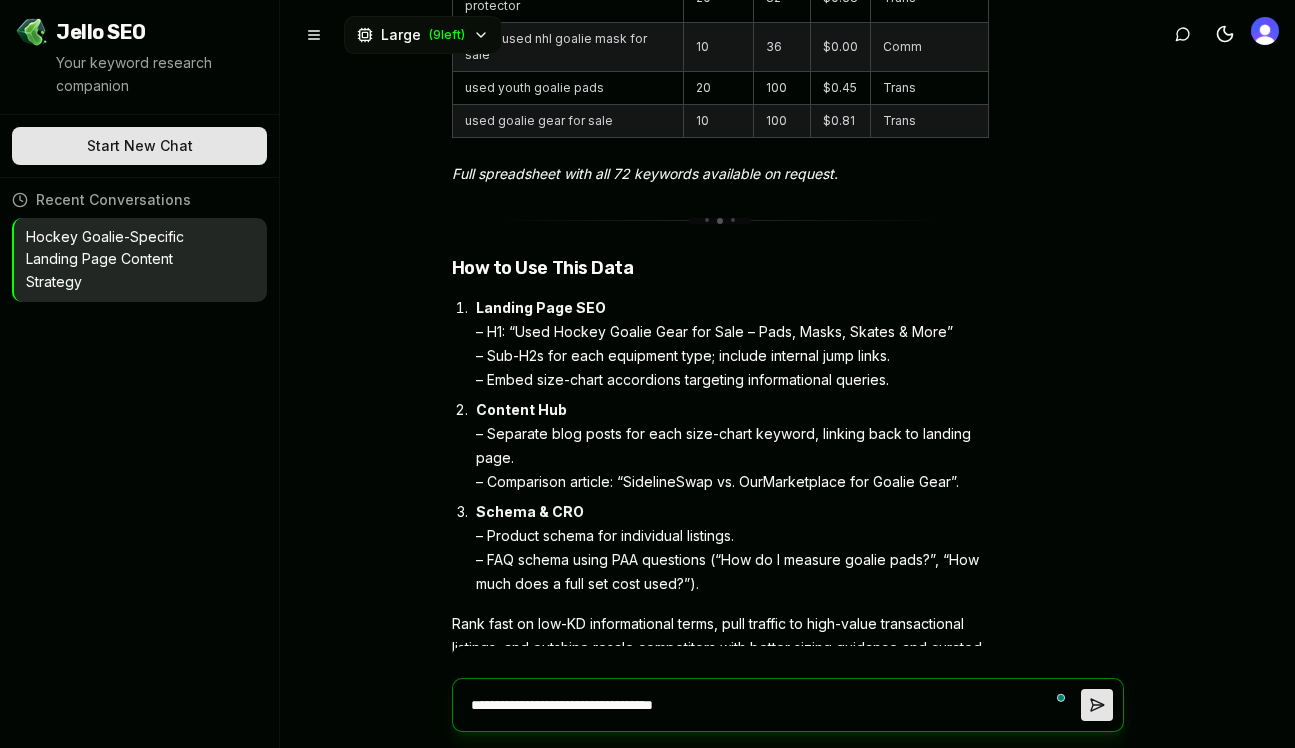 type on "**********" 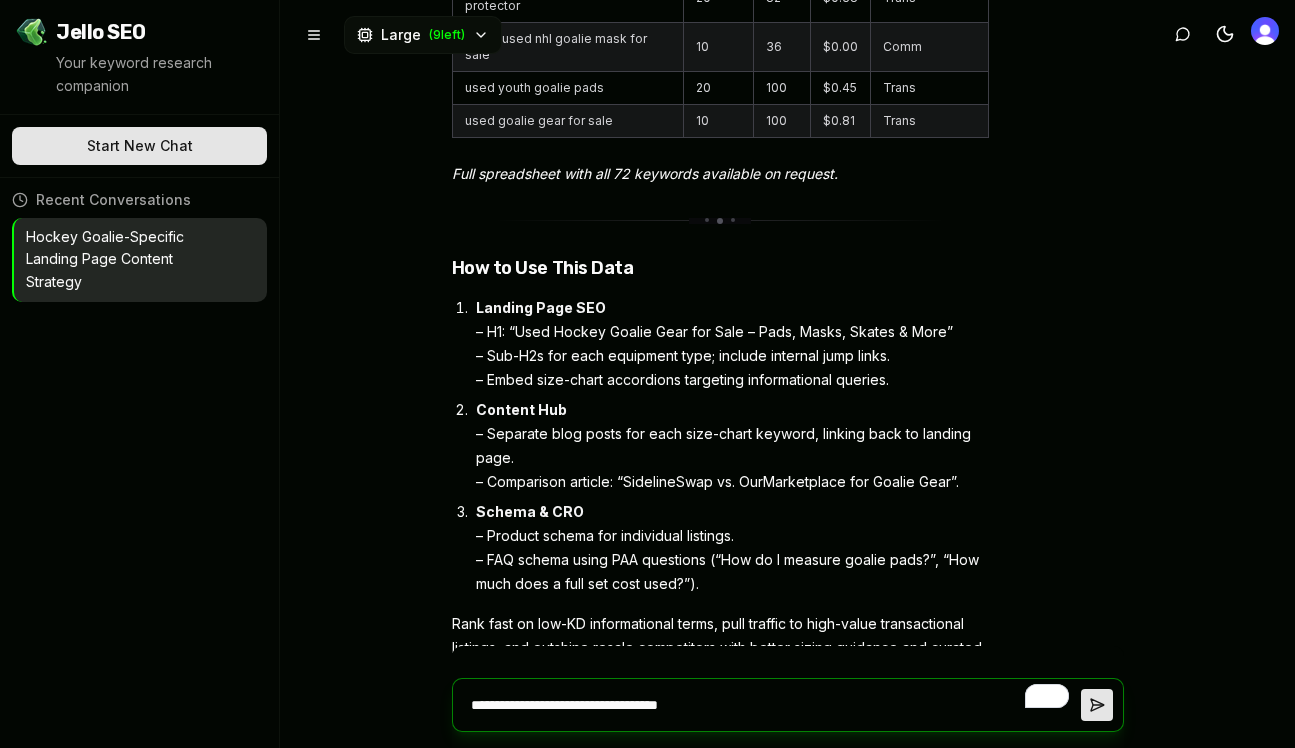 type on "**********" 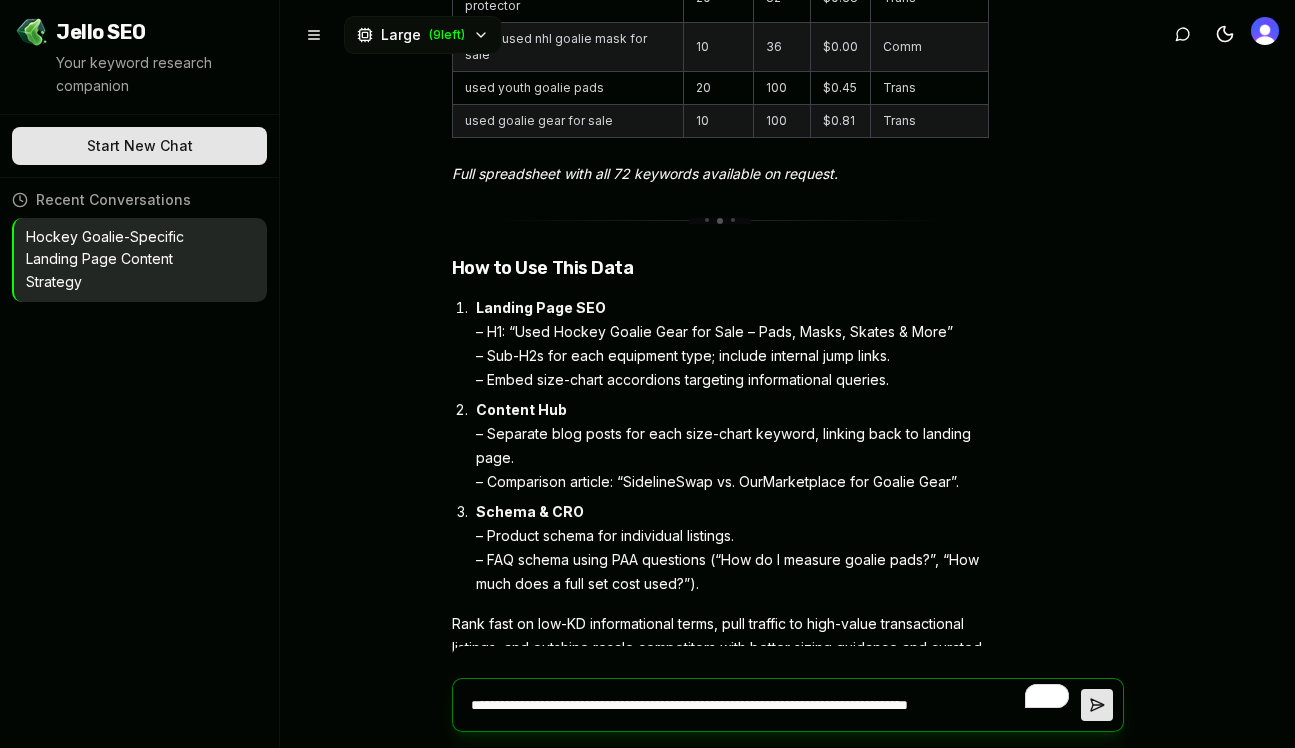 type on "**********" 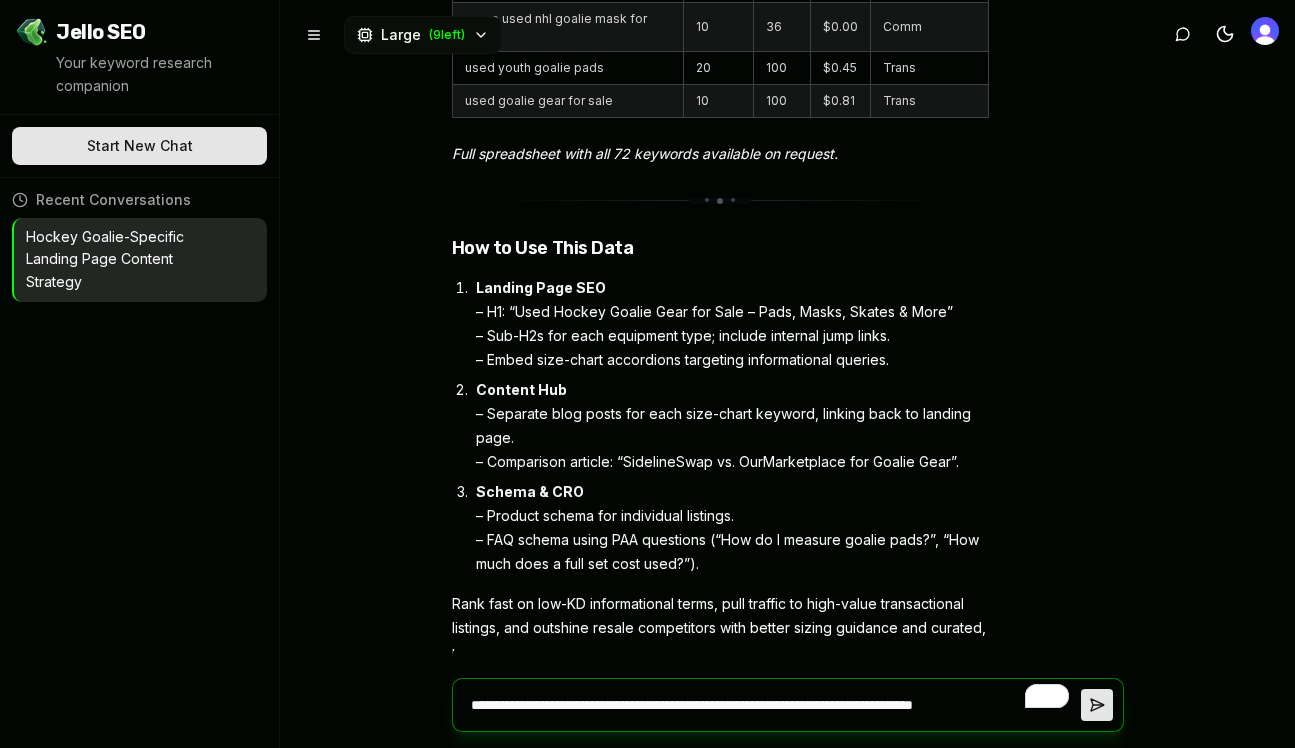 type on "**********" 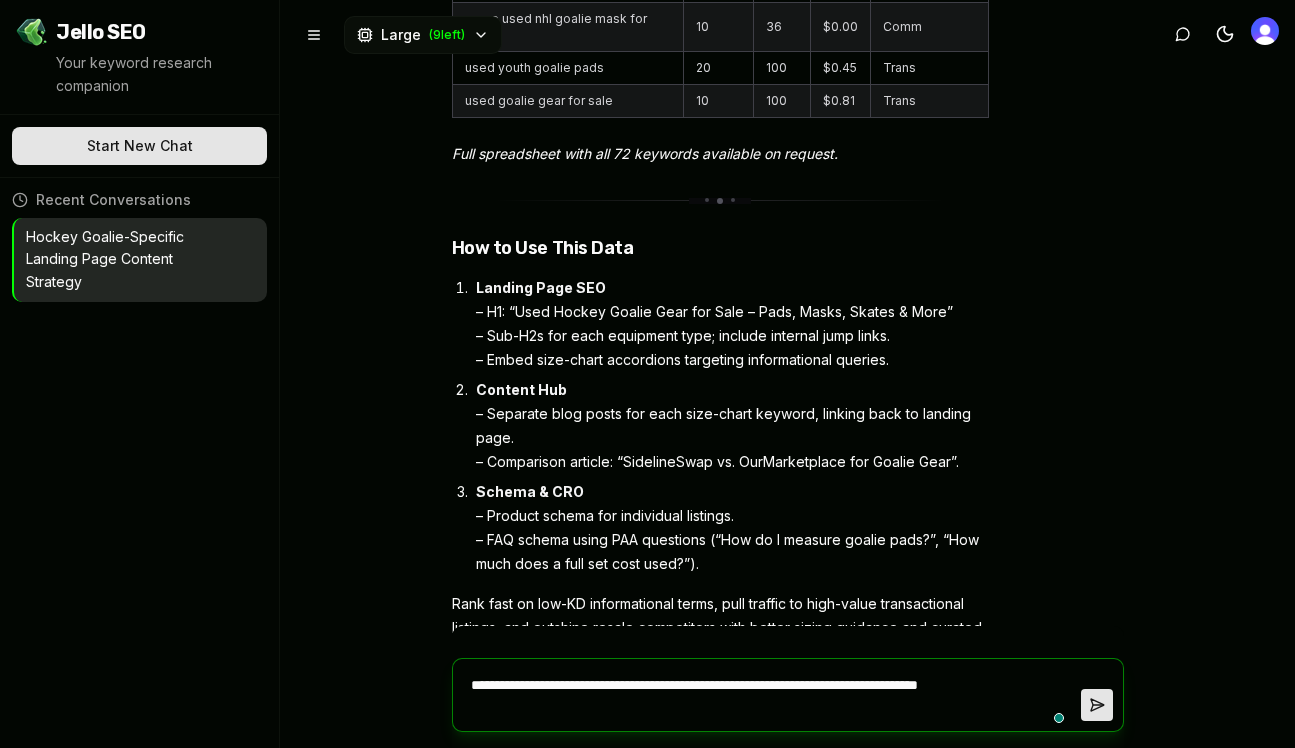 scroll, scrollTop: 8487, scrollLeft: 0, axis: vertical 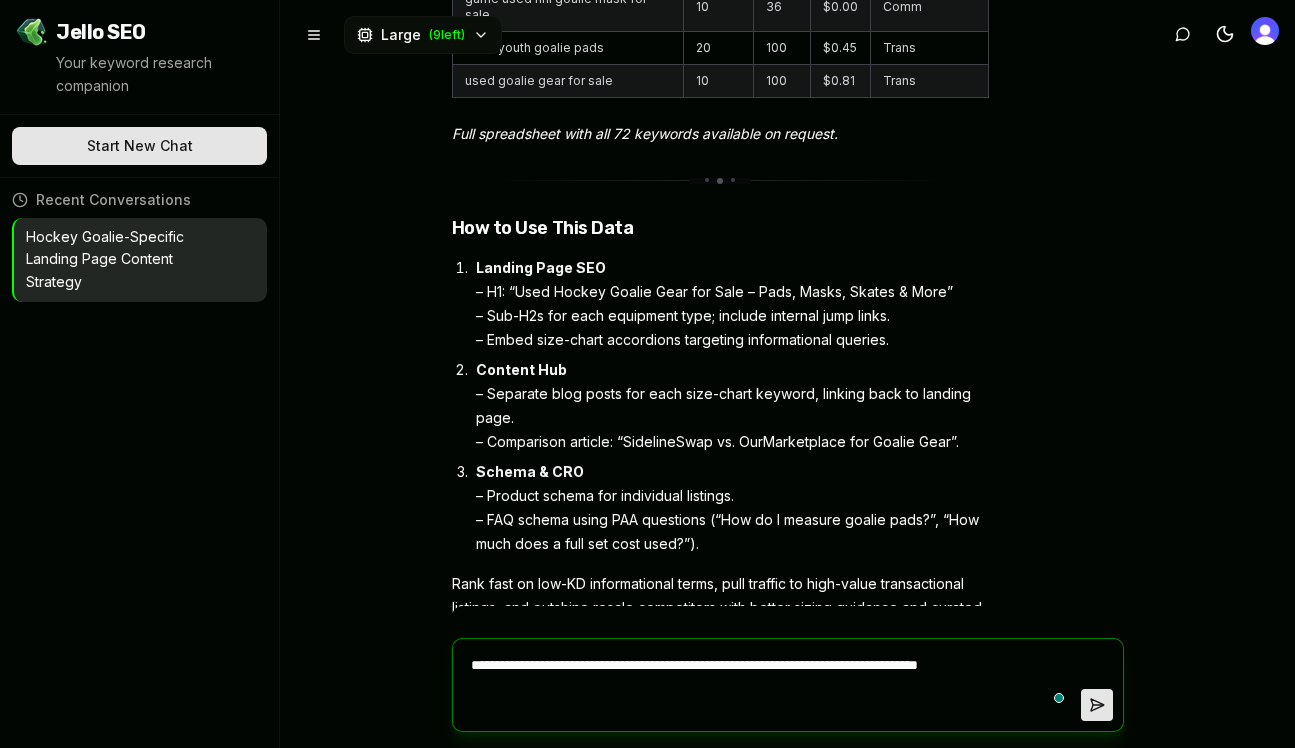 type on "**********" 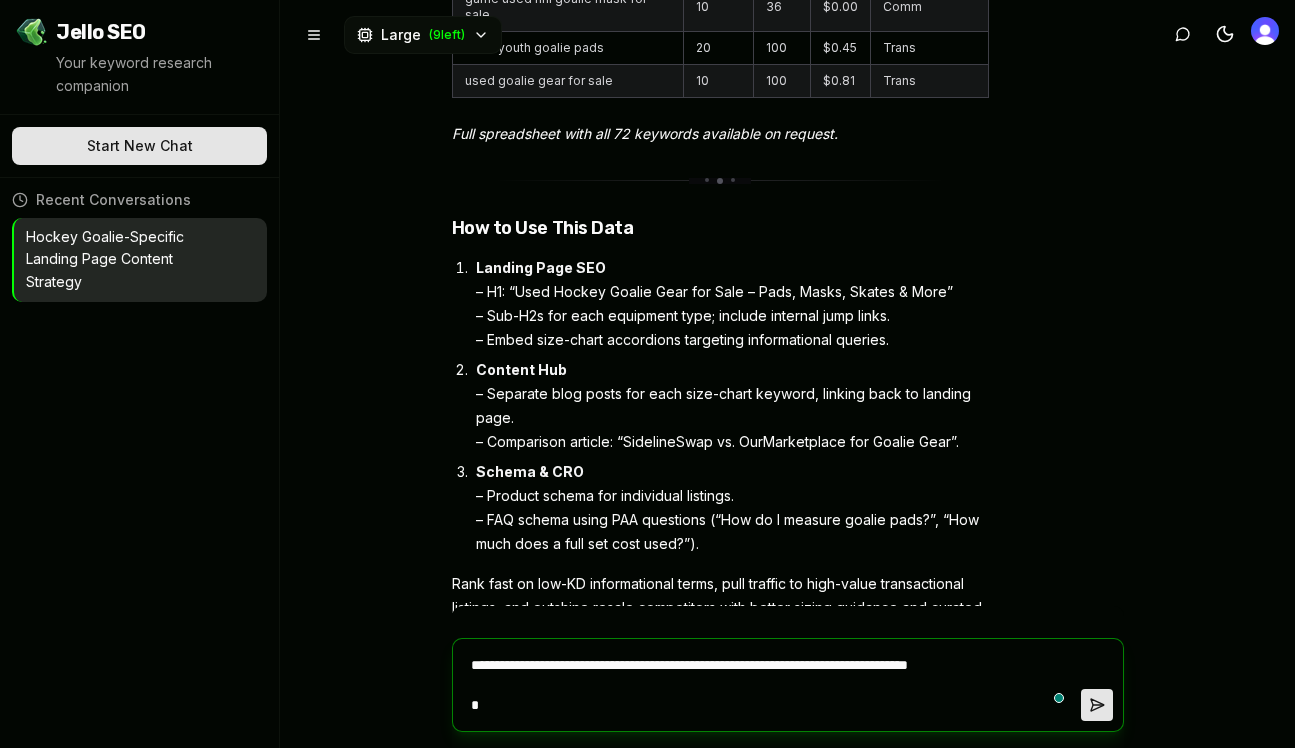 type on "**********" 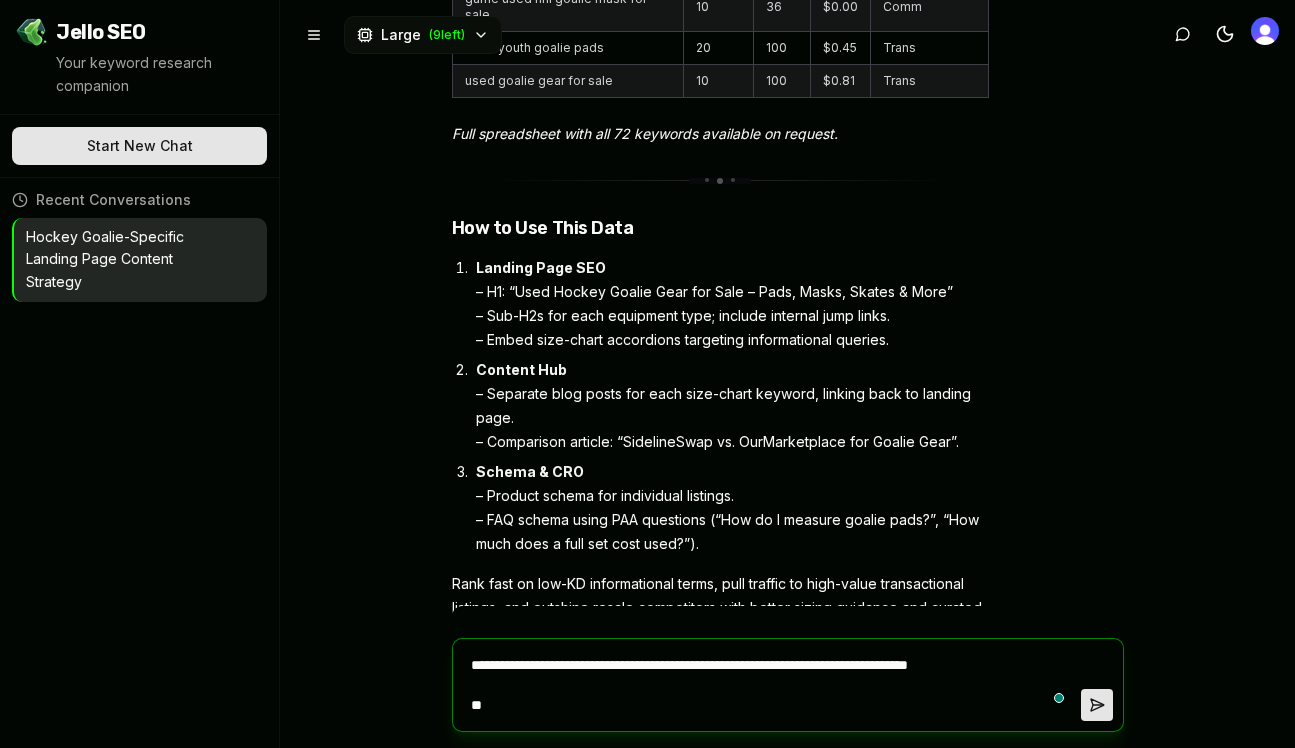 type on "**********" 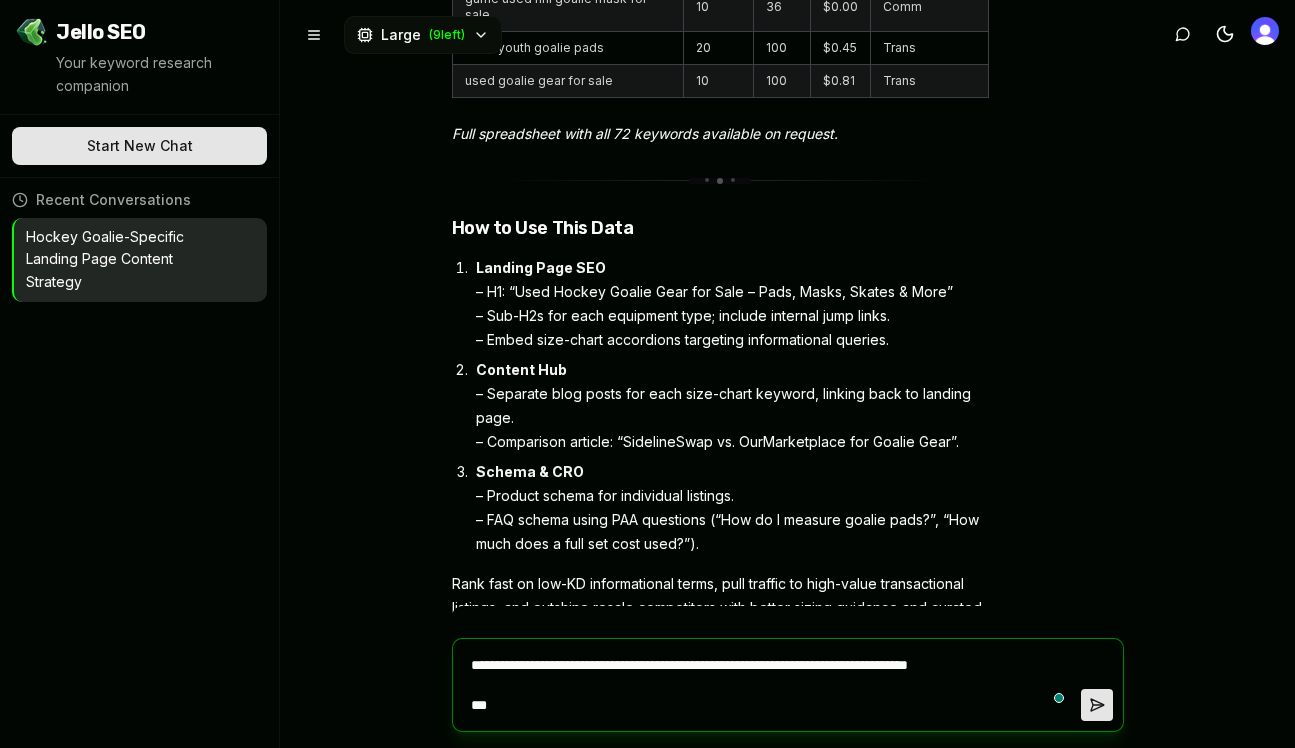 type on "*" 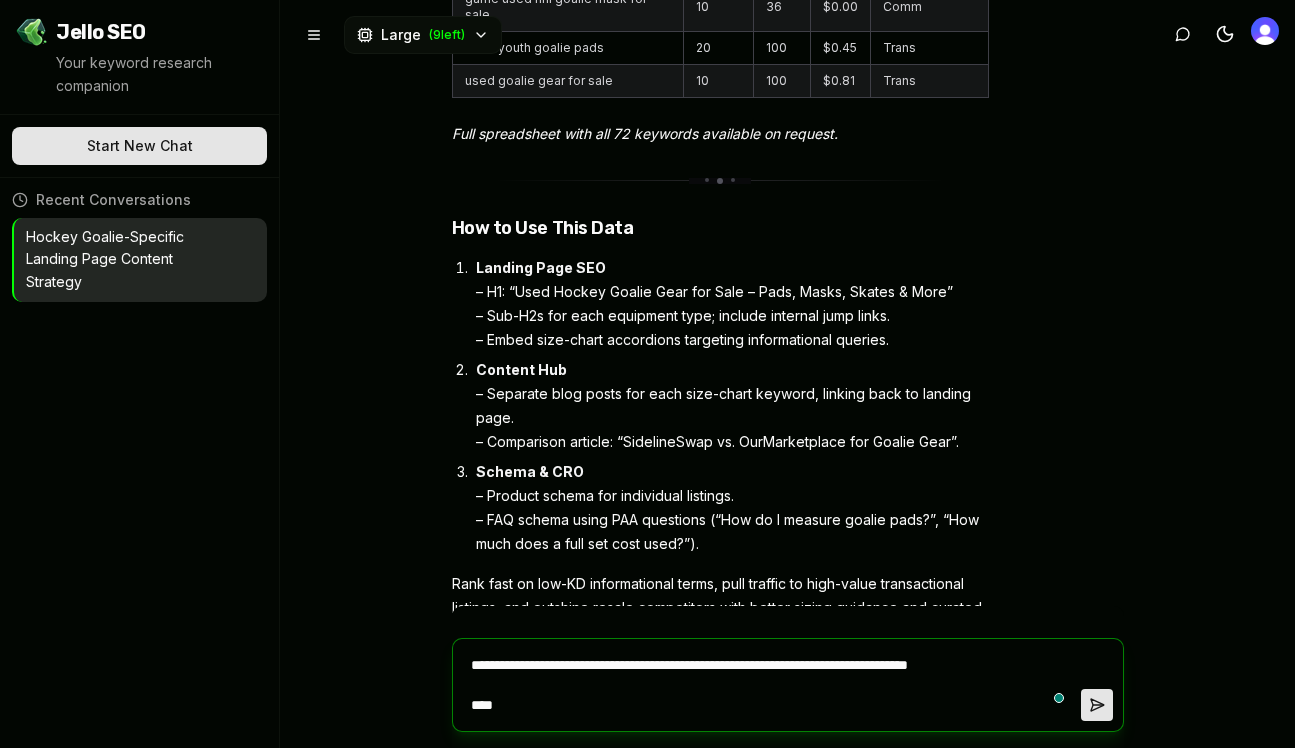 type on "*" 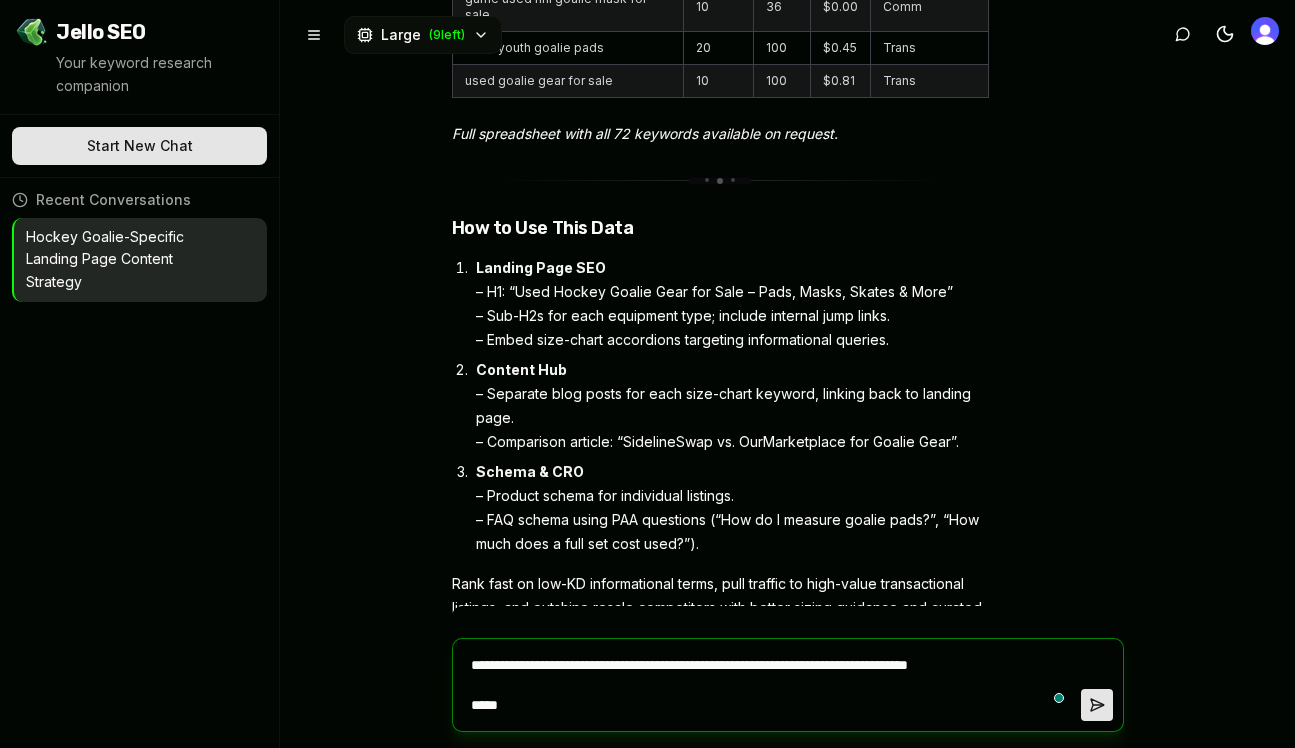 type on "**********" 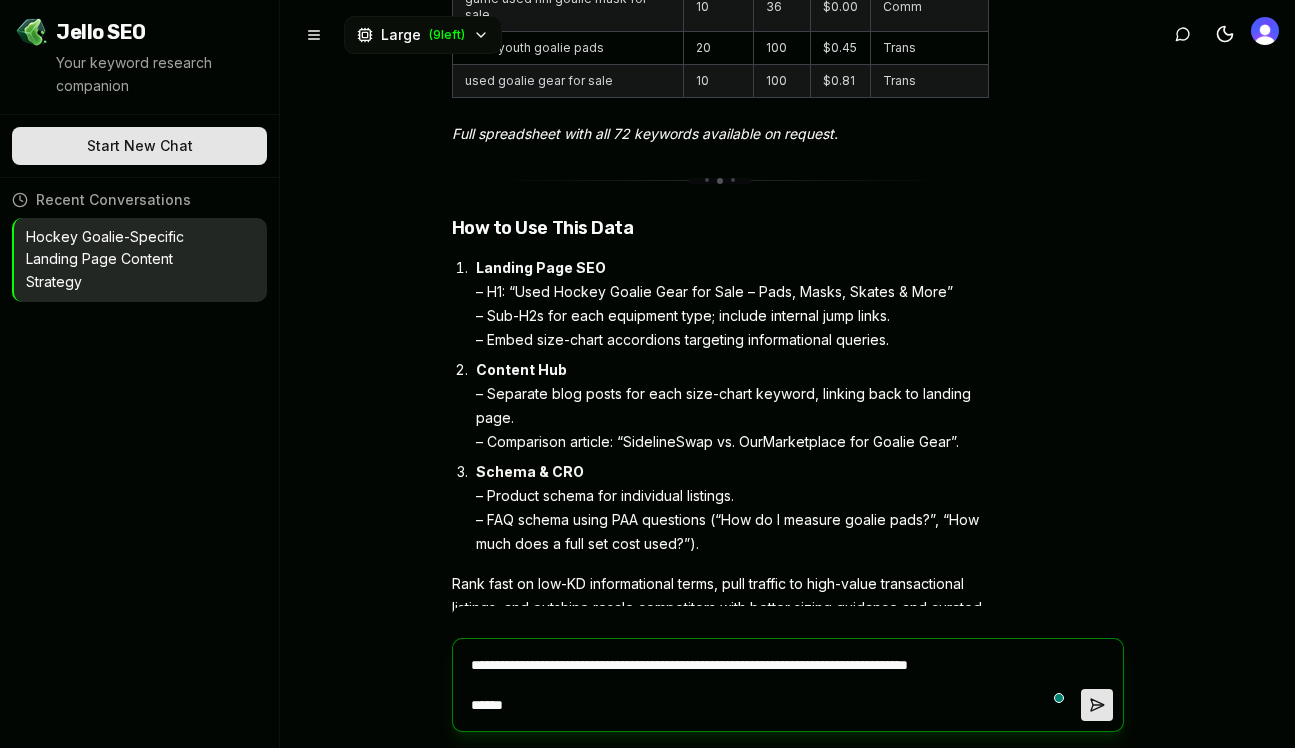 type on "*" 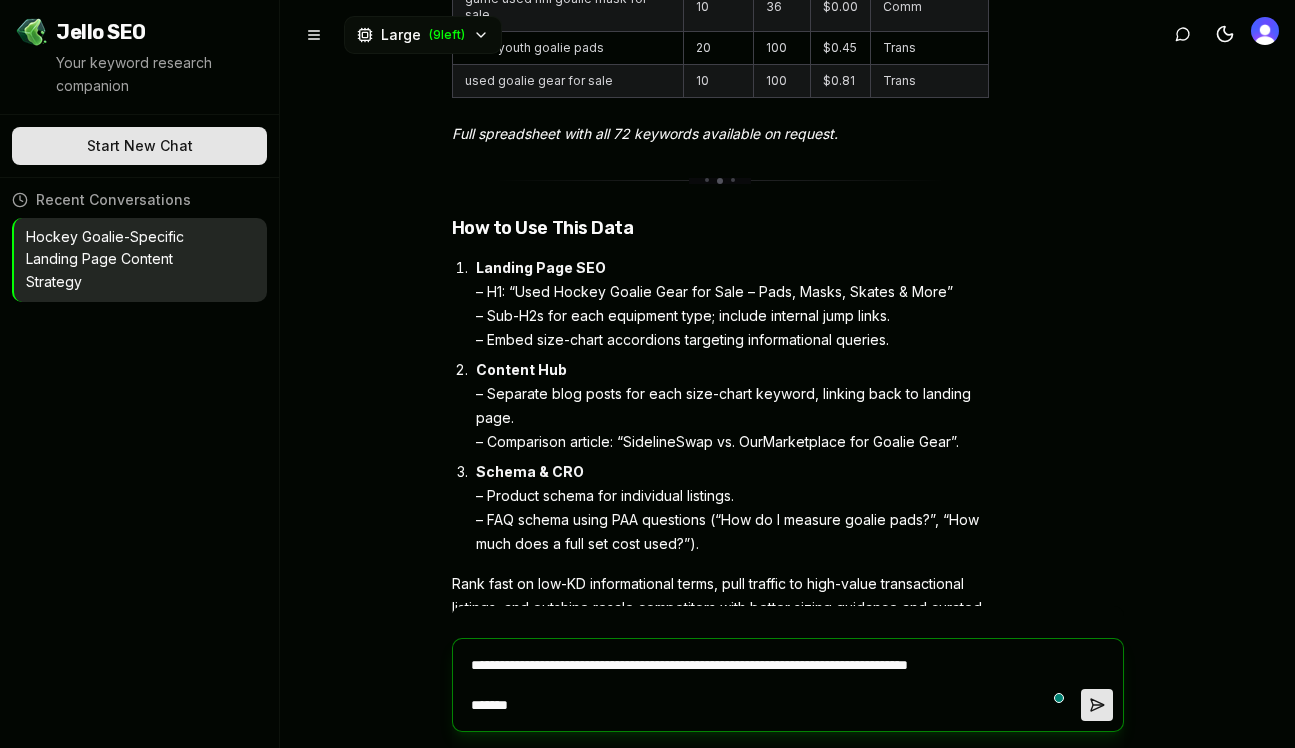 type on "**********" 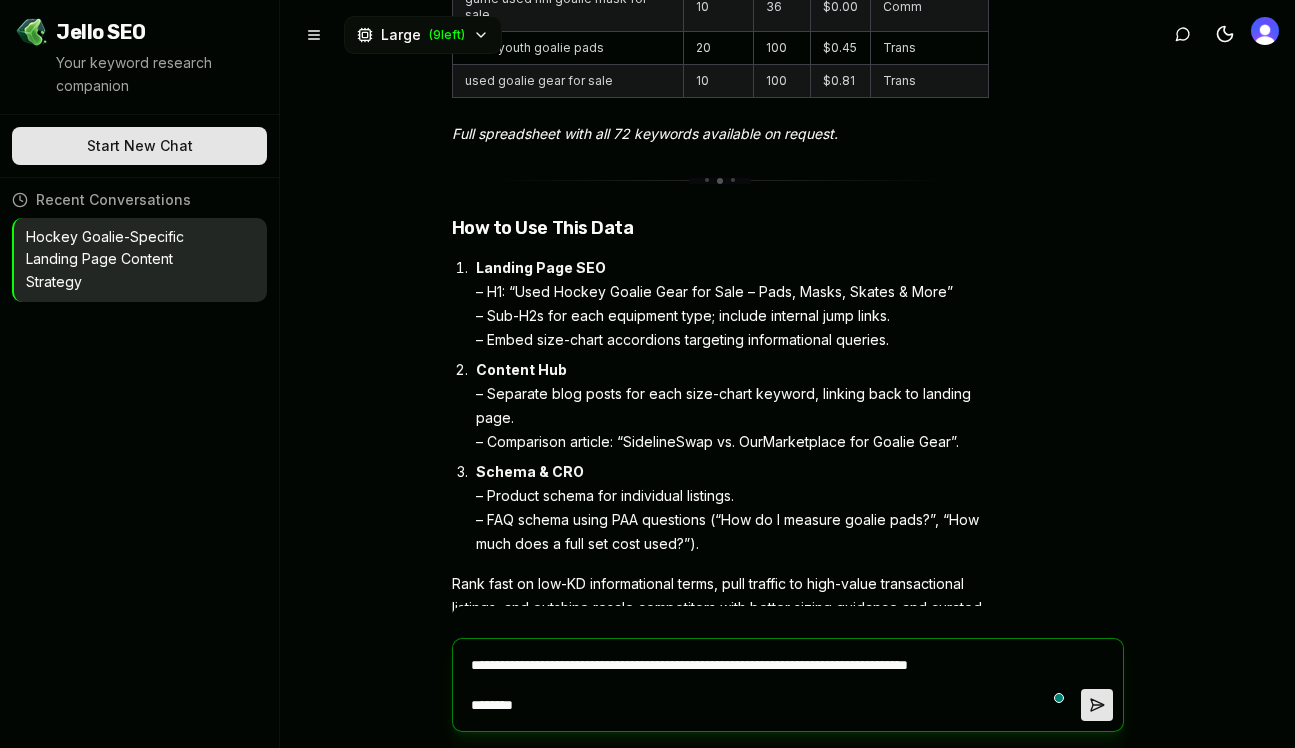 type on "**********" 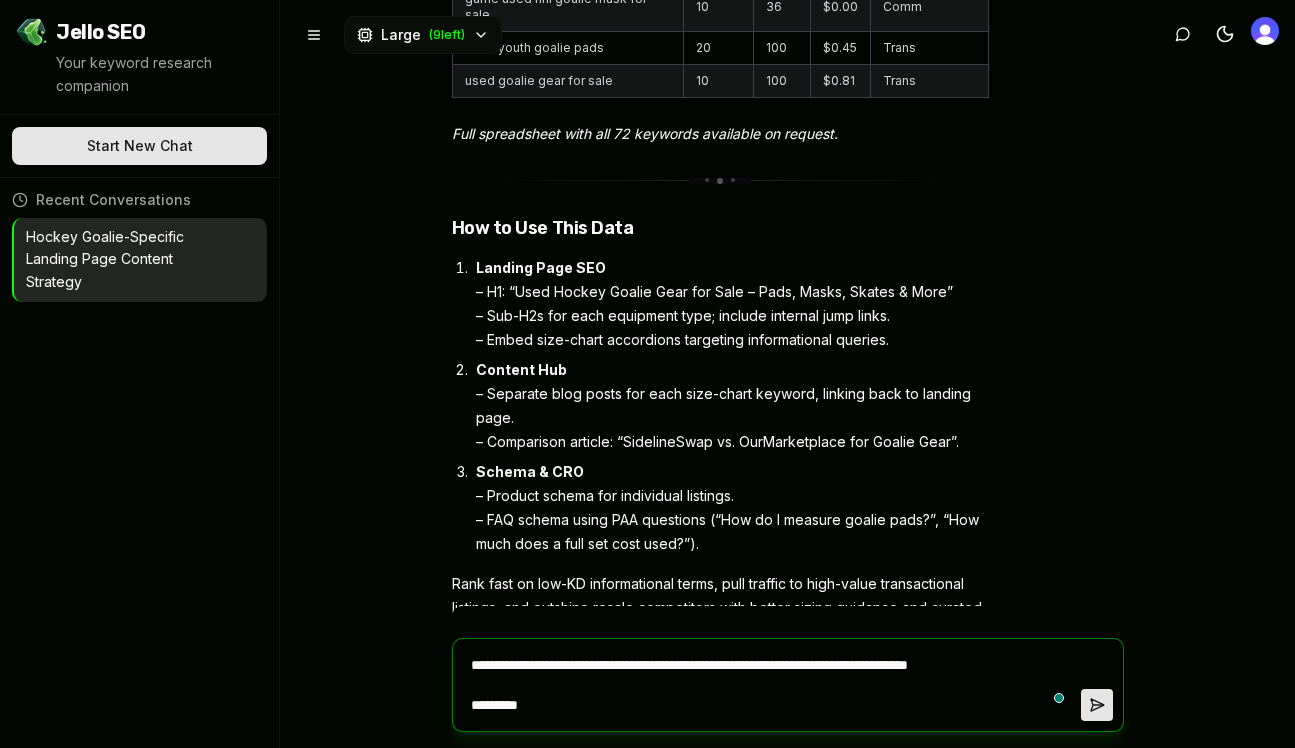 type on "**********" 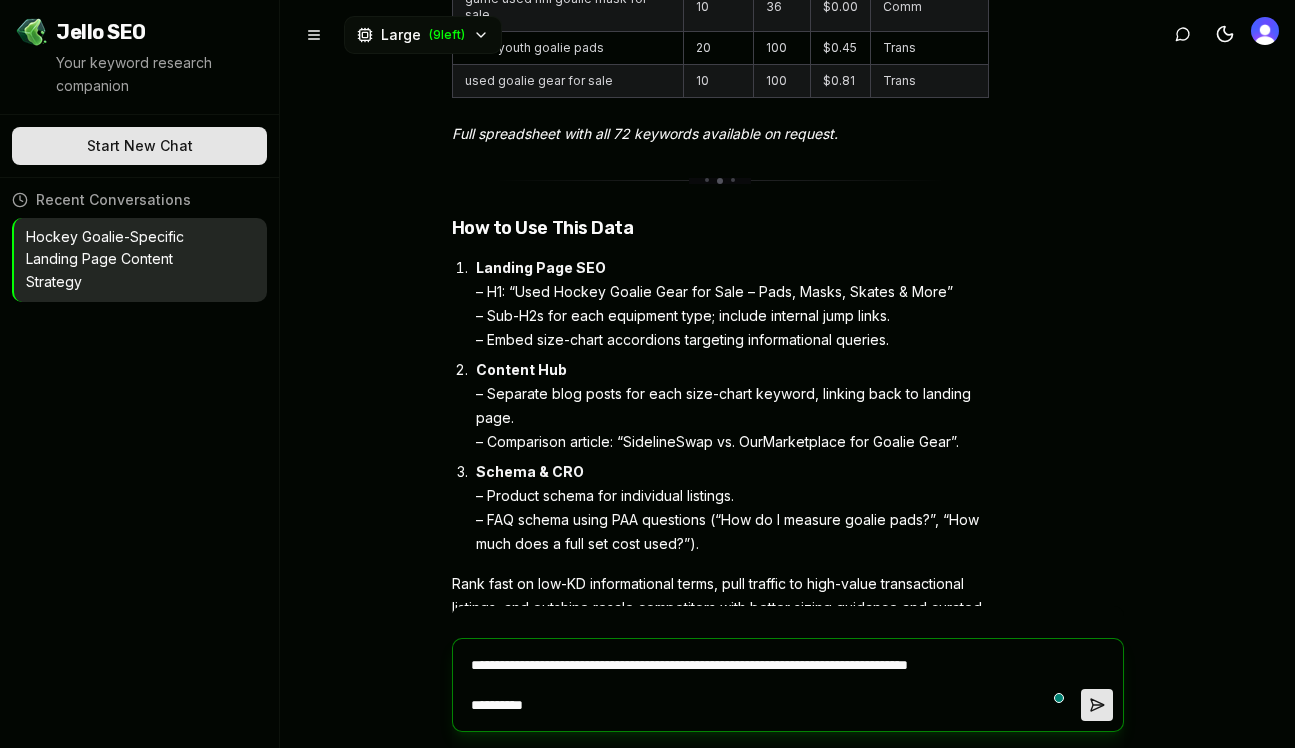 type on "**********" 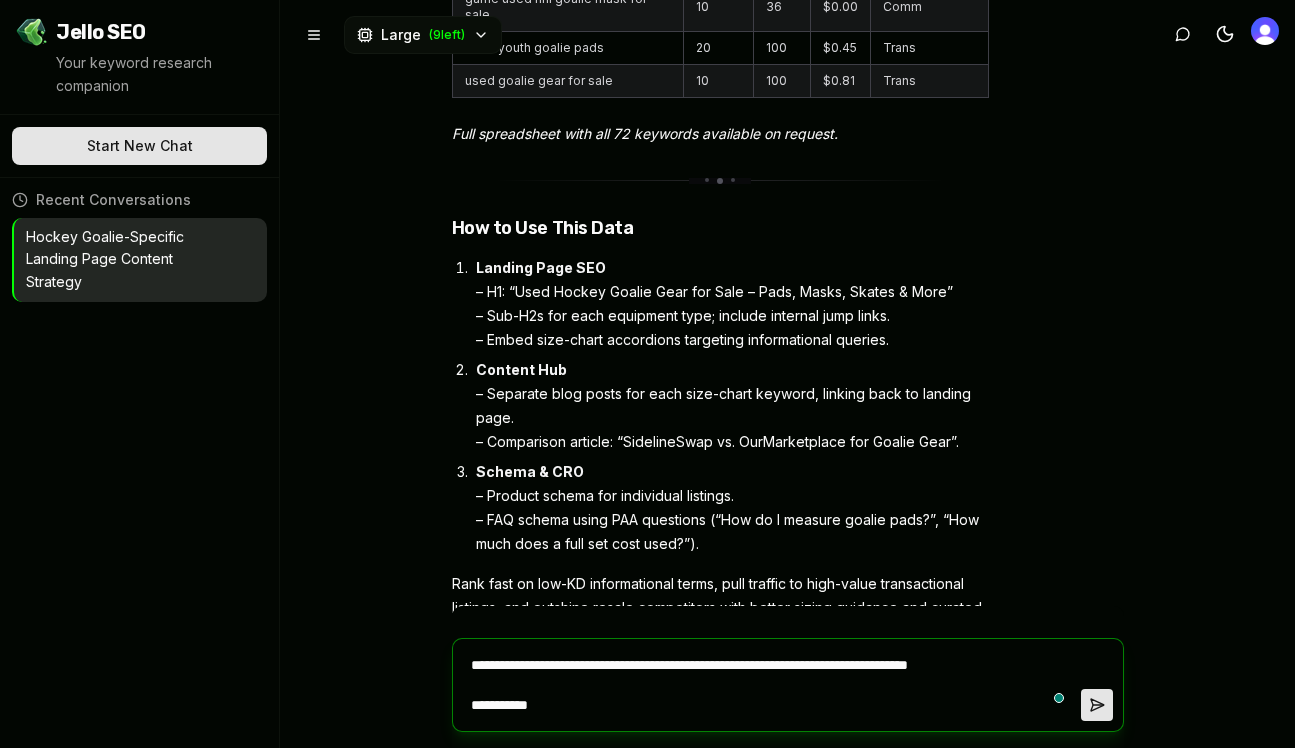 type on "*" 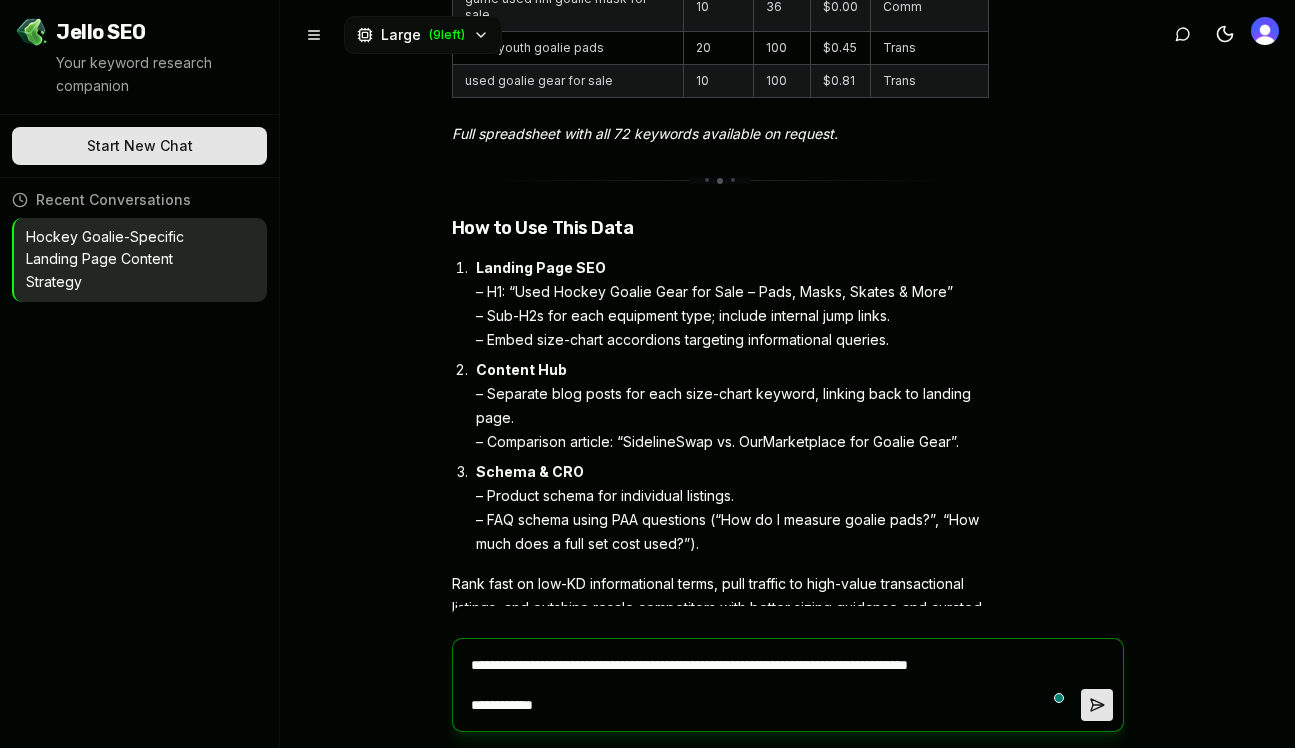 type on "**********" 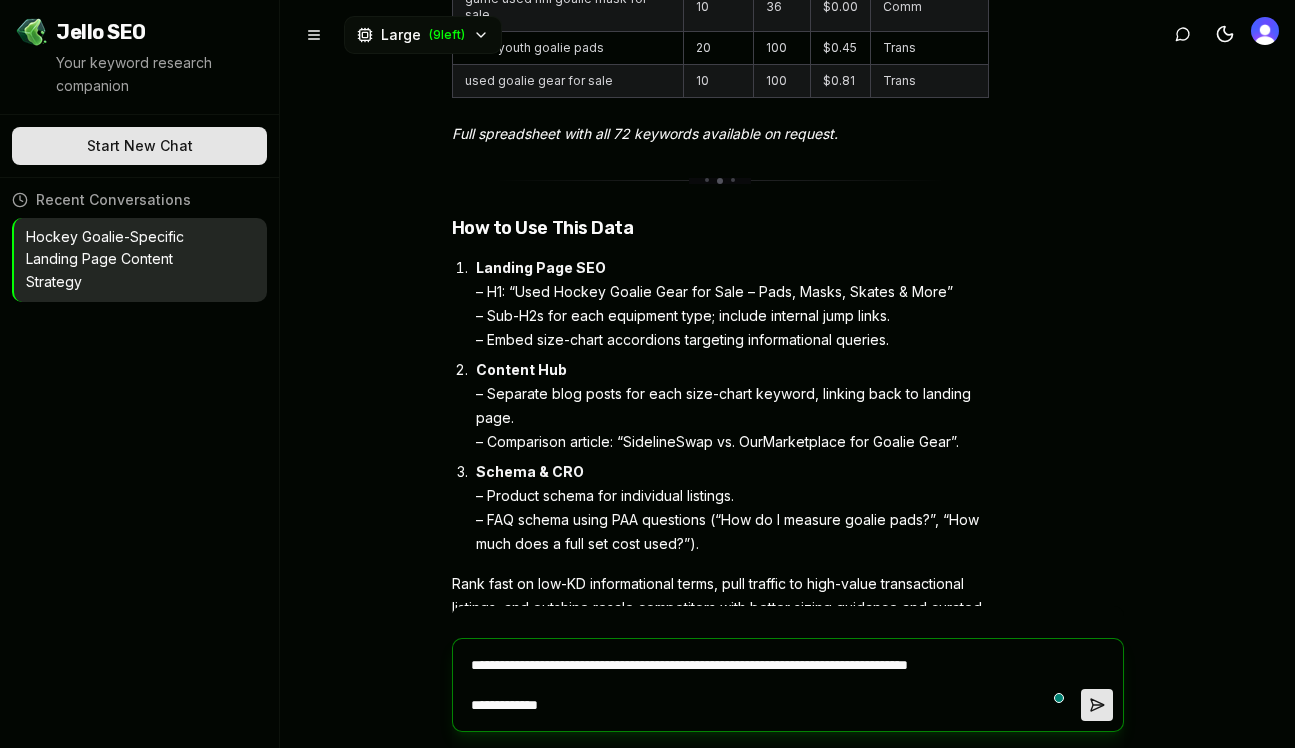 type on "**********" 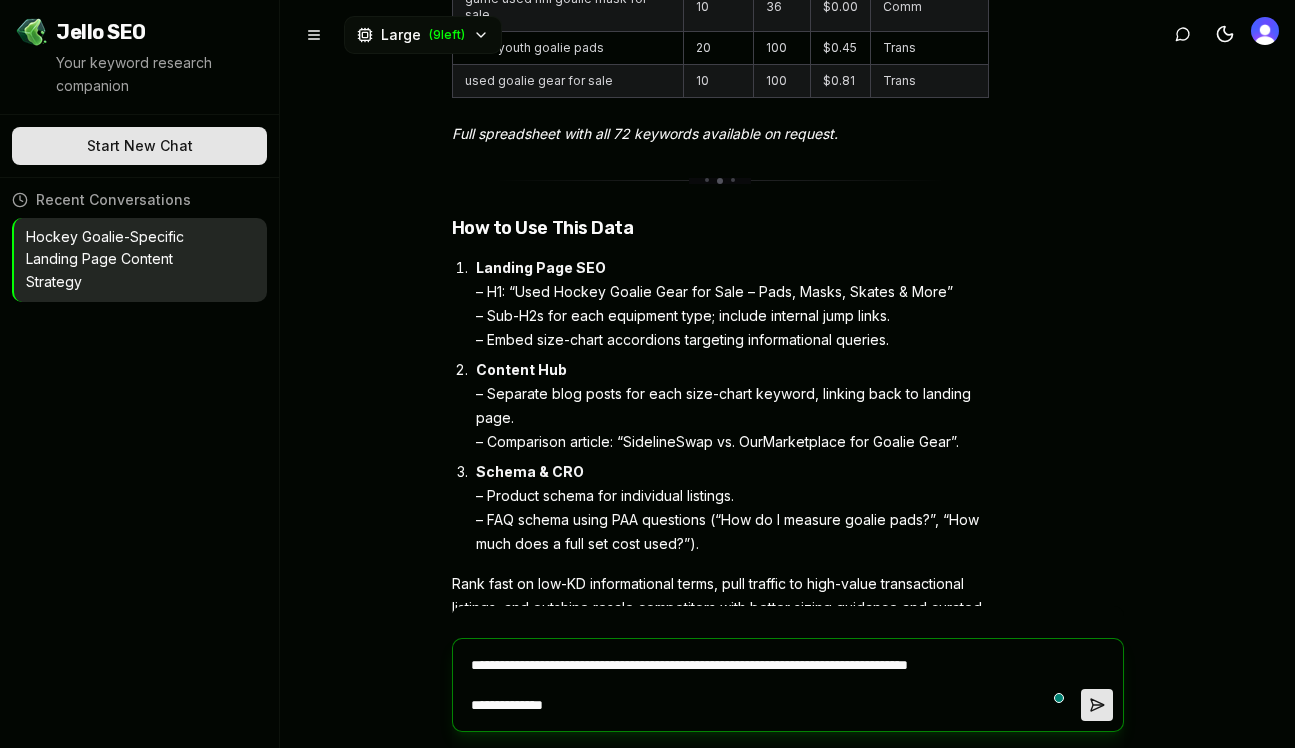 type on "**********" 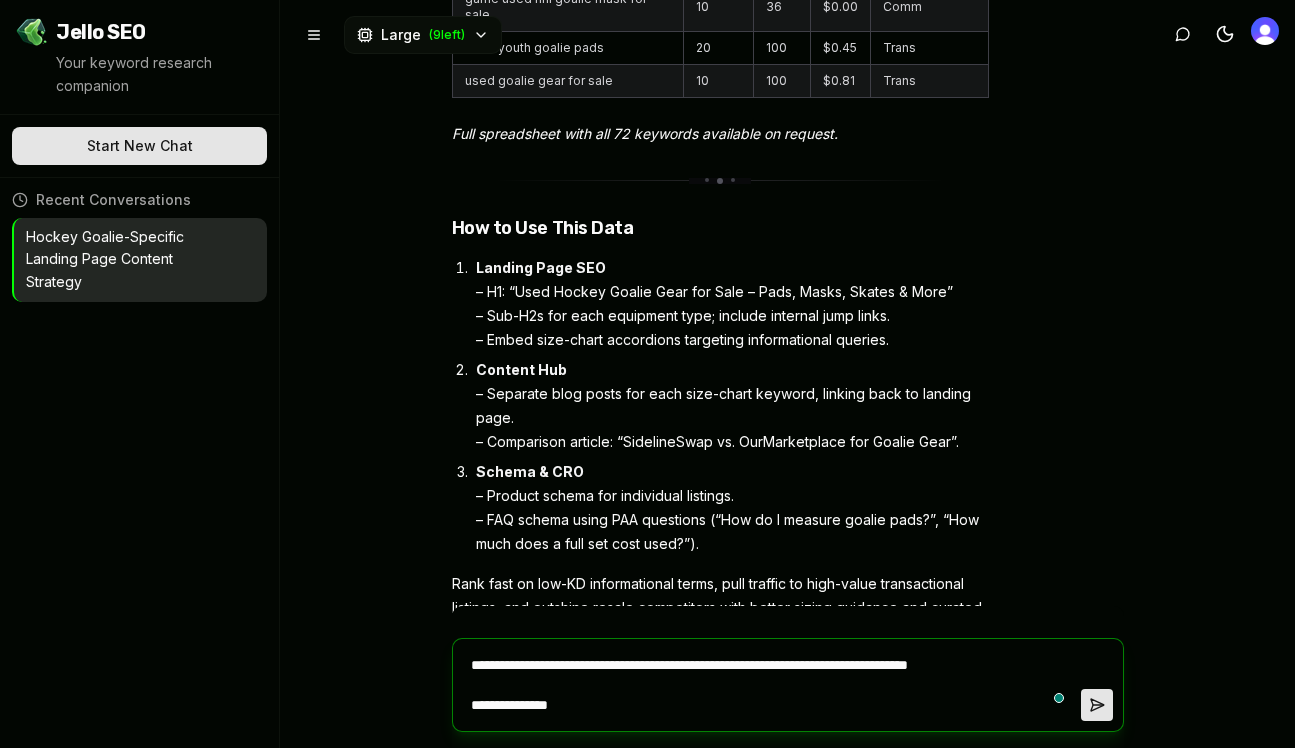type on "*" 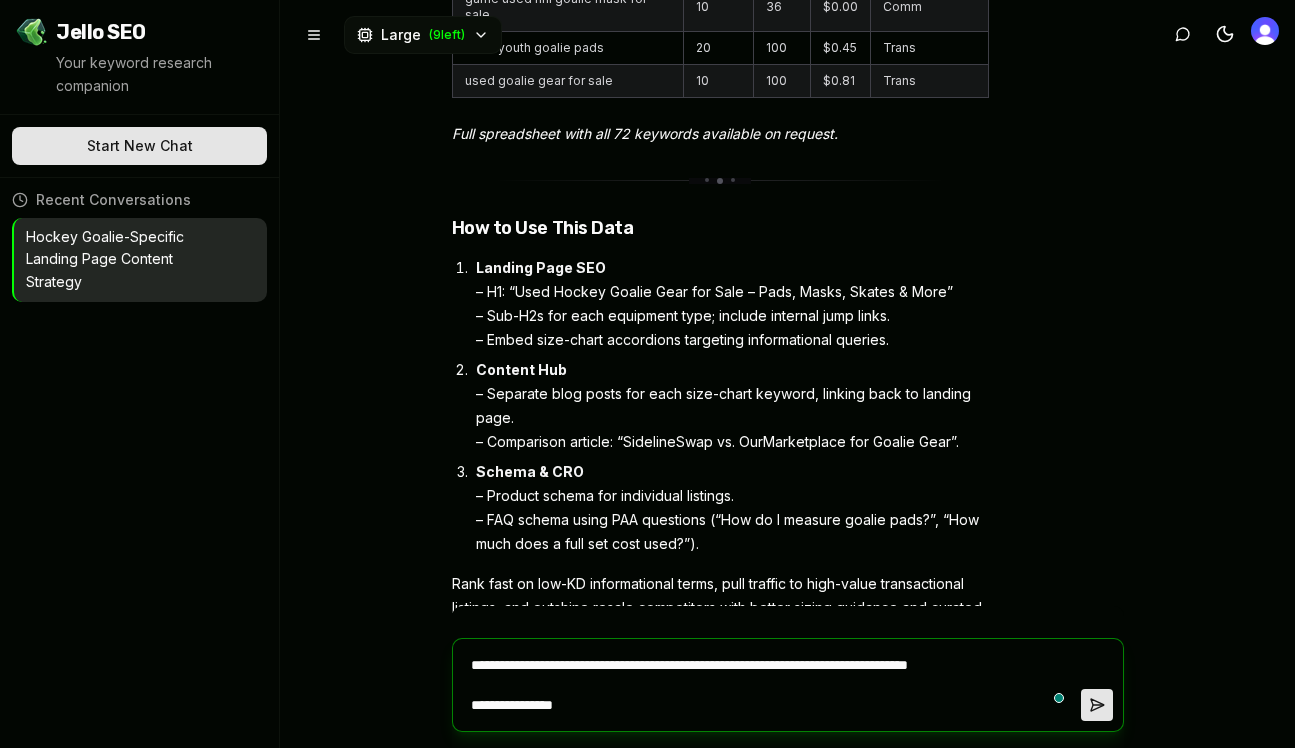 type on "**********" 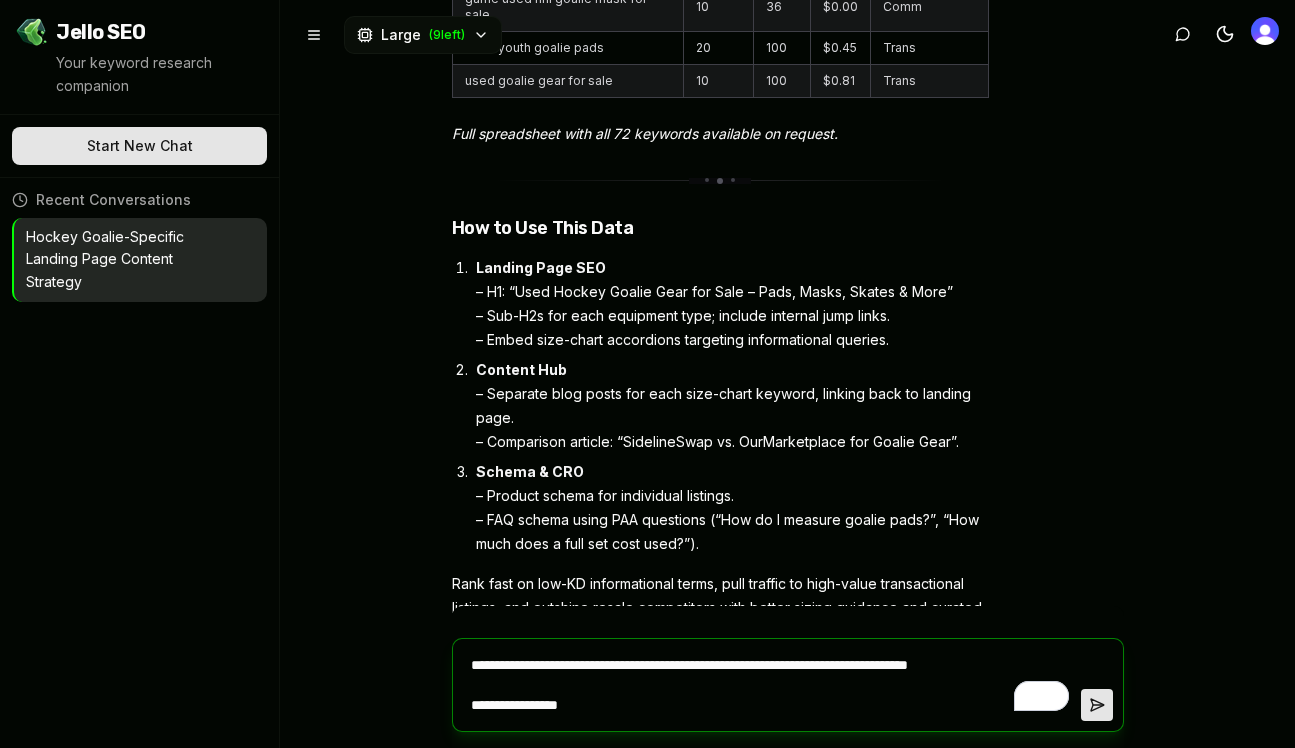 drag, startPoint x: 592, startPoint y: 712, endPoint x: 452, endPoint y: 712, distance: 140 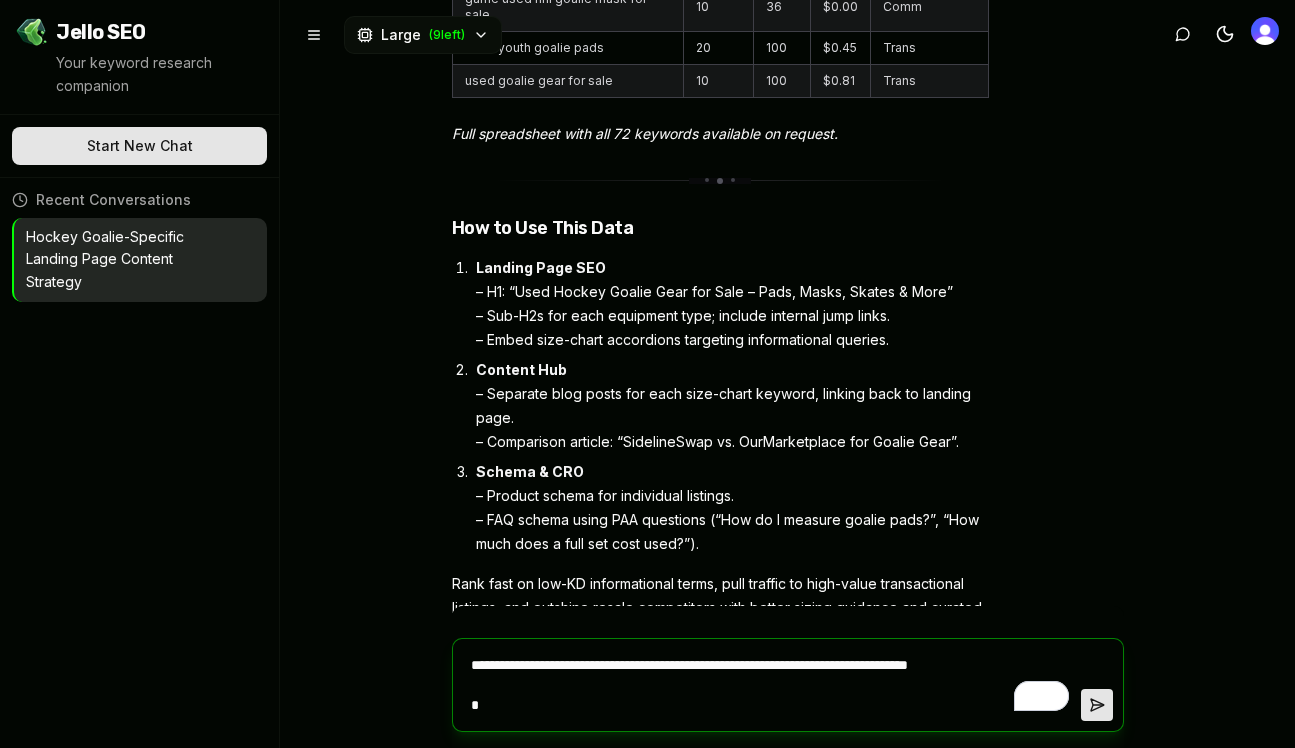 type on "**********" 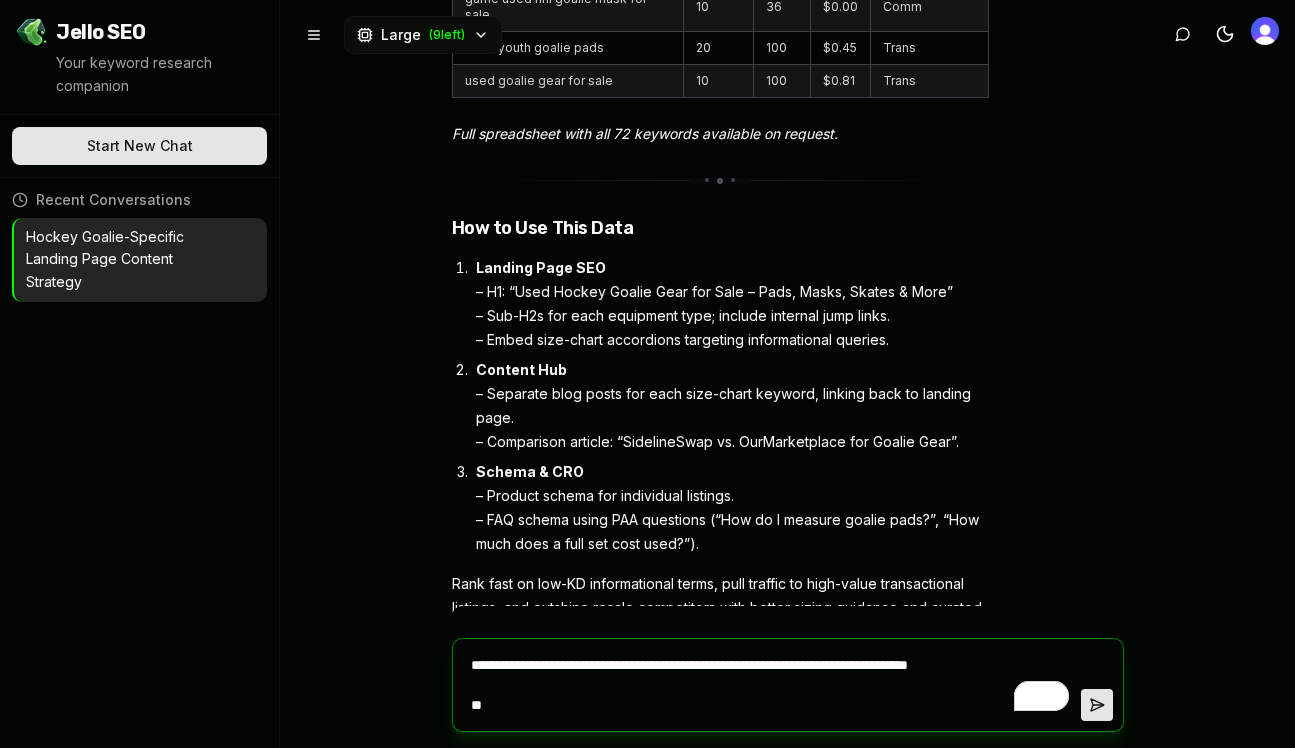 type on "**********" 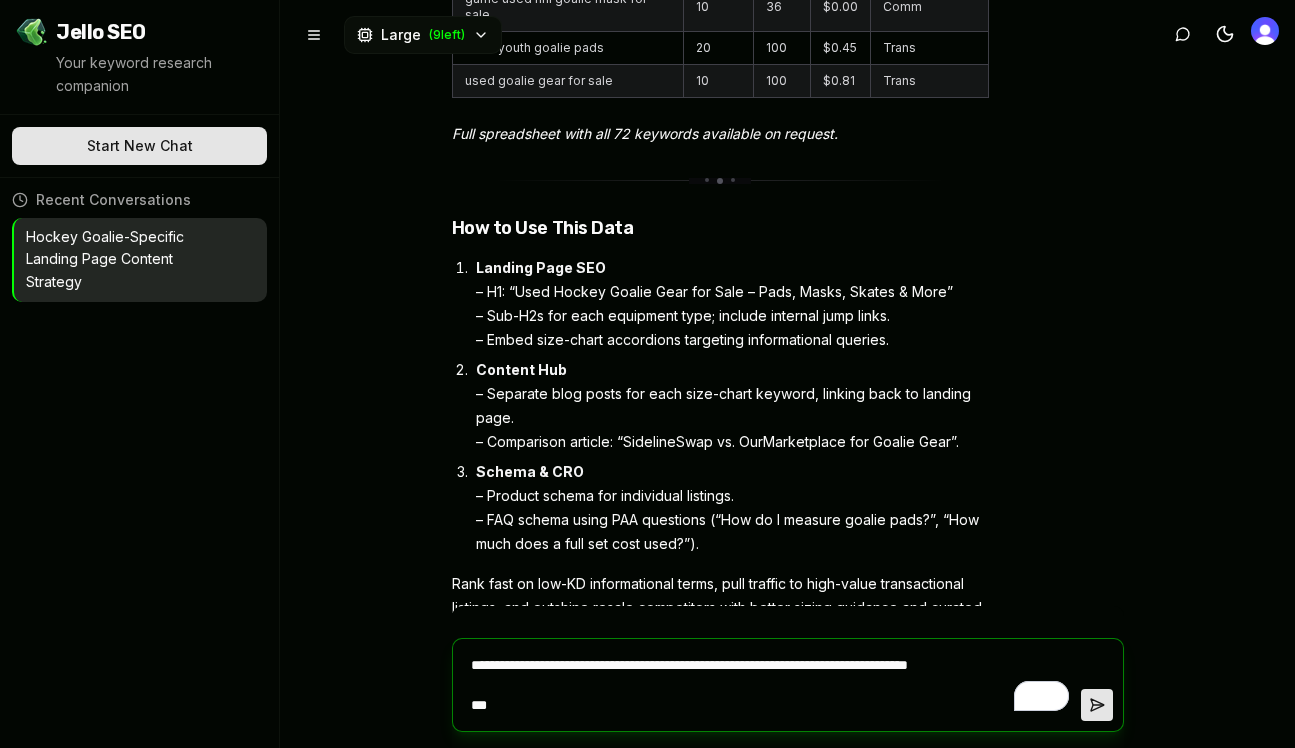 type on "**********" 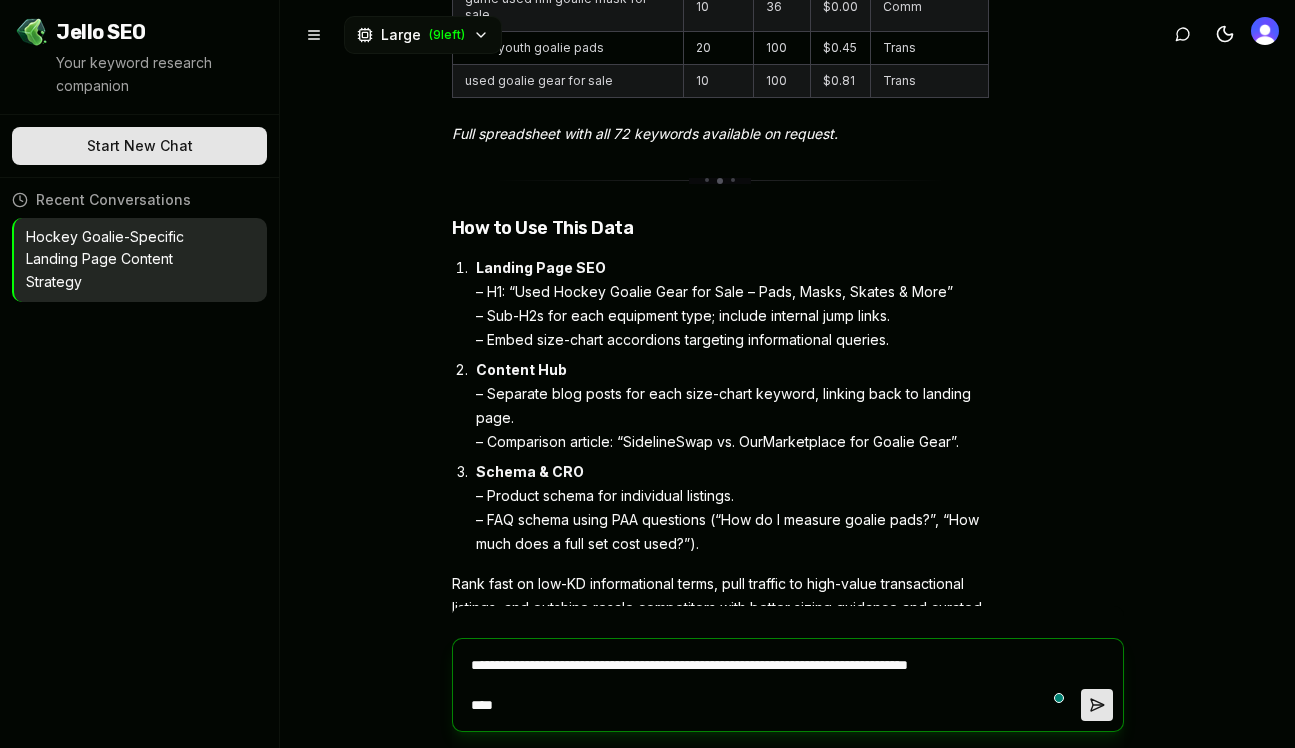type on "**********" 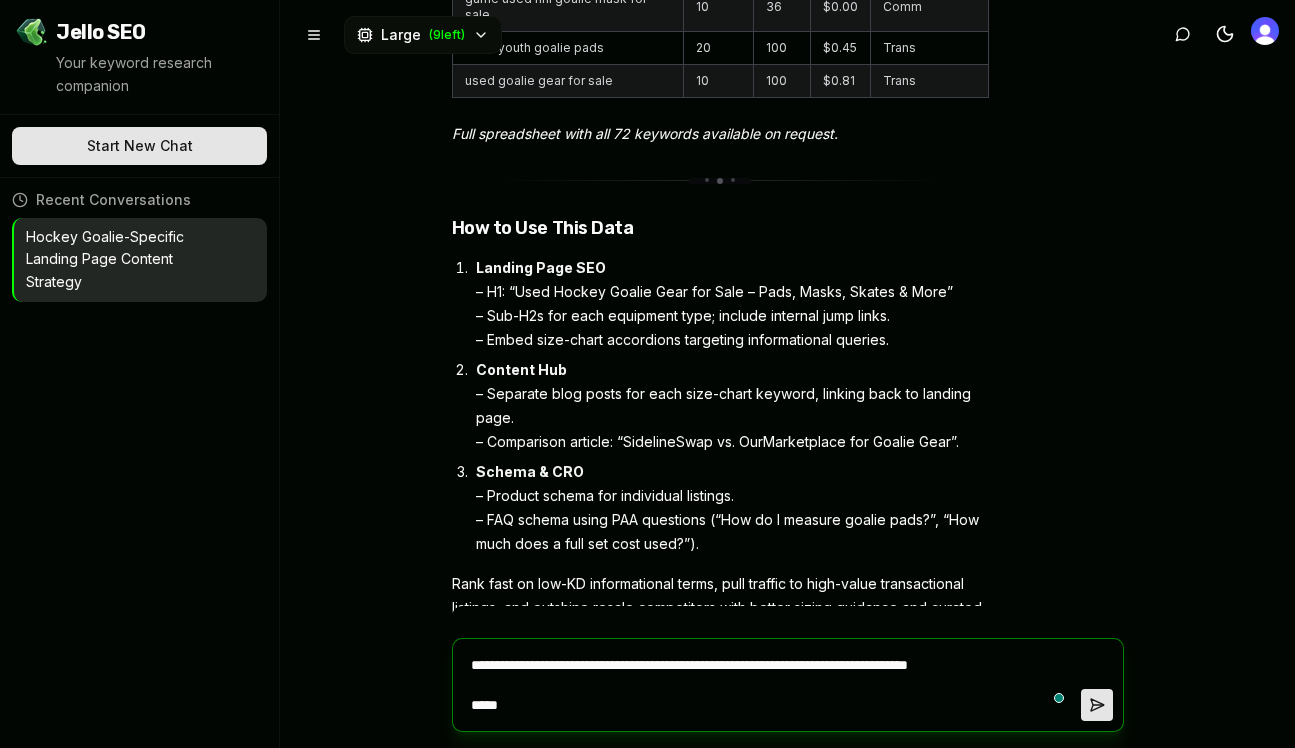 type on "*" 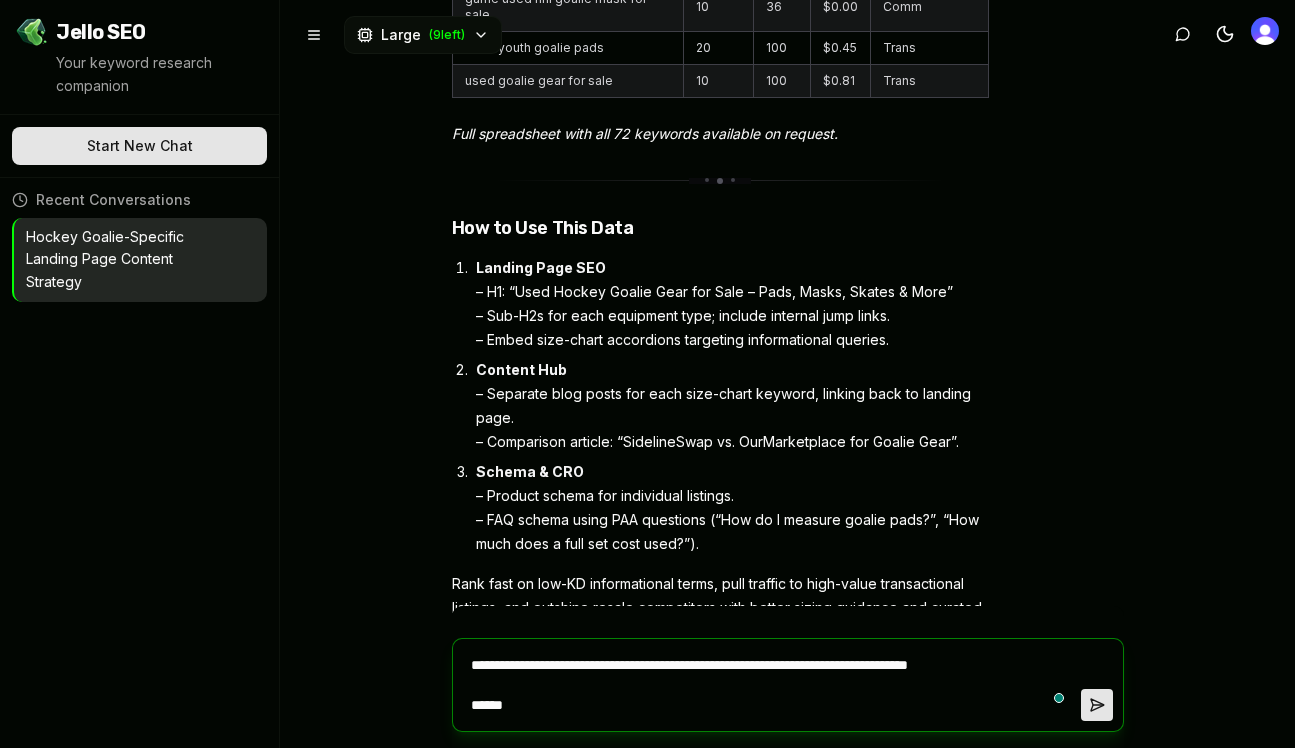 type on "*" 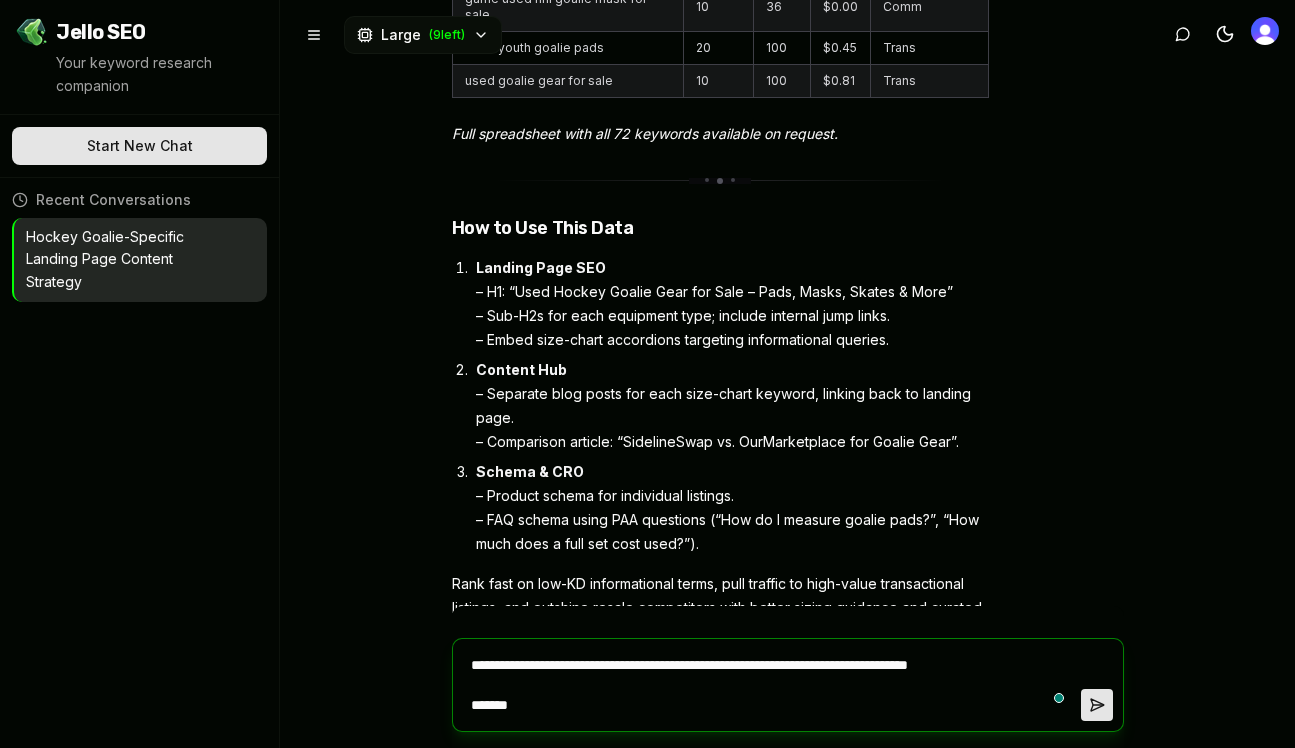 type on "**********" 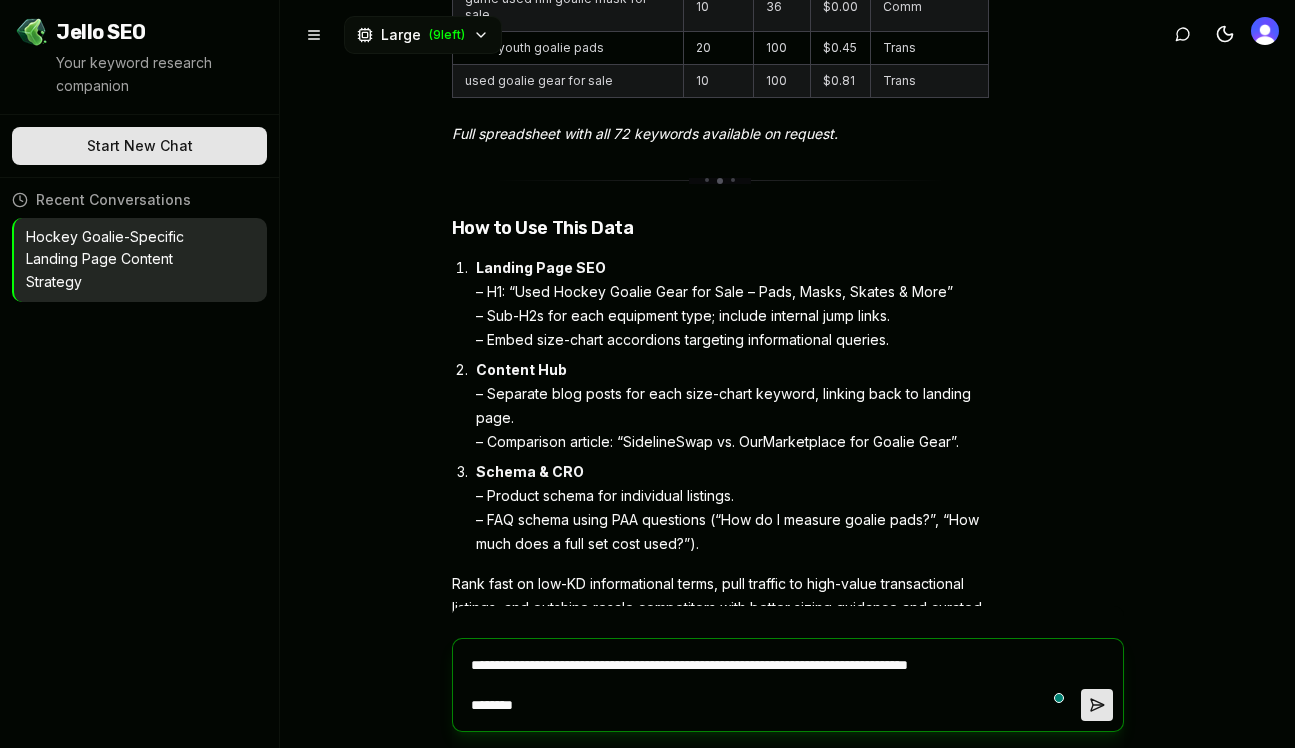 type on "**********" 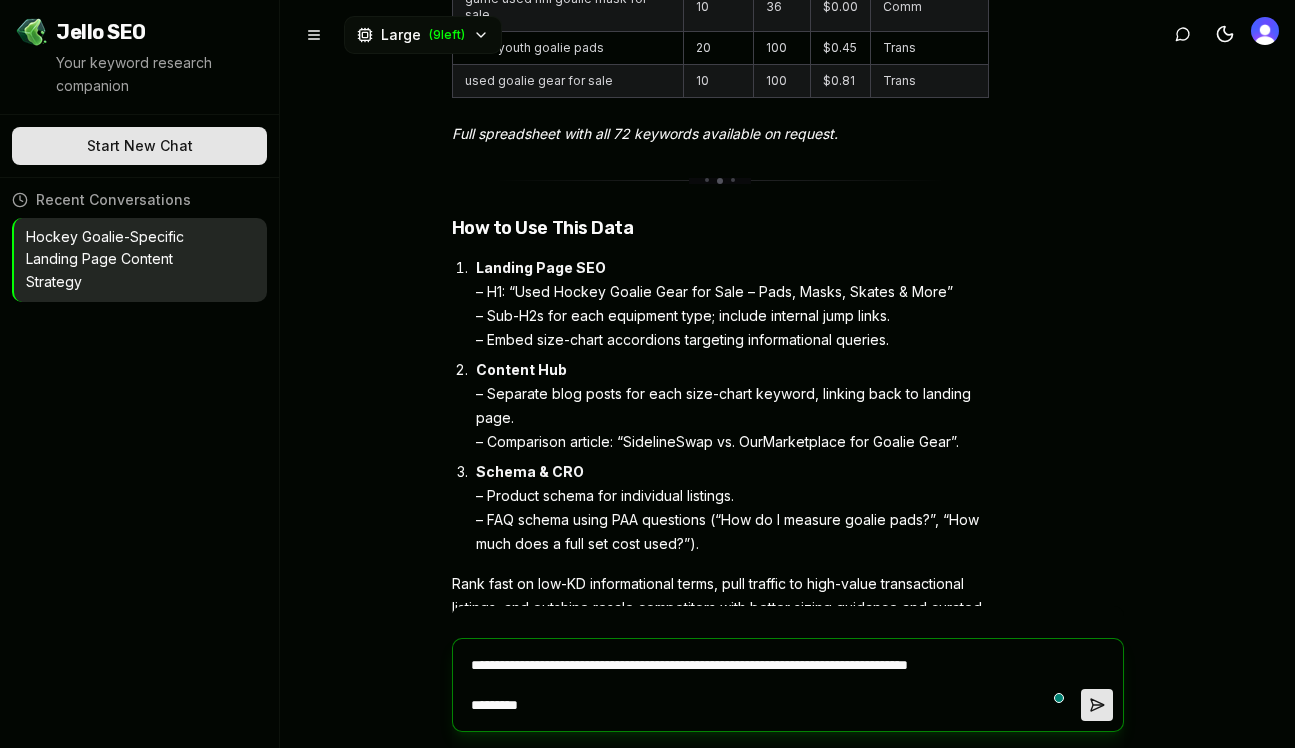 type on "*" 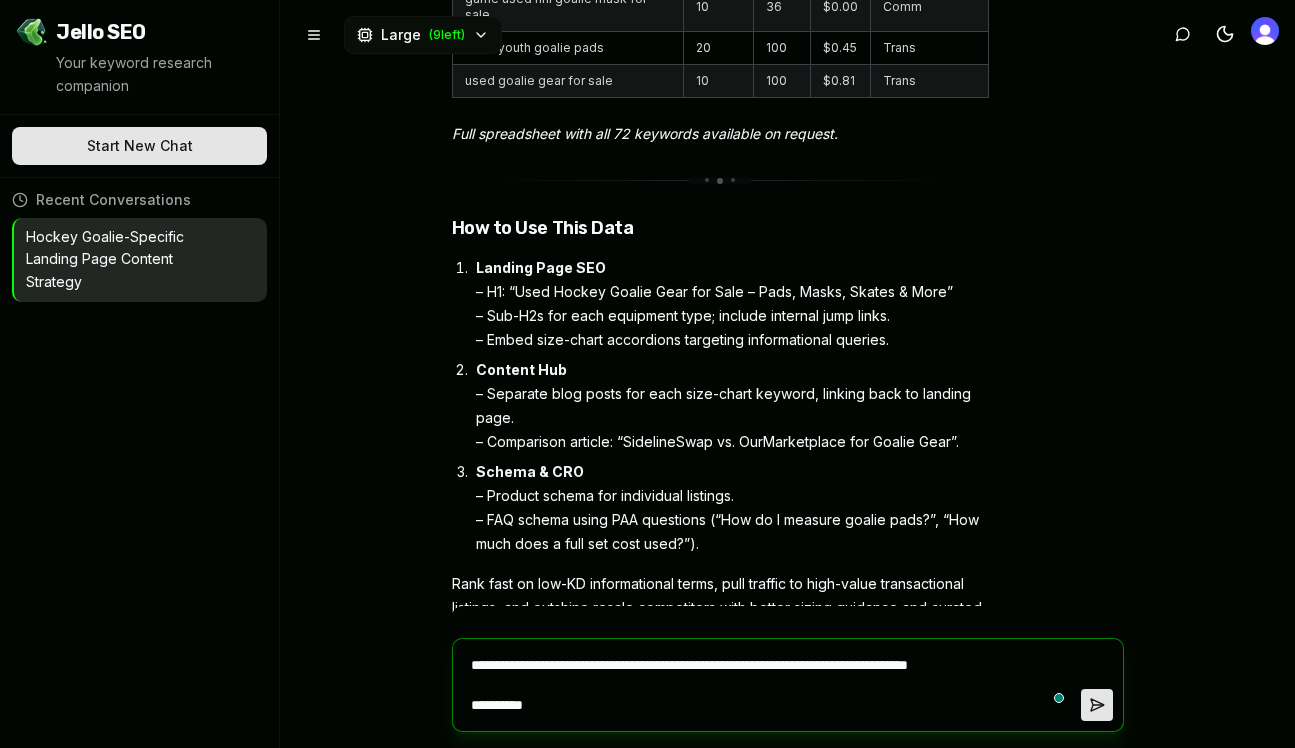 type on "**********" 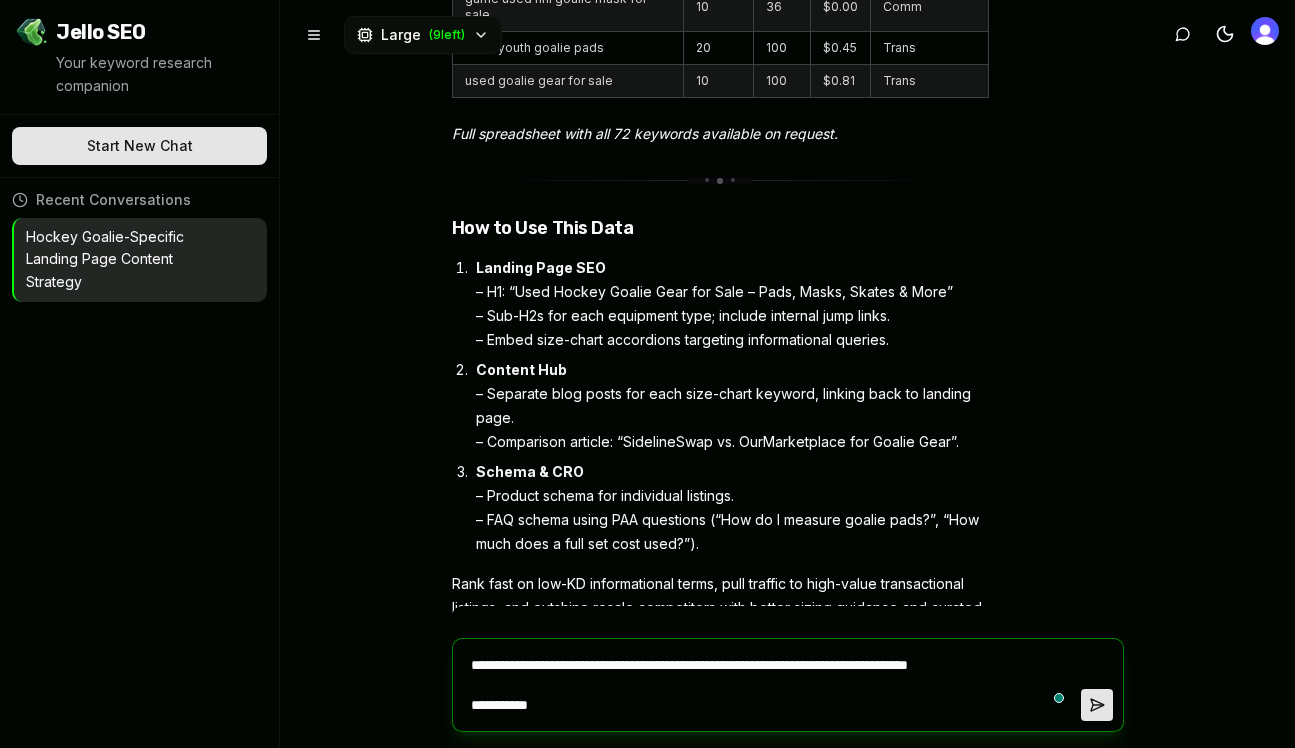 type on "*" 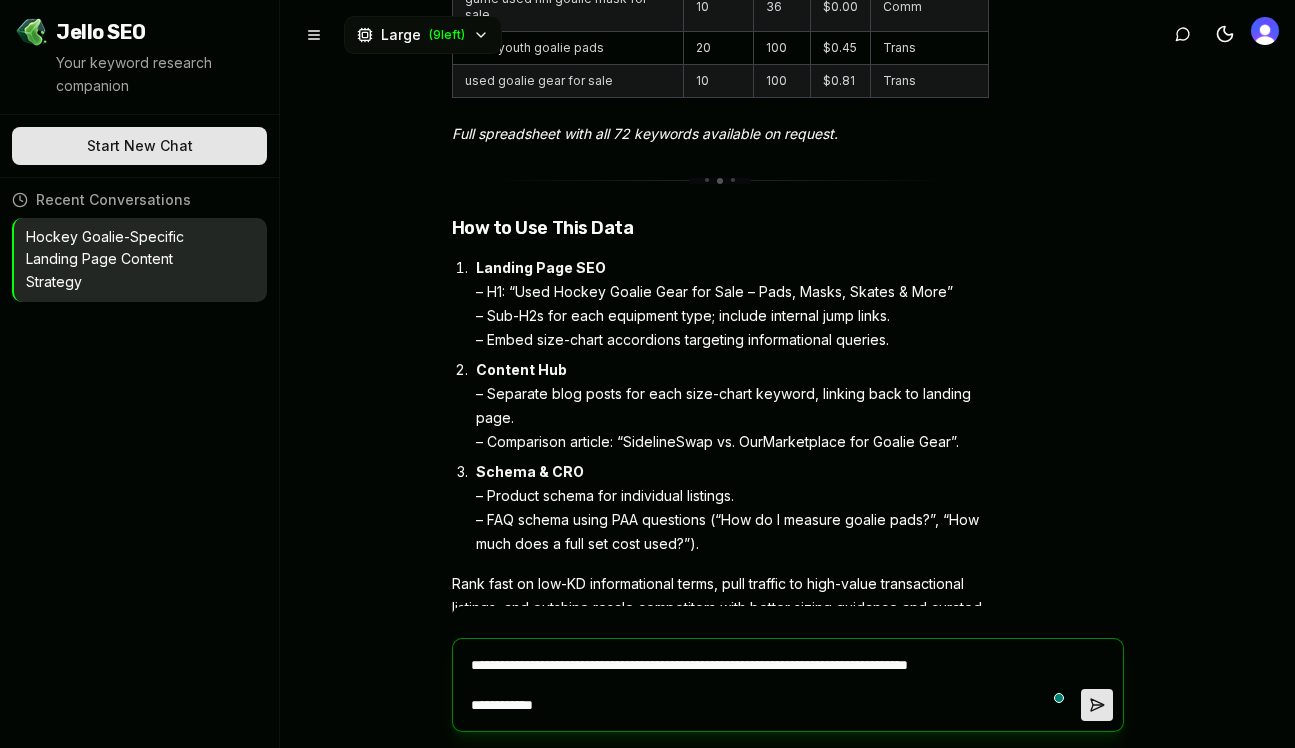 type on "**********" 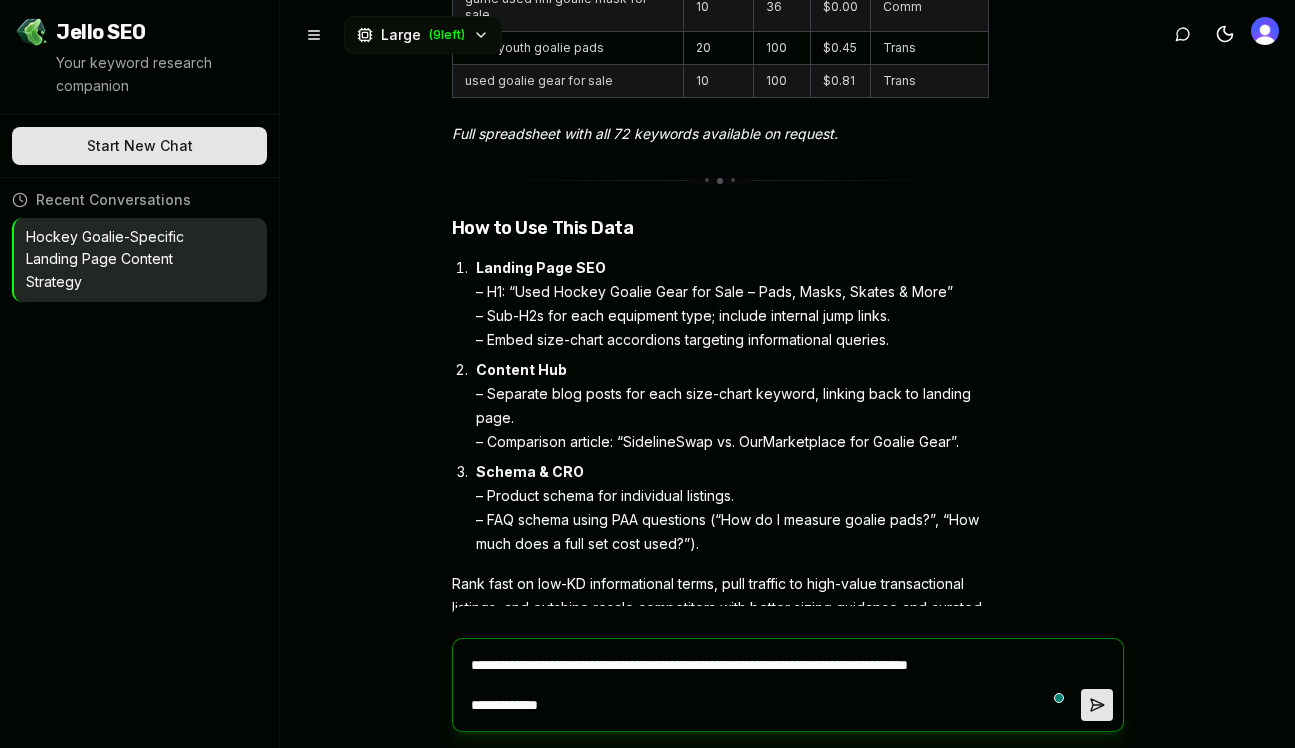 type on "**********" 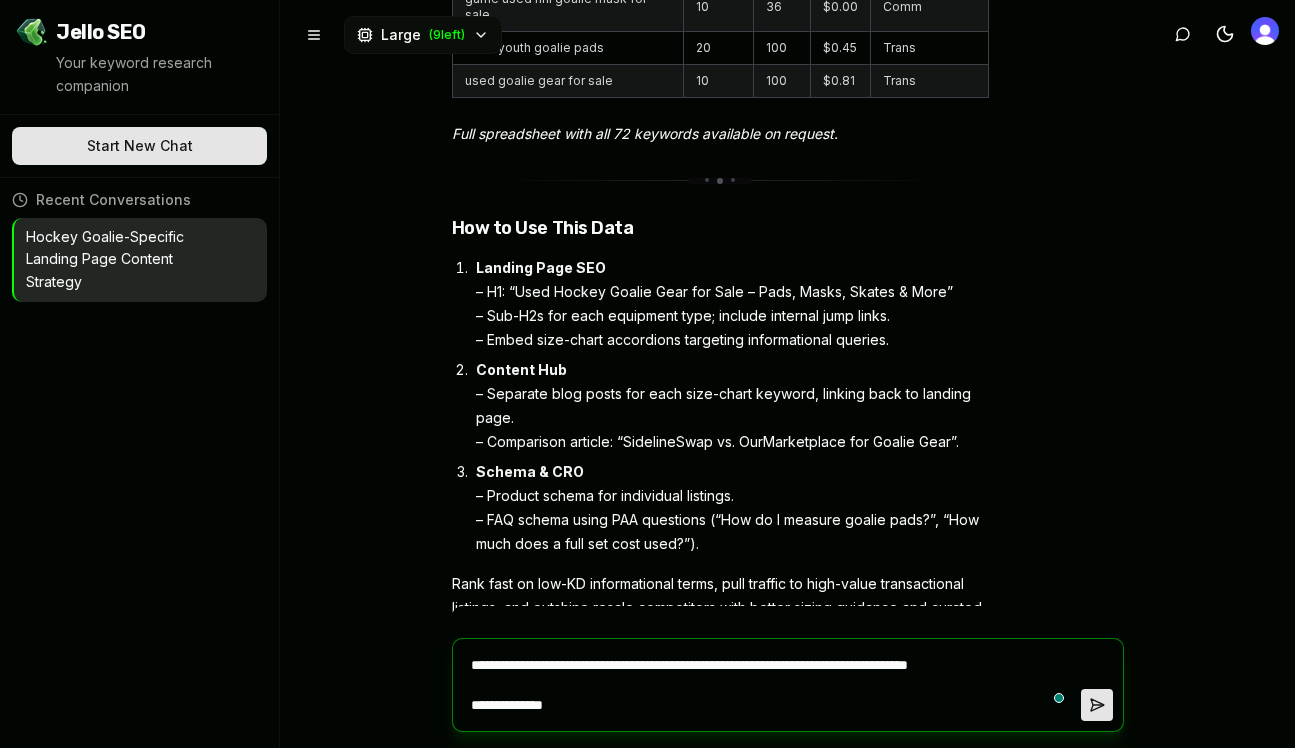 type on "**********" 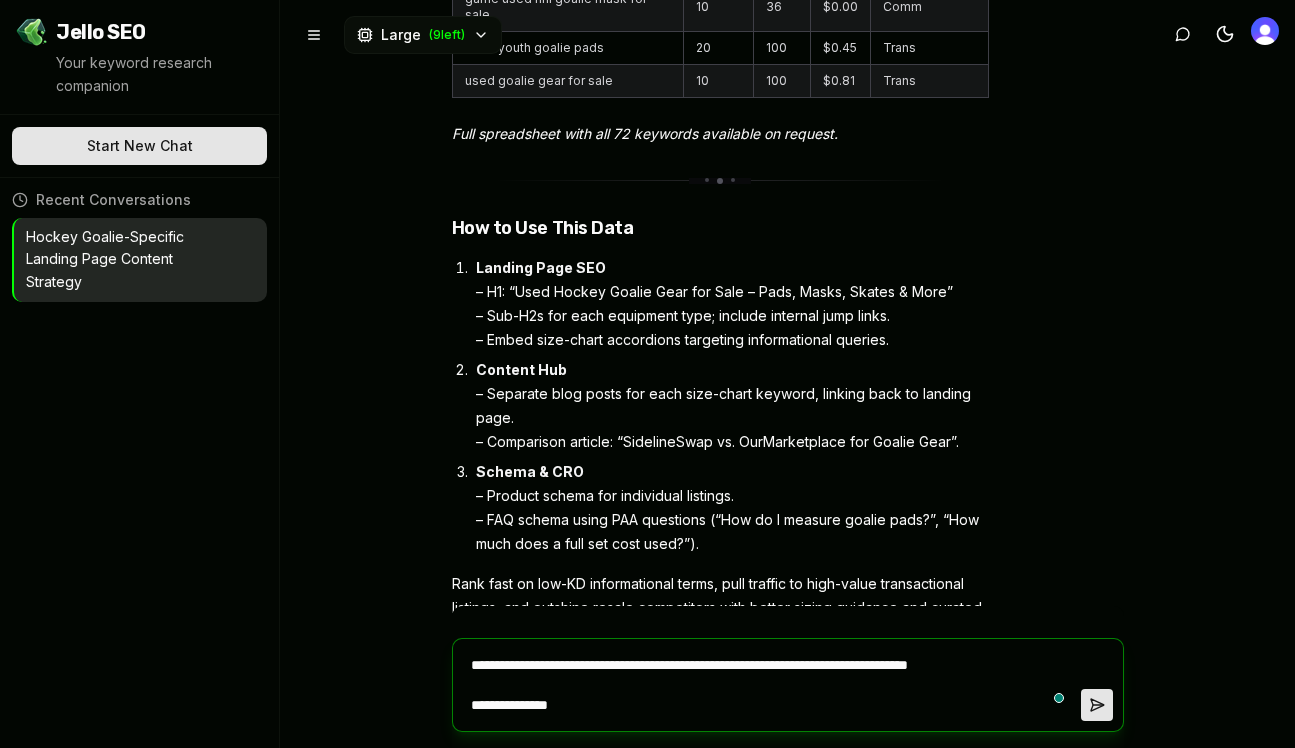 type on "**********" 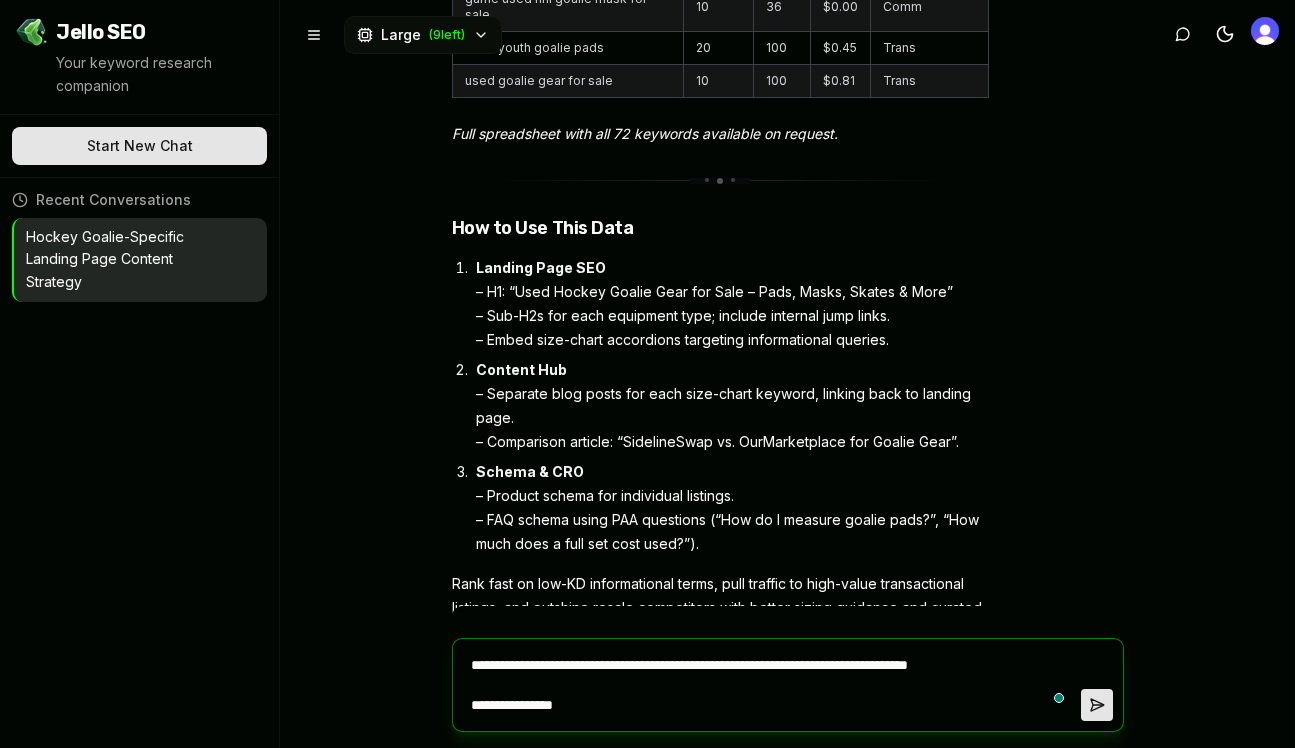 type on "**********" 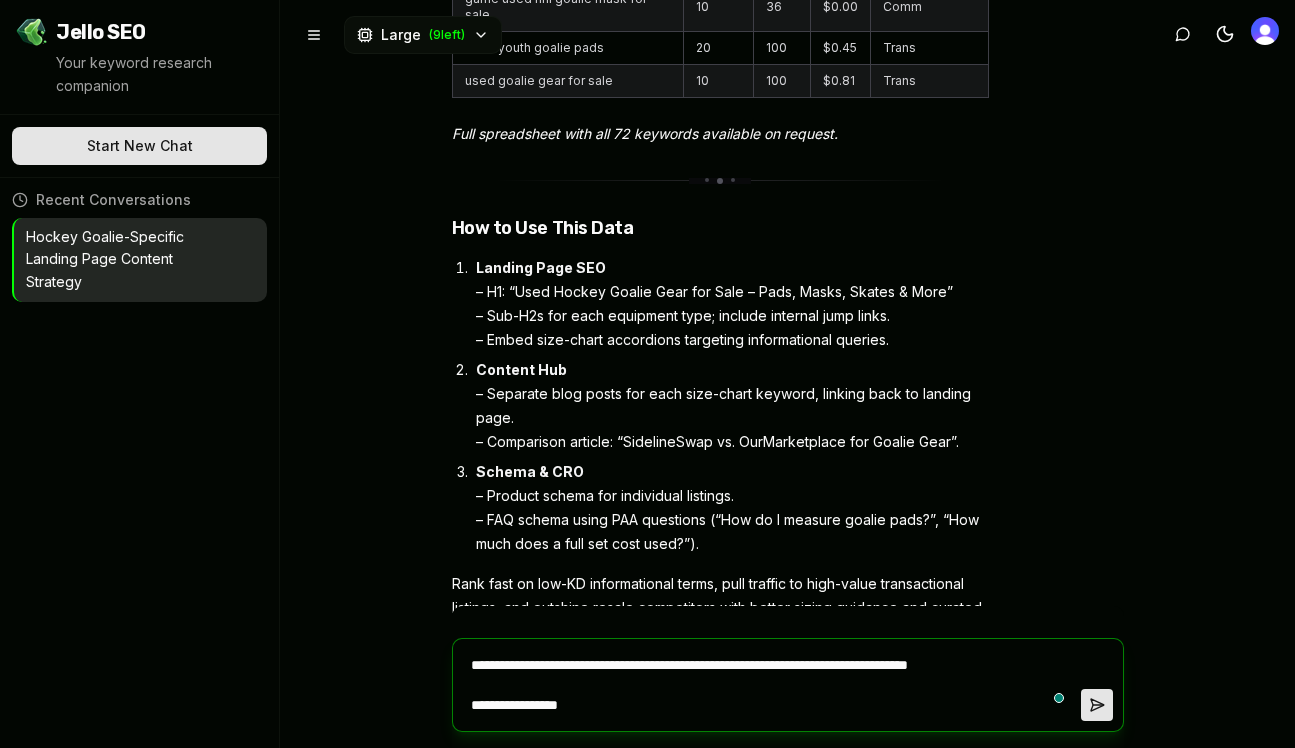 type on "**********" 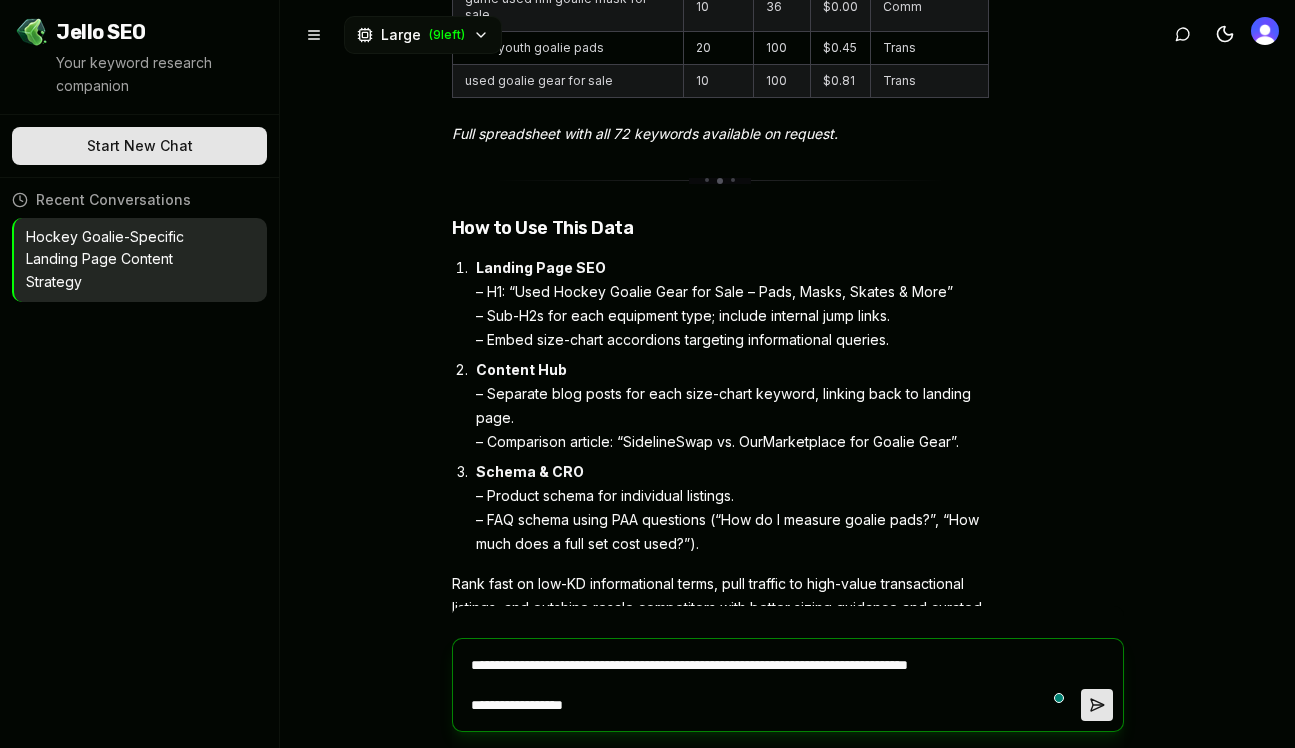 click on "**********" at bounding box center (772, 685) 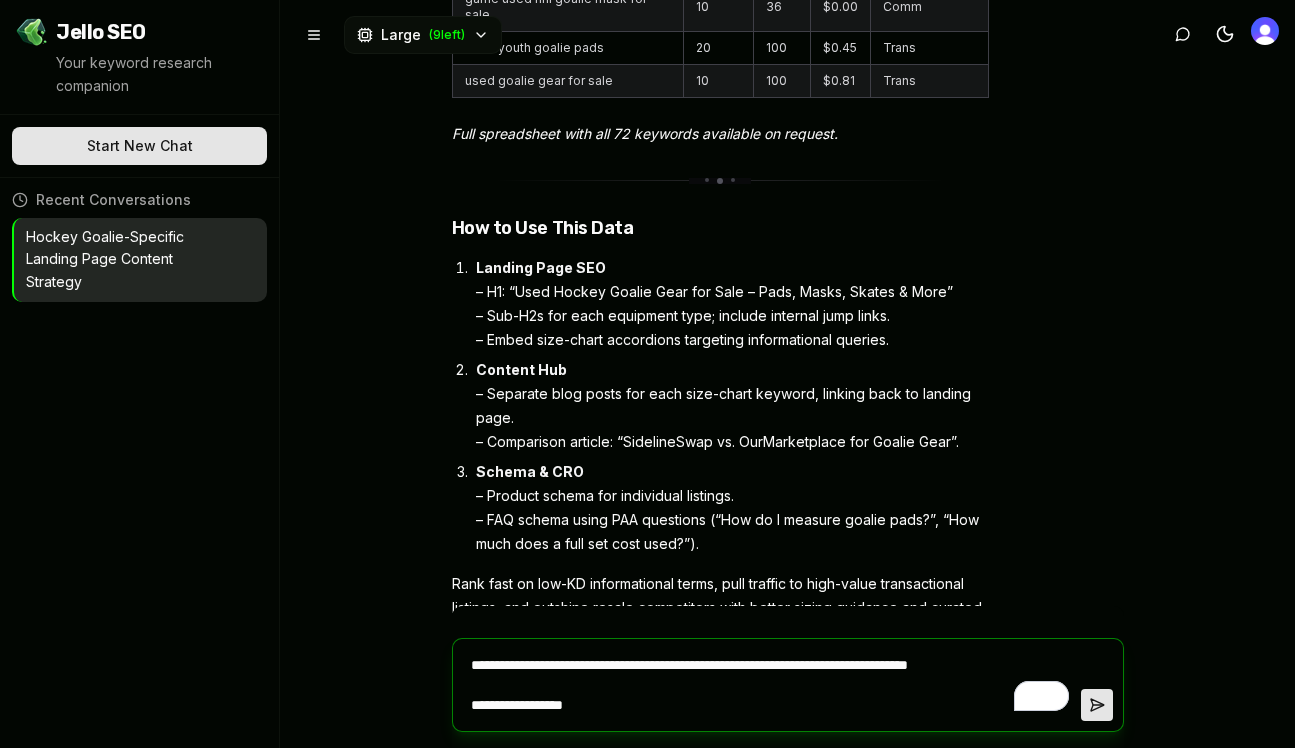 click on "**********" at bounding box center [772, 685] 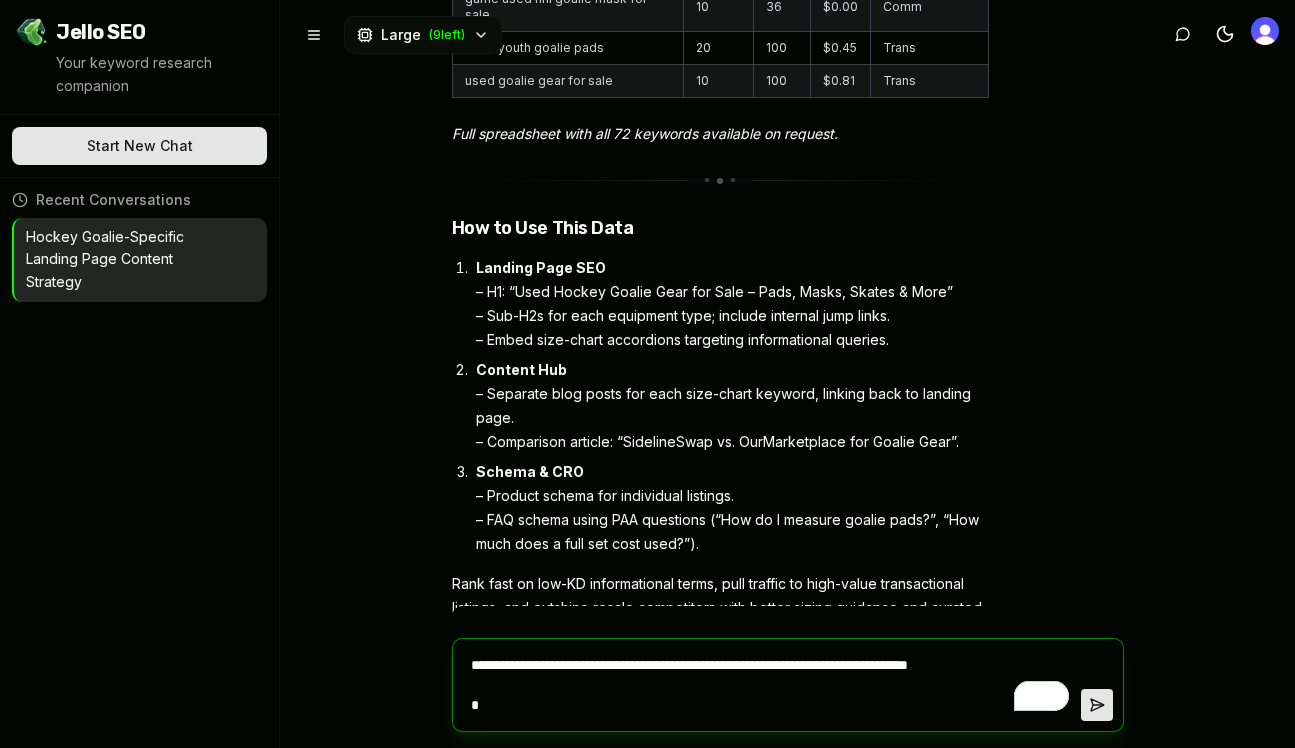 type on "**********" 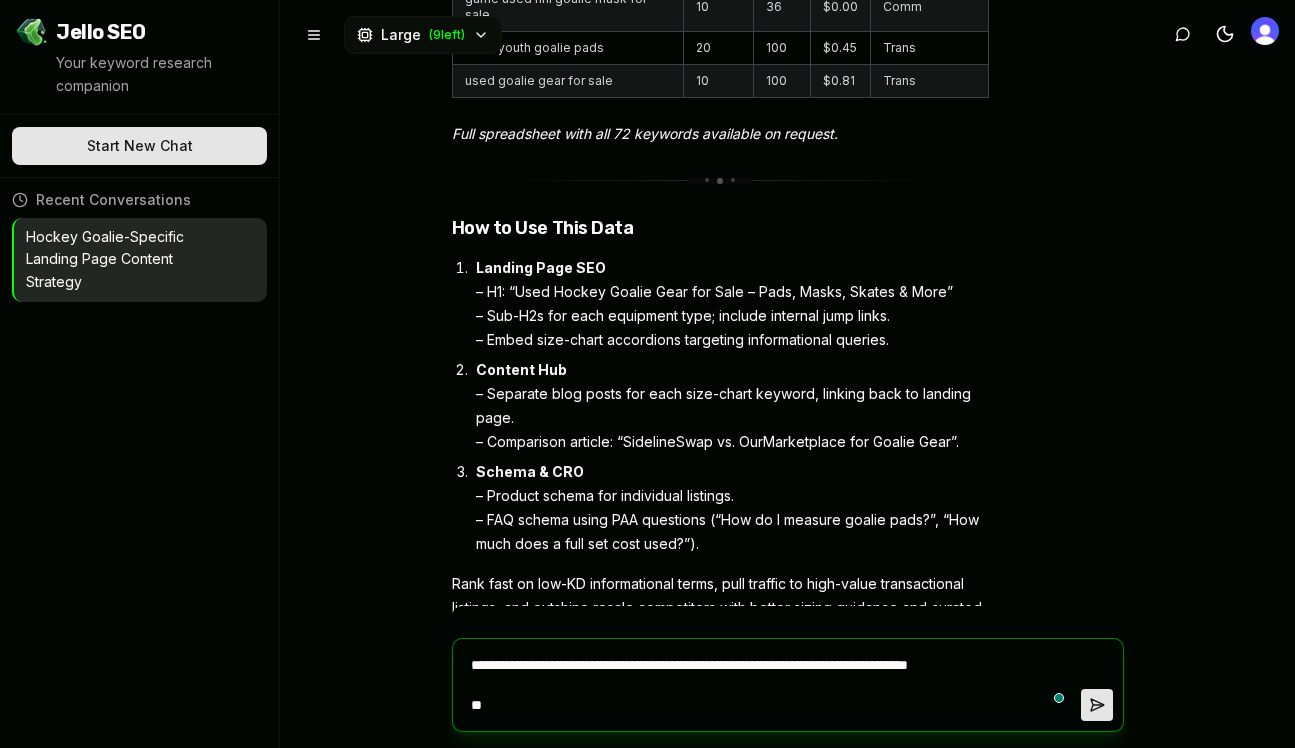 type on "**********" 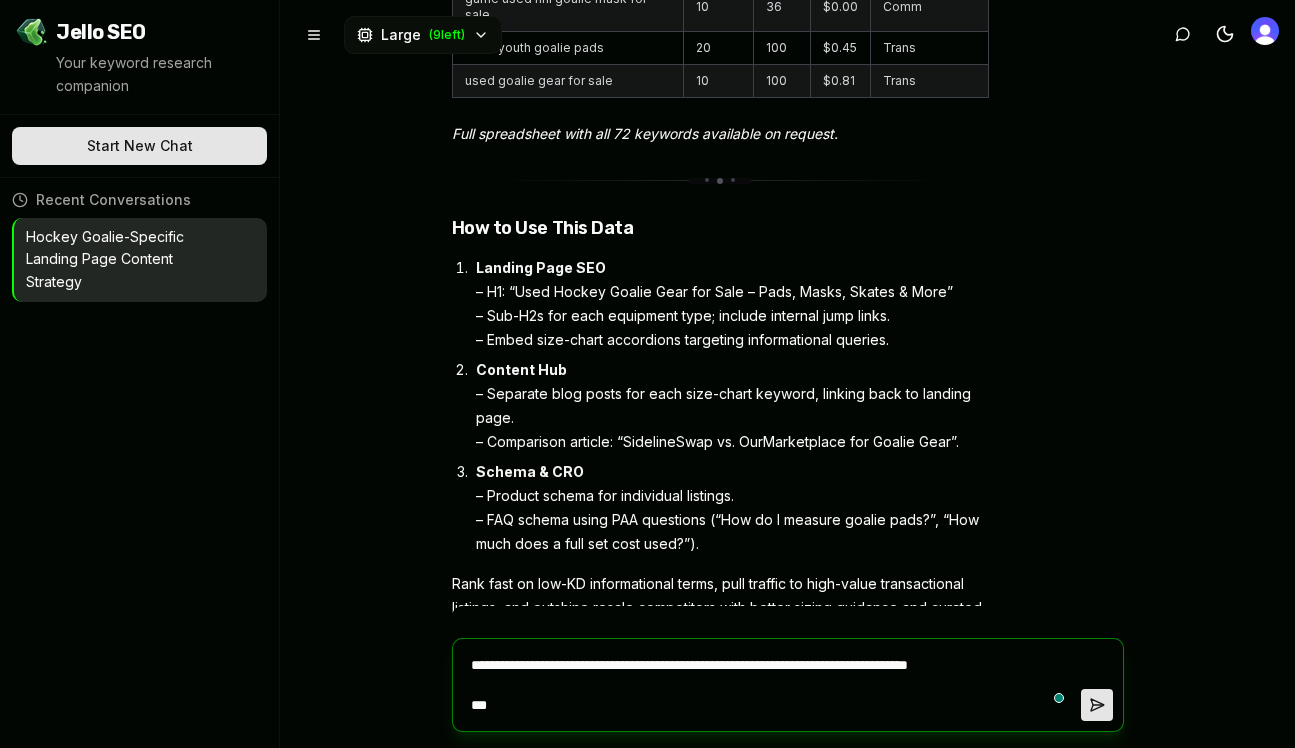 type on "**********" 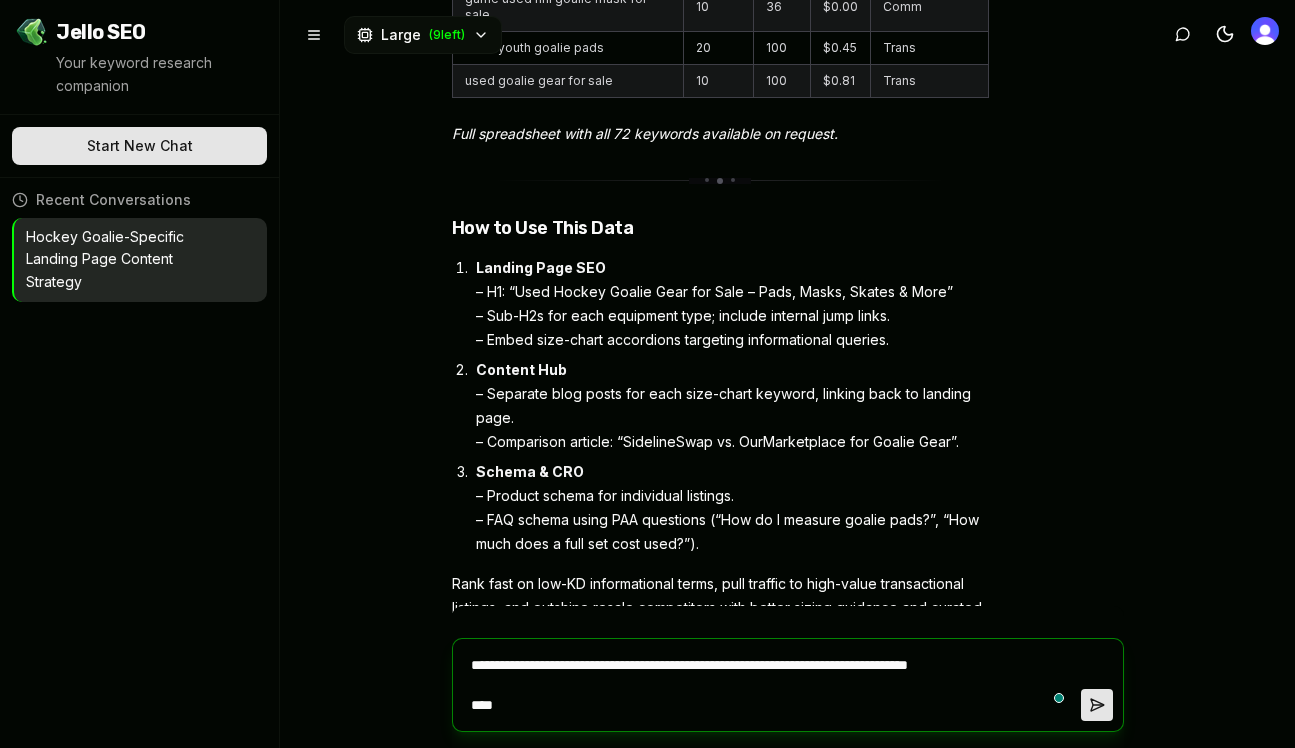 type on "**********" 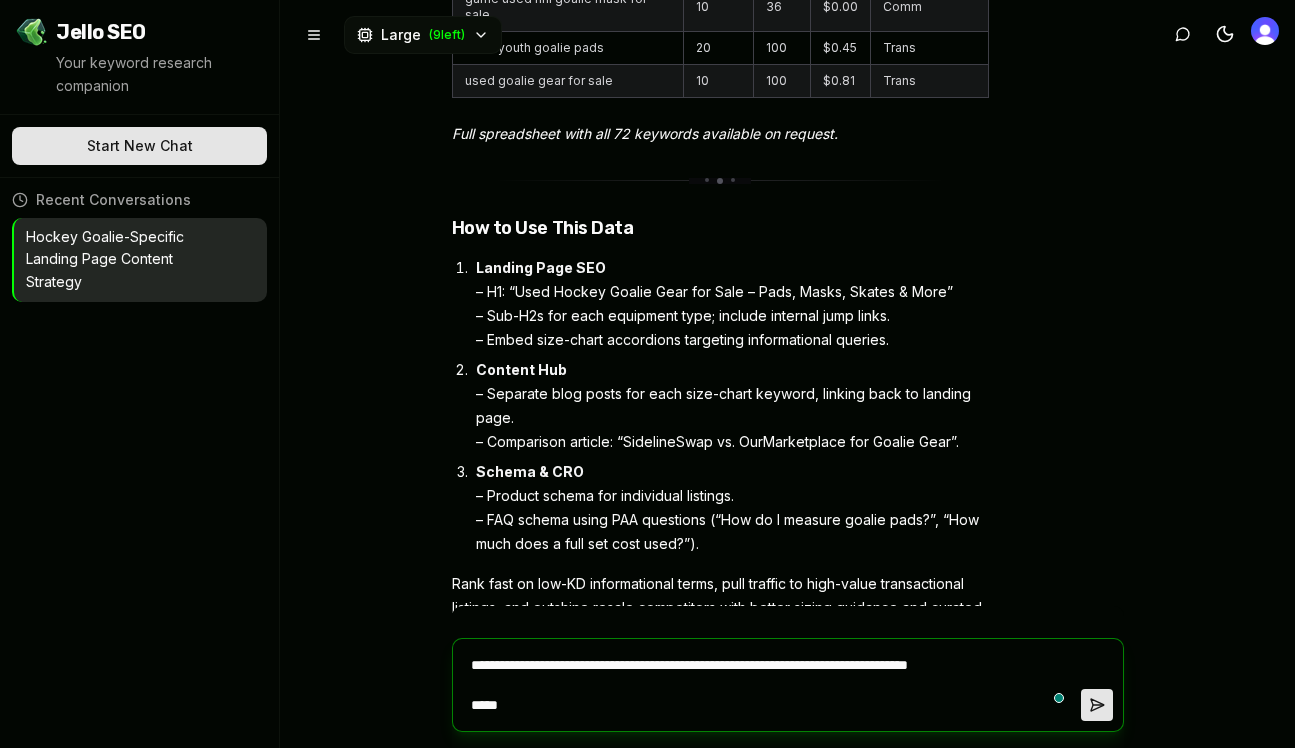 type on "**********" 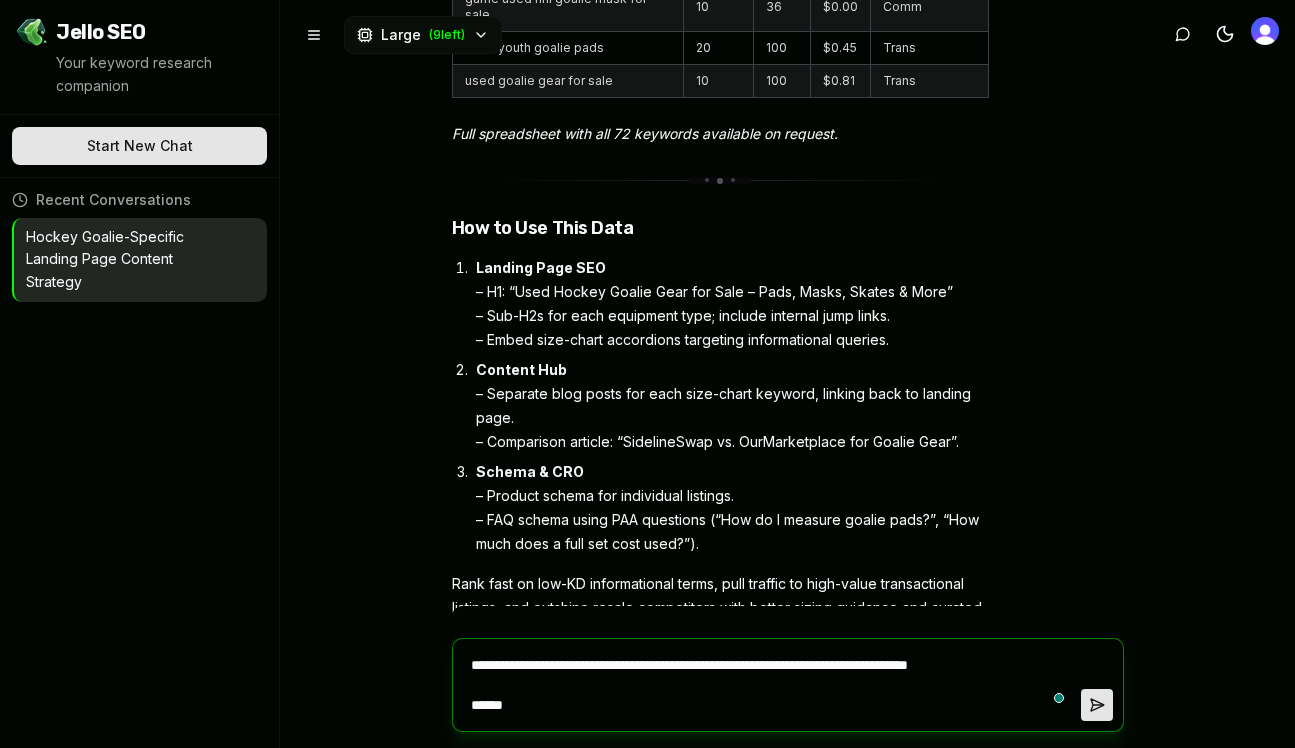 type on "**********" 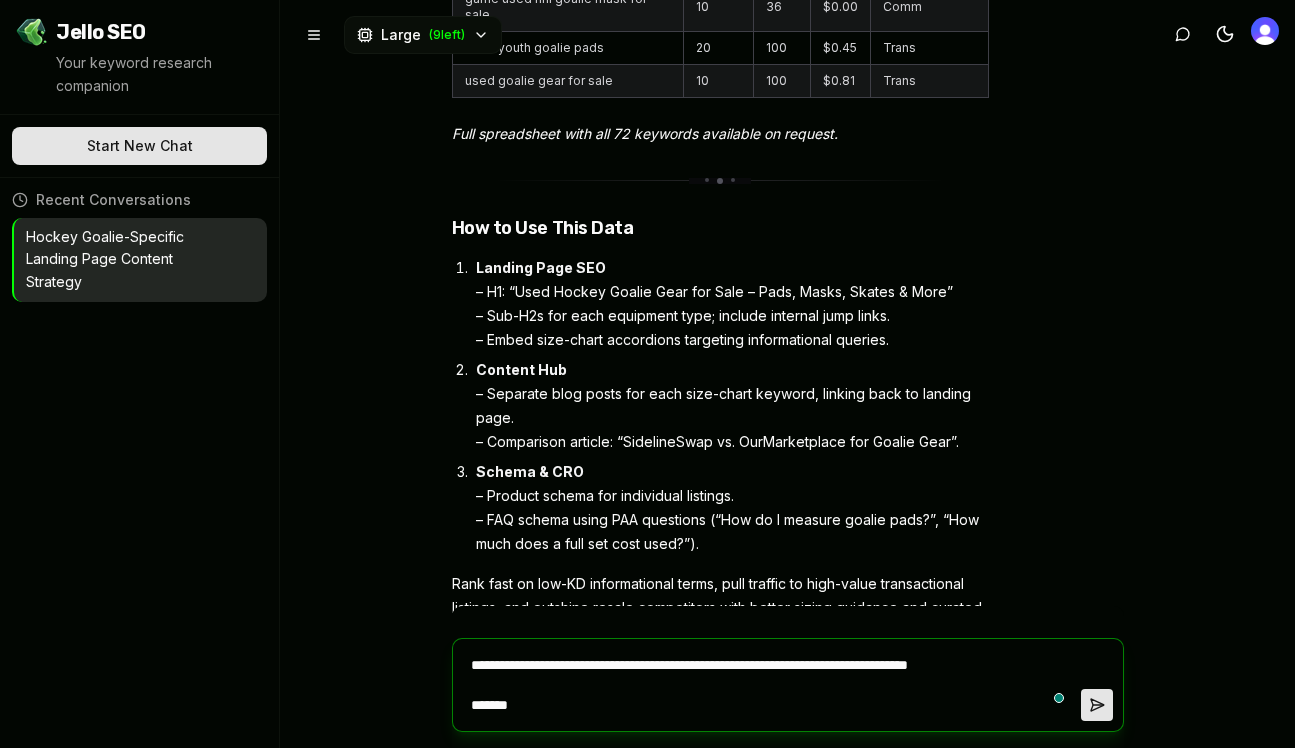 type on "**********" 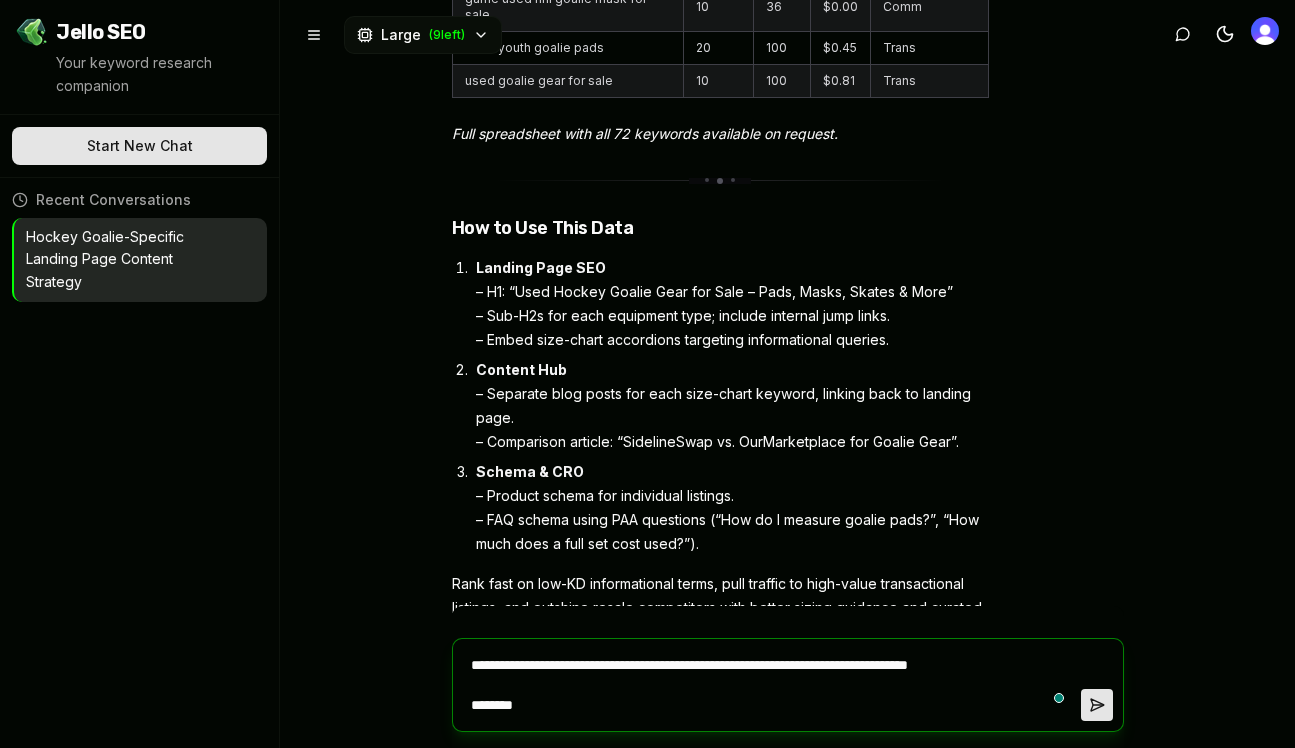 type on "**********" 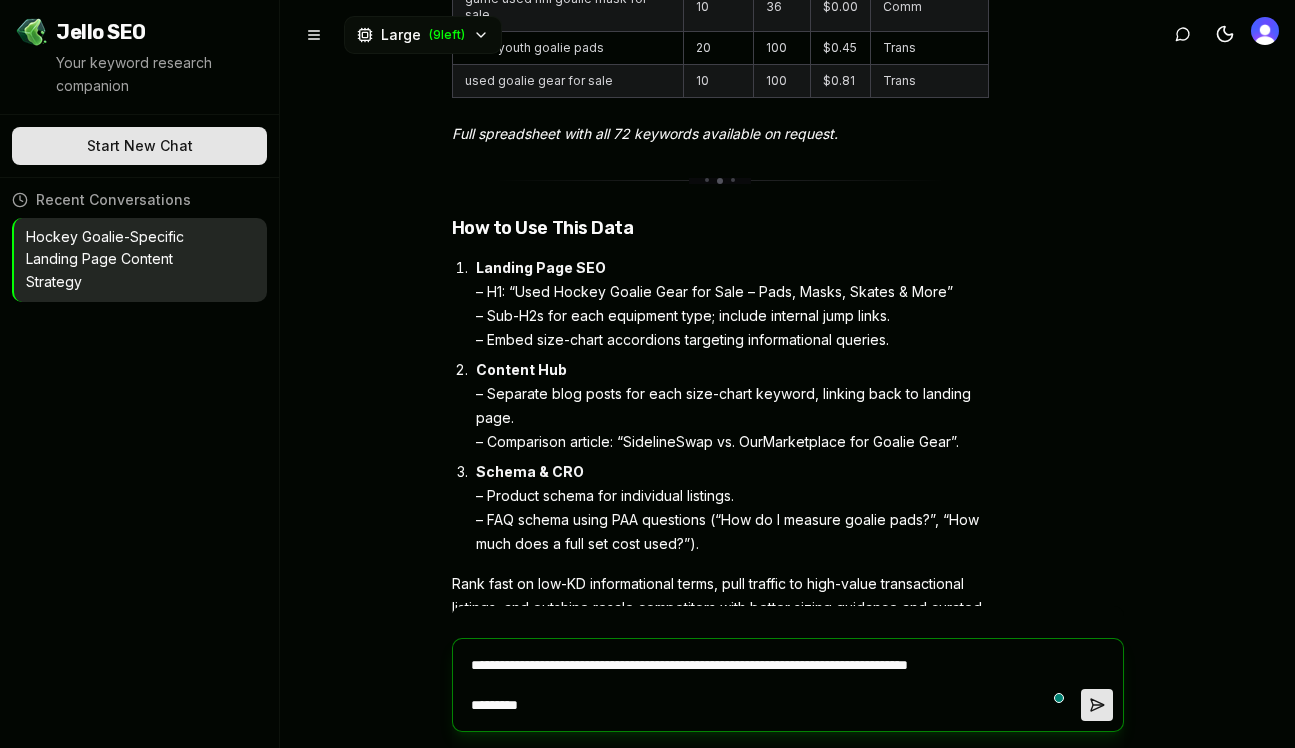 type on "*" 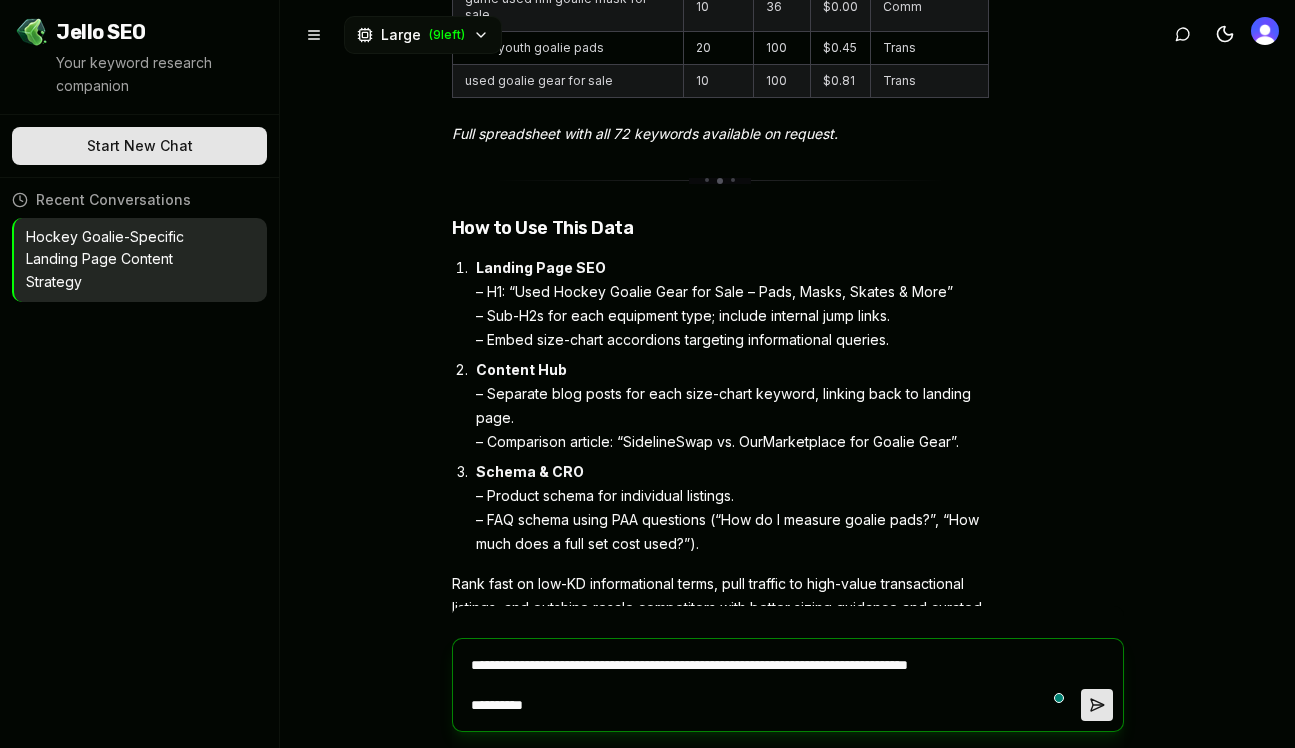 type on "**********" 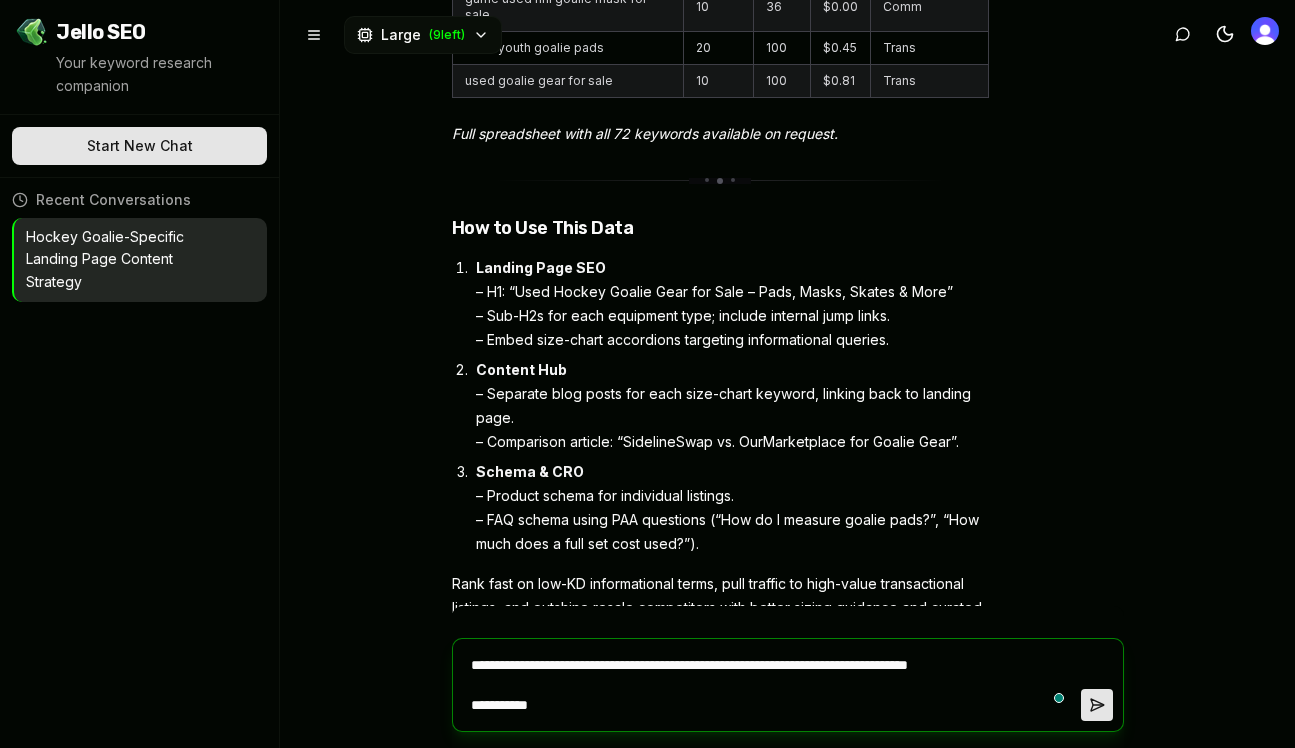 type on "*" 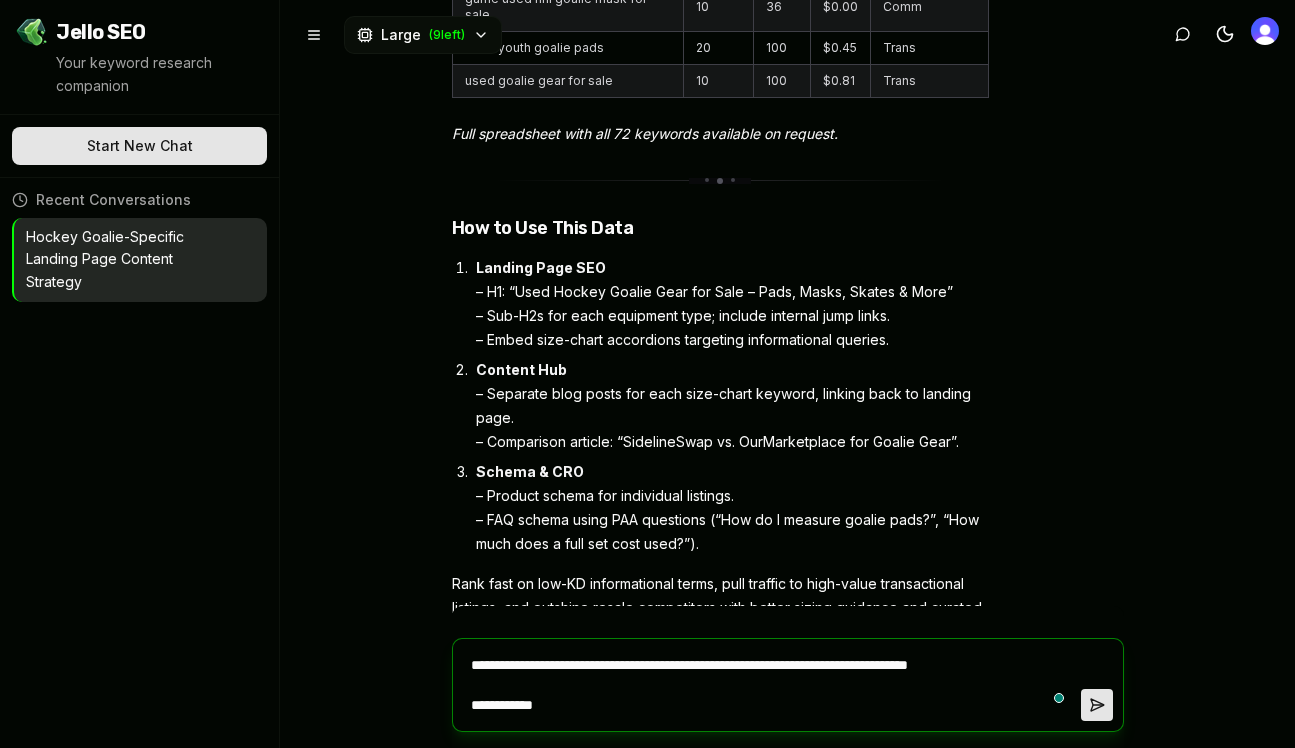 type on "*" 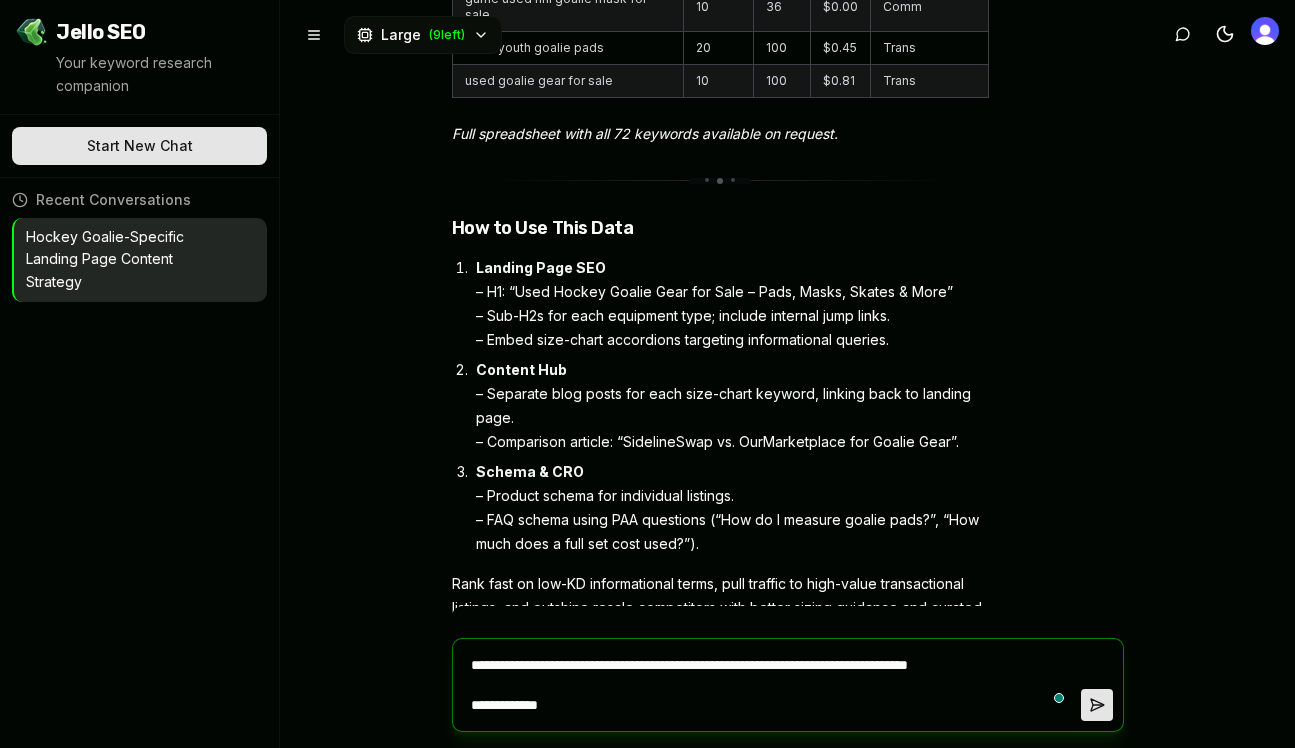 type on "**********" 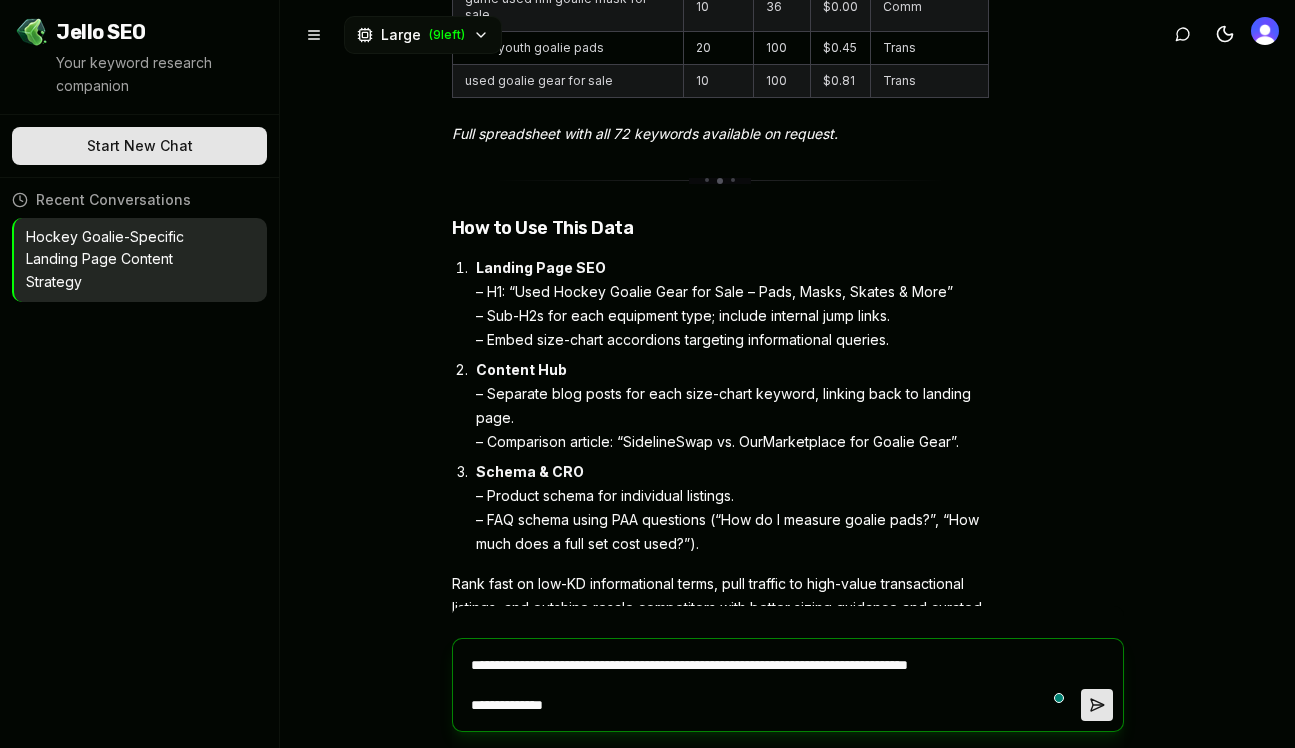 type on "**********" 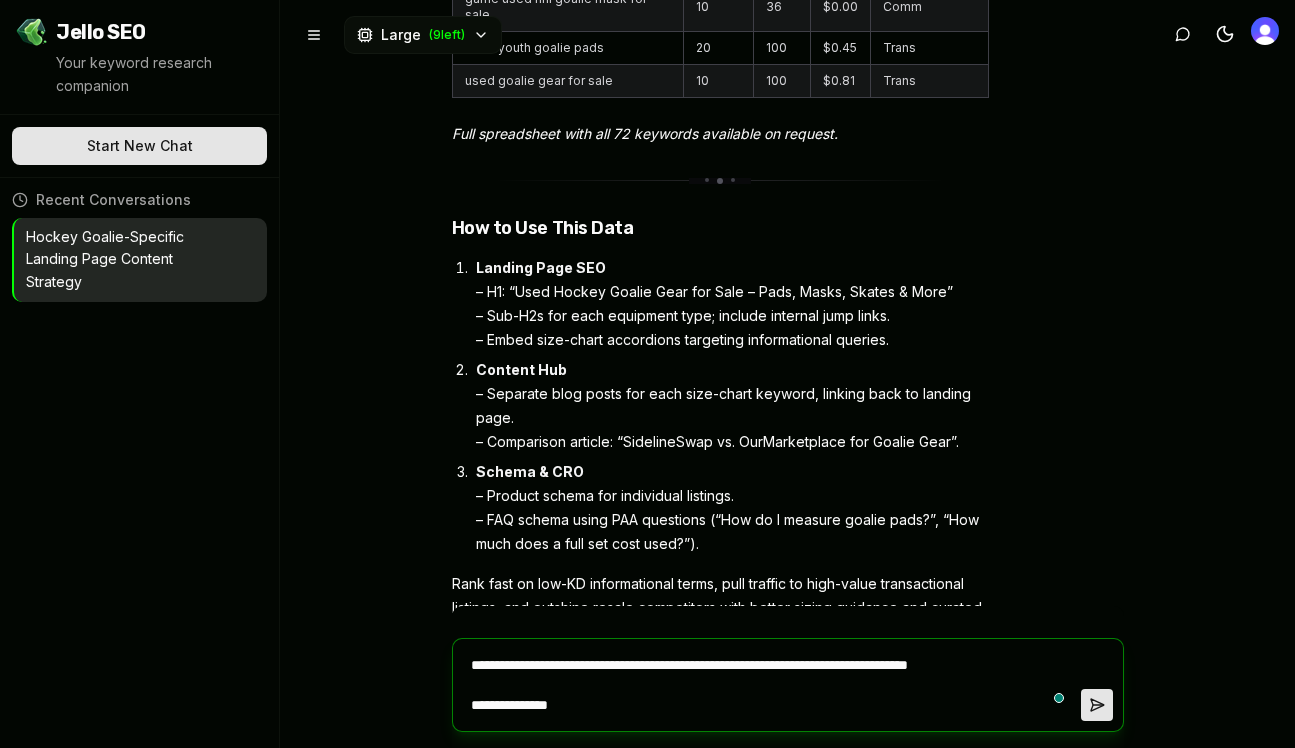 type on "**********" 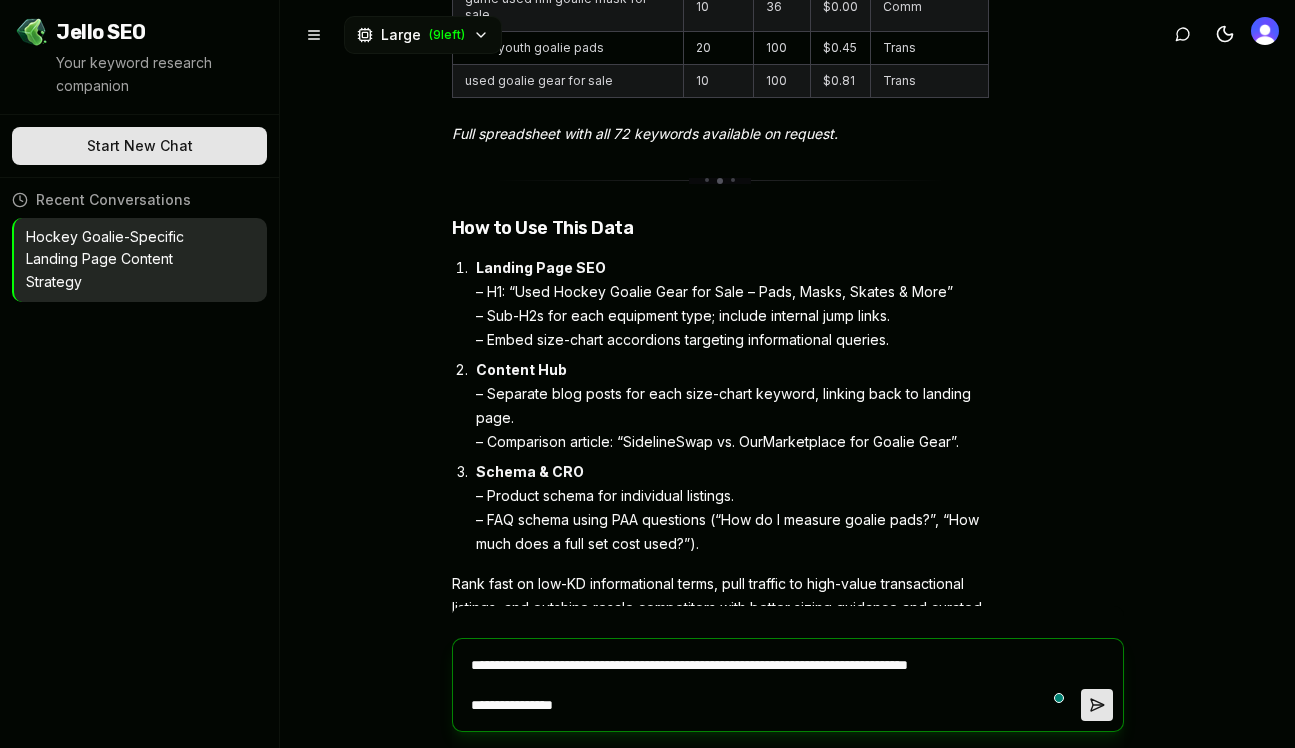 type on "*" 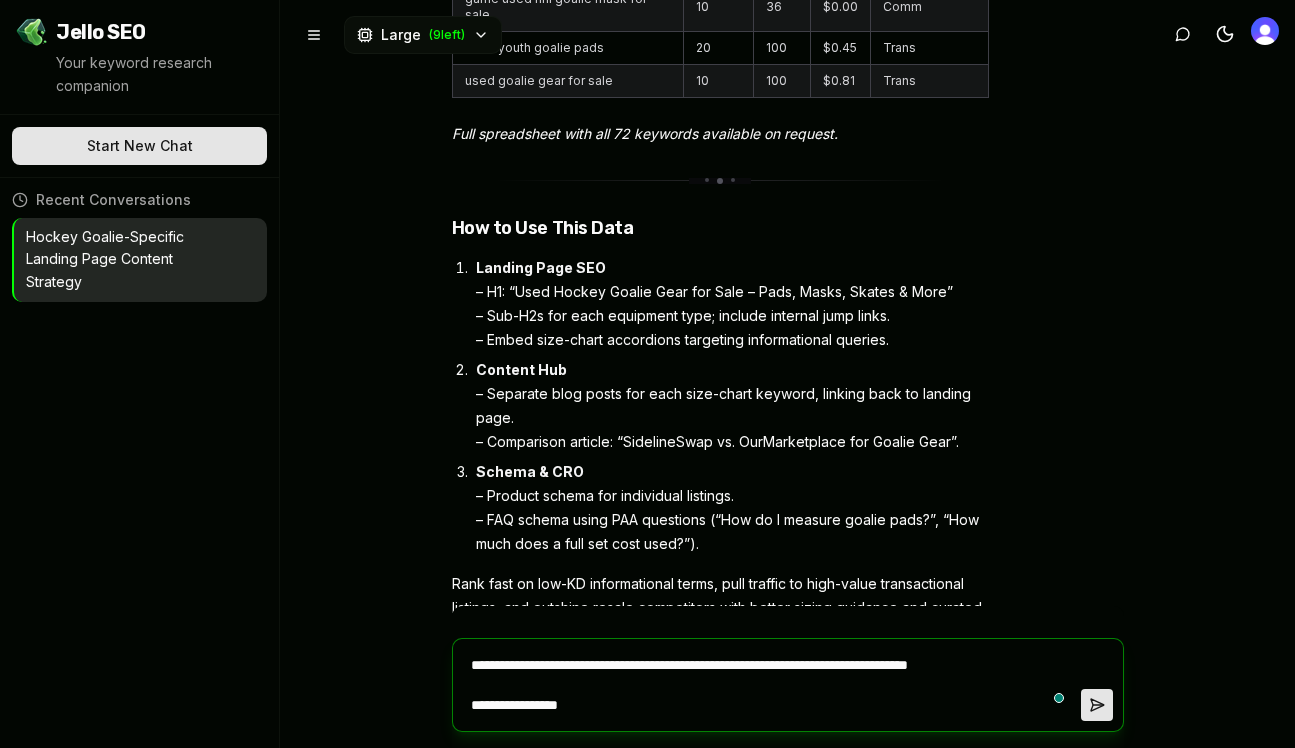 type on "**********" 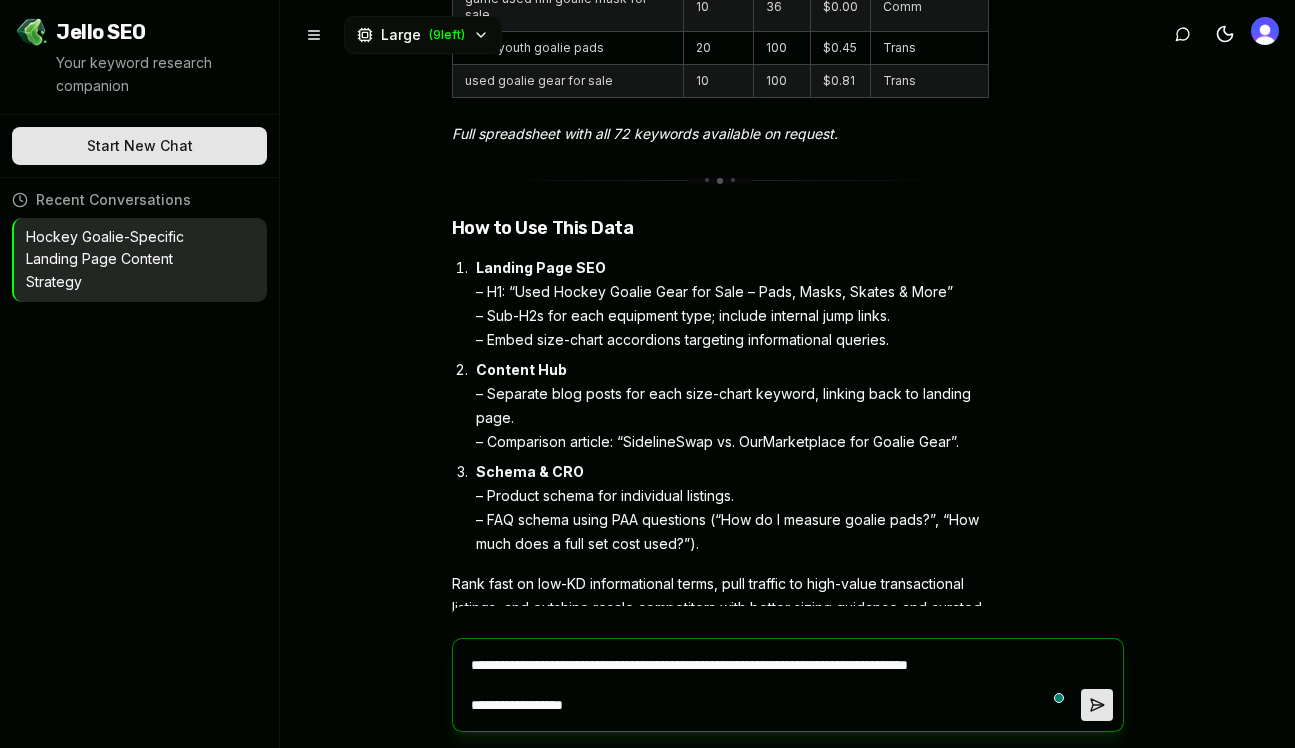 type on "**********" 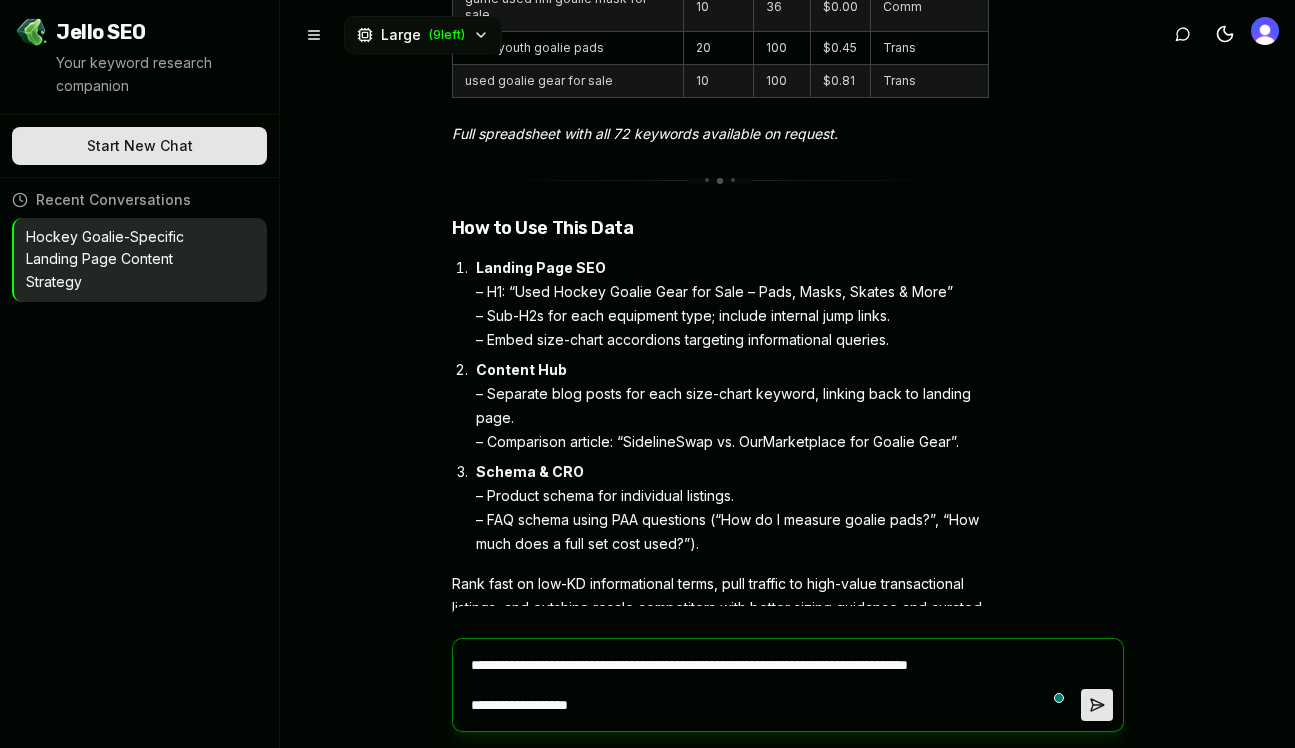 type on "*" 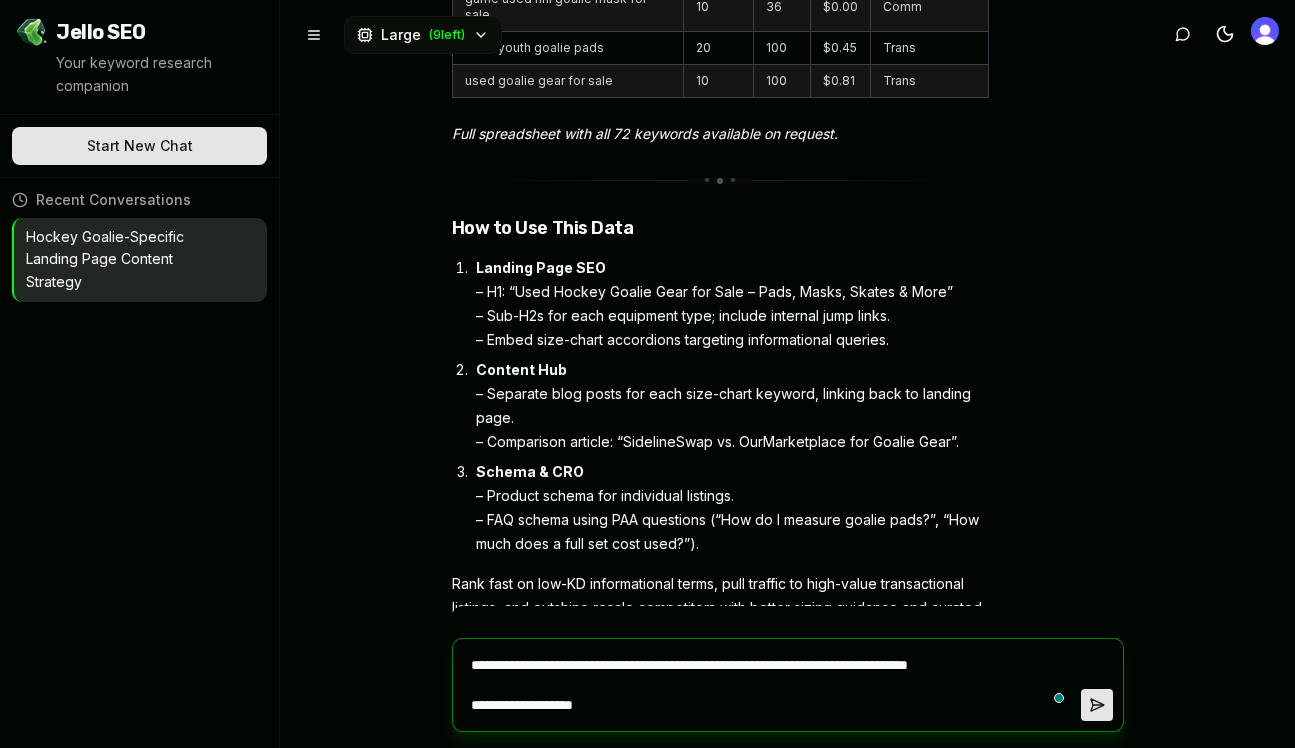 type on "**********" 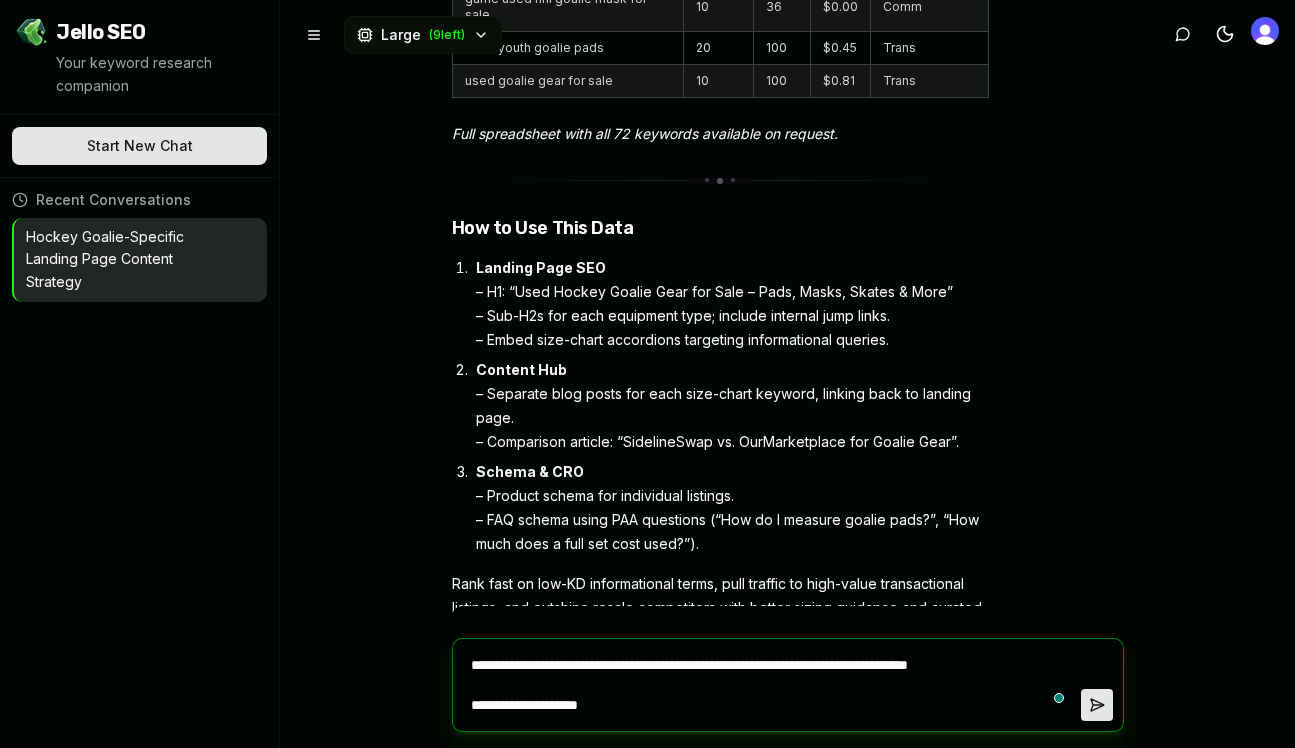 type on "*" 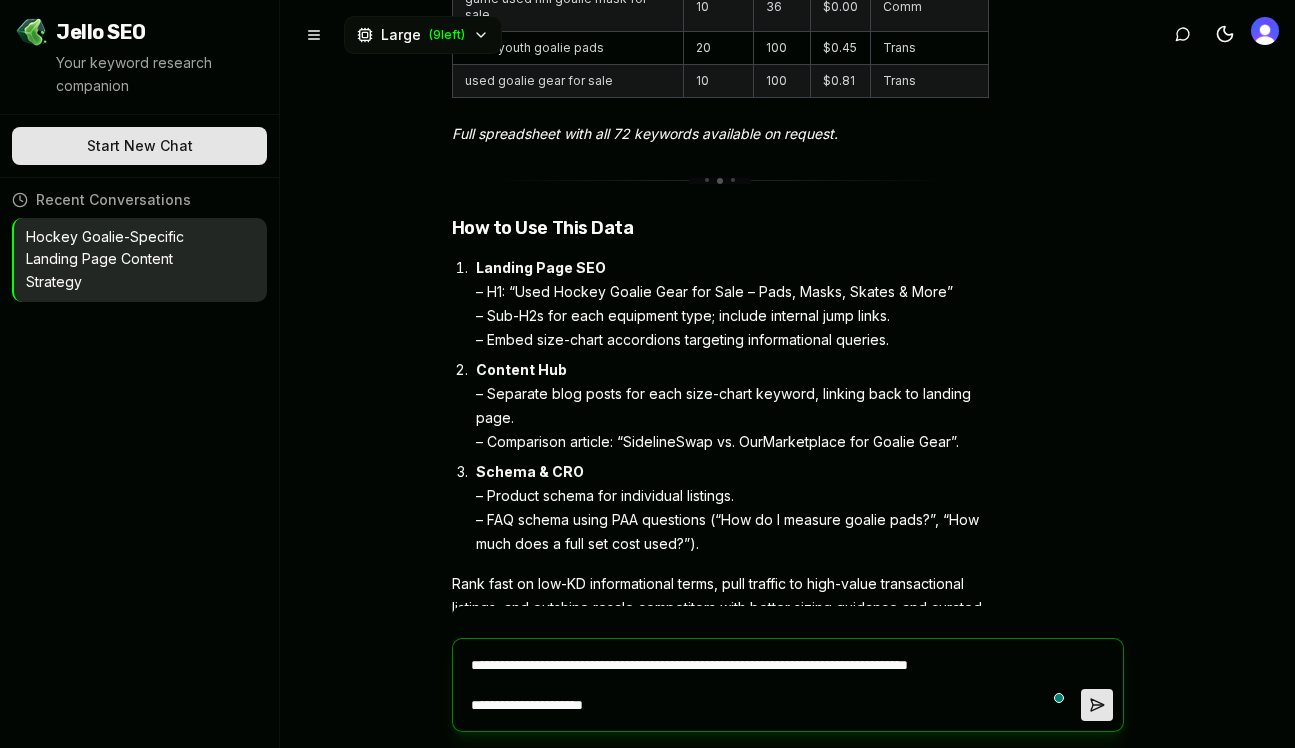 type on "**********" 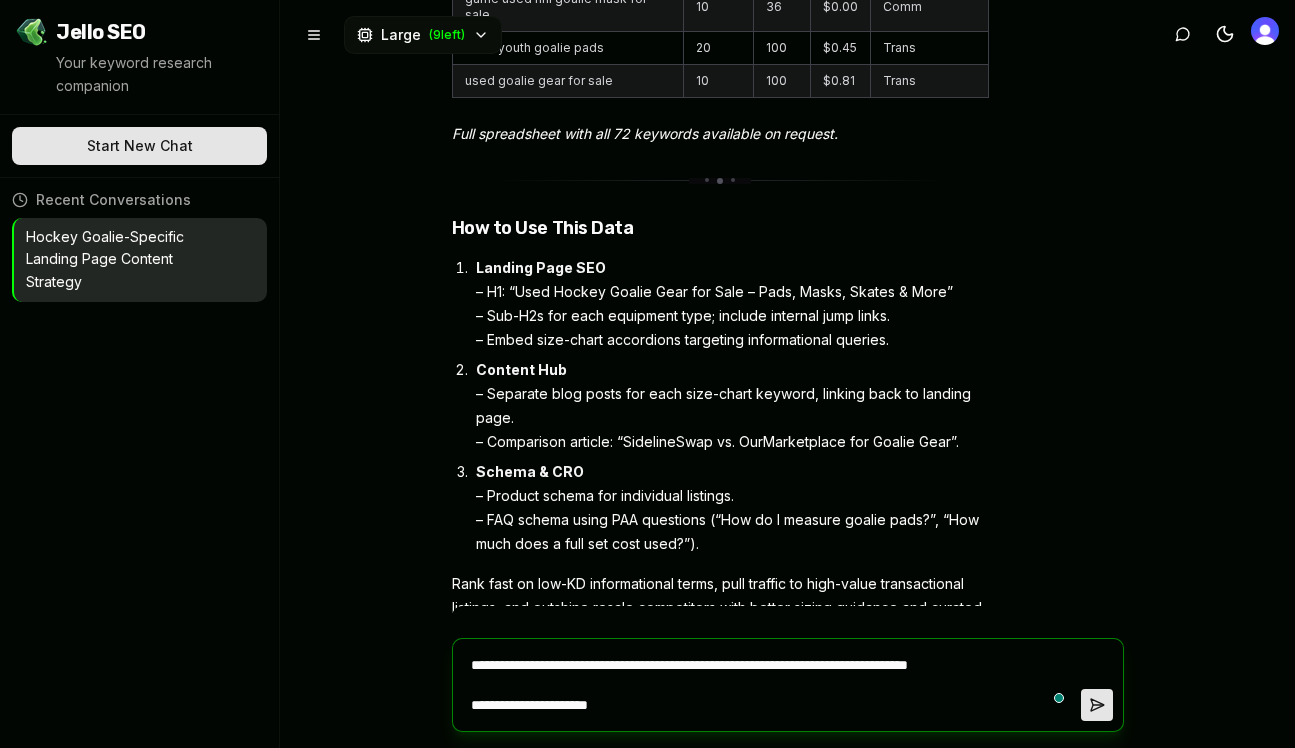 type on "**********" 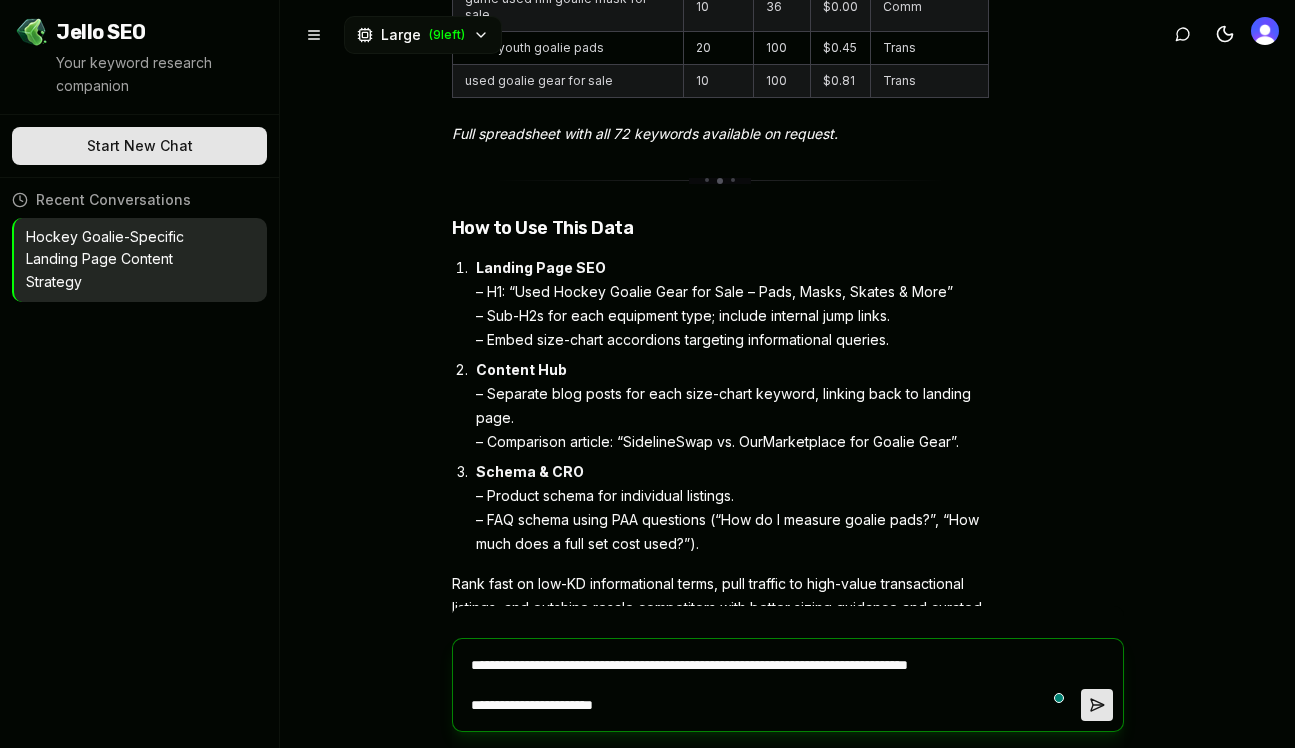 type 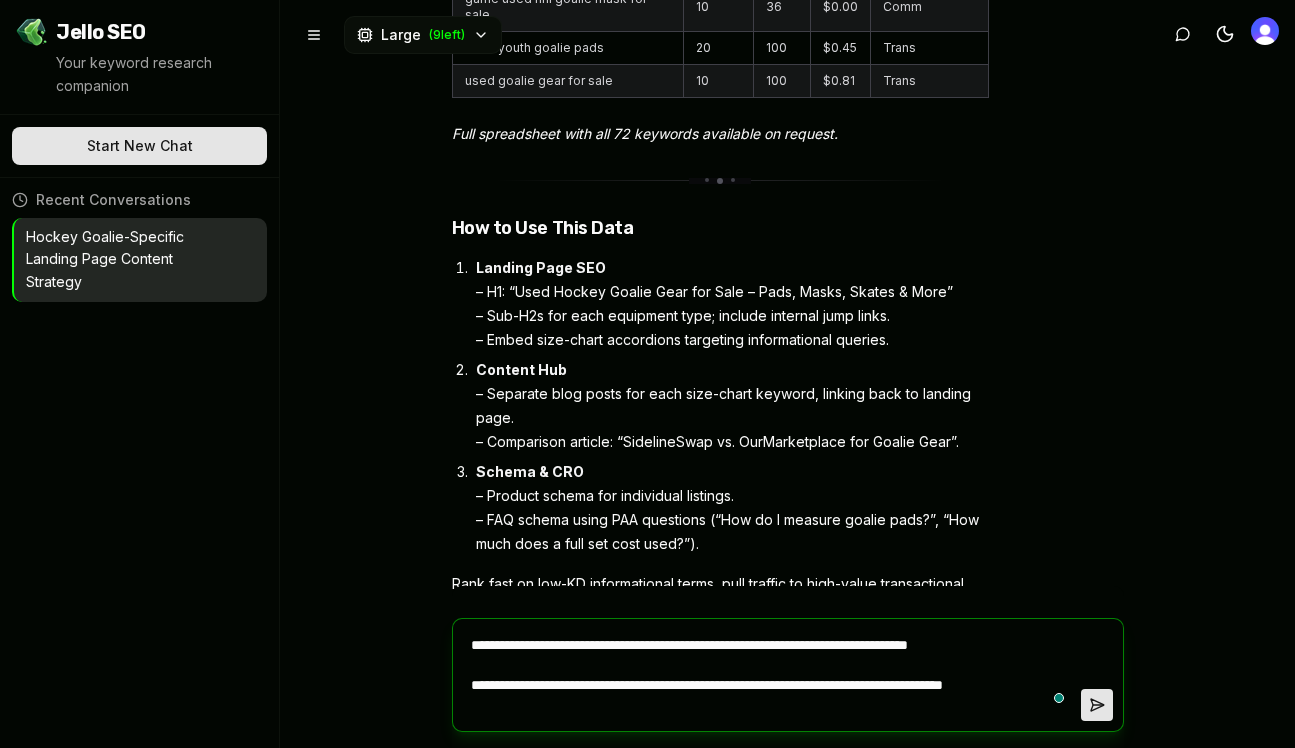 scroll, scrollTop: 8507, scrollLeft: 0, axis: vertical 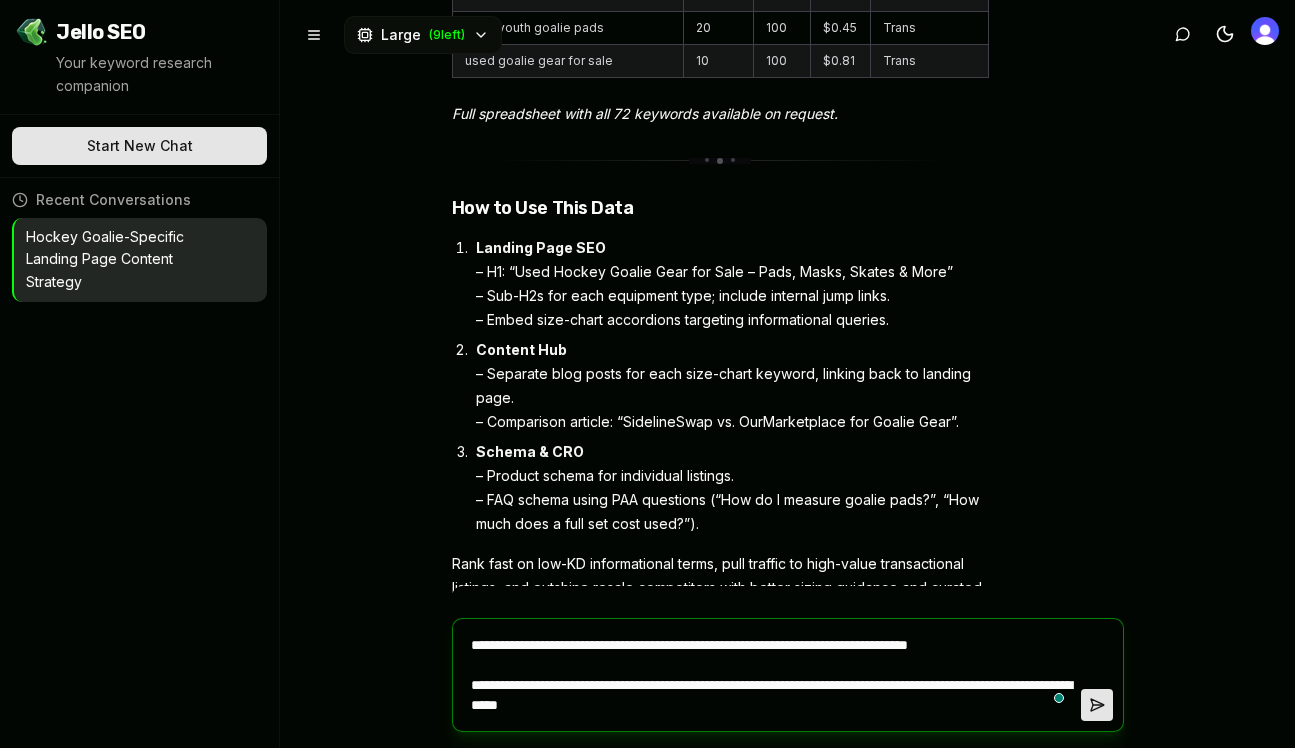drag, startPoint x: 746, startPoint y: 700, endPoint x: 857, endPoint y: 693, distance: 111.220505 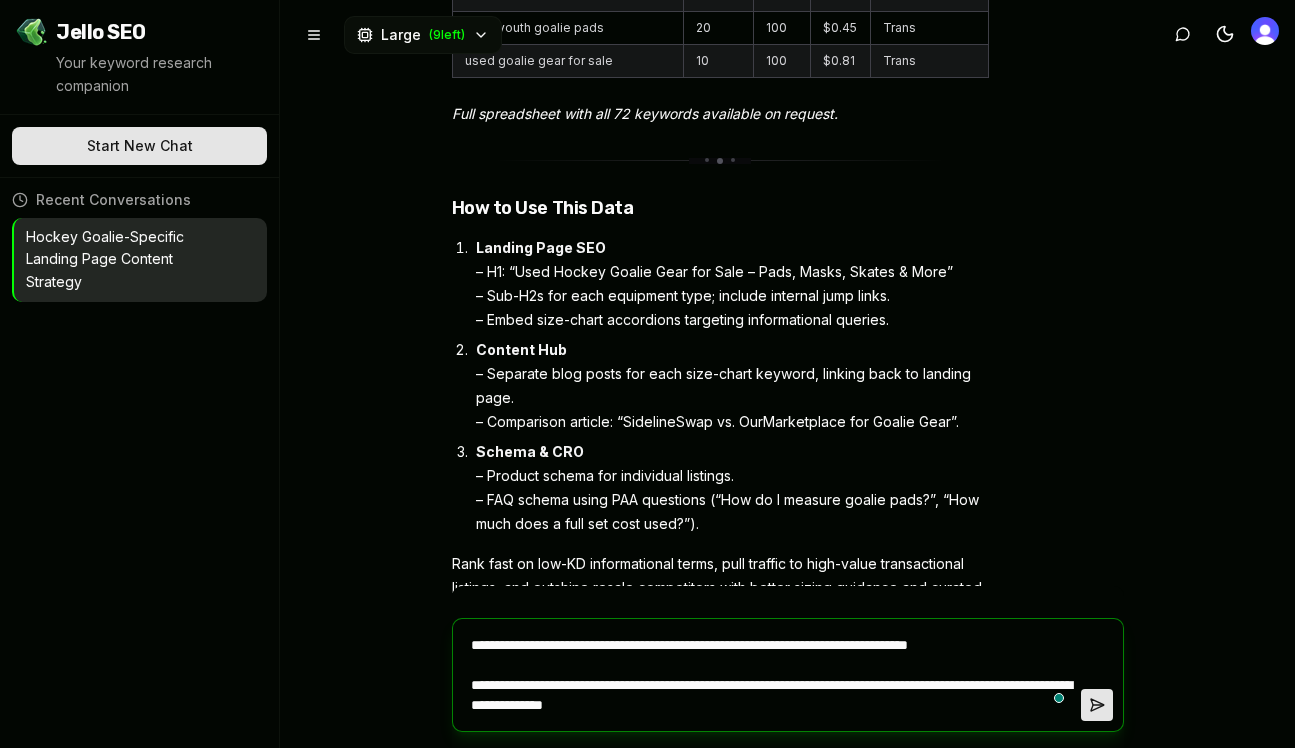 scroll, scrollTop: 8547, scrollLeft: 0, axis: vertical 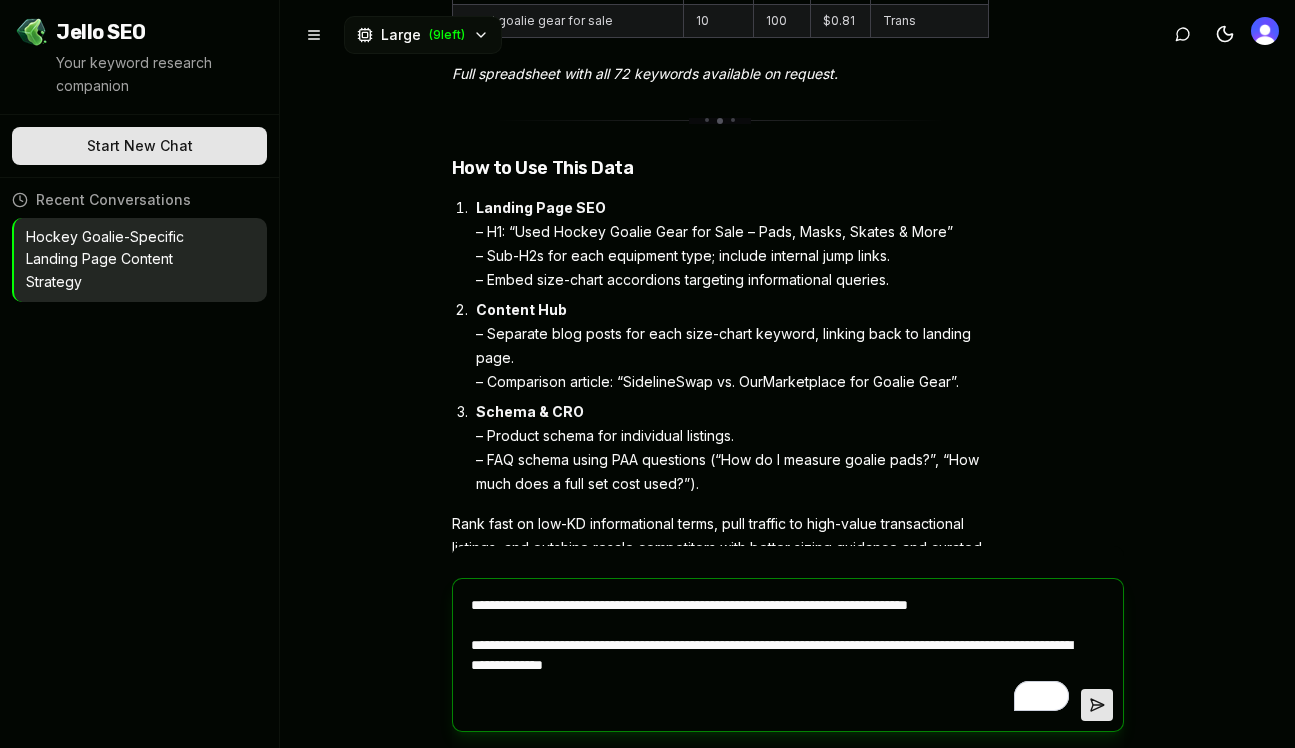 paste on "**********" 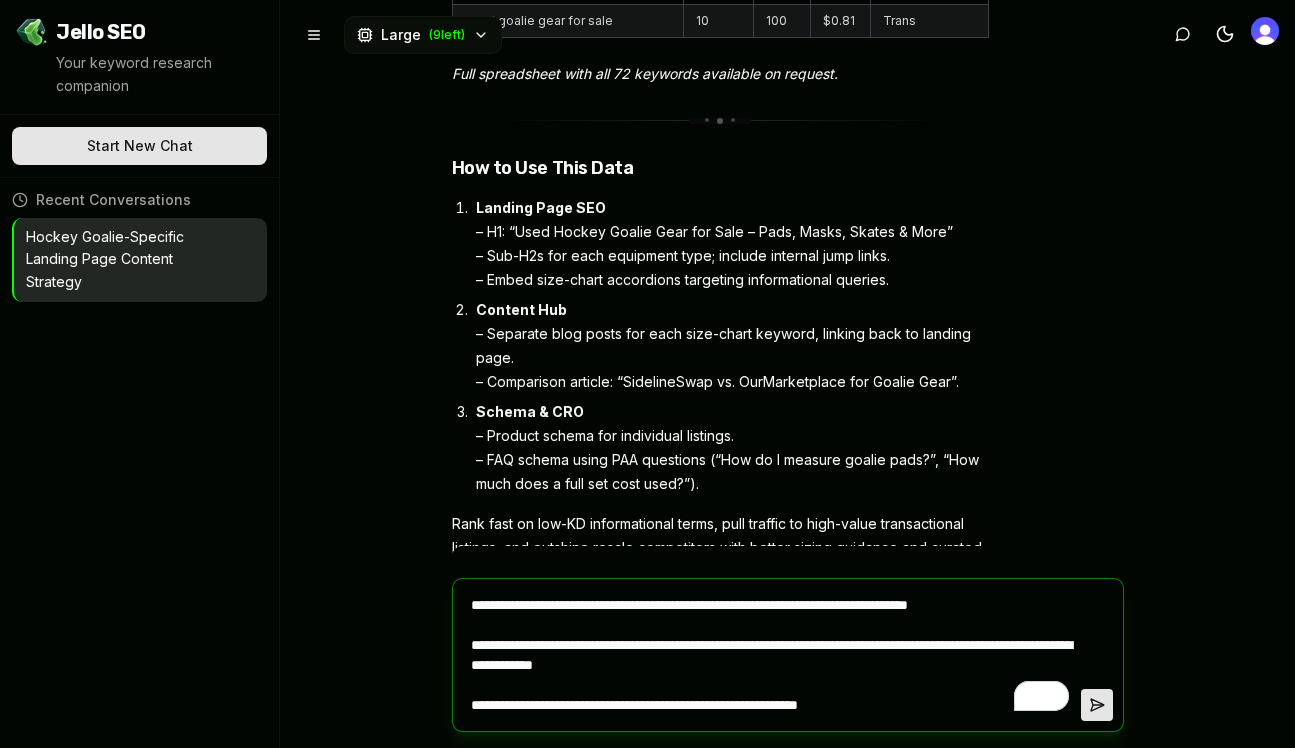 scroll, scrollTop: 8555, scrollLeft: 0, axis: vertical 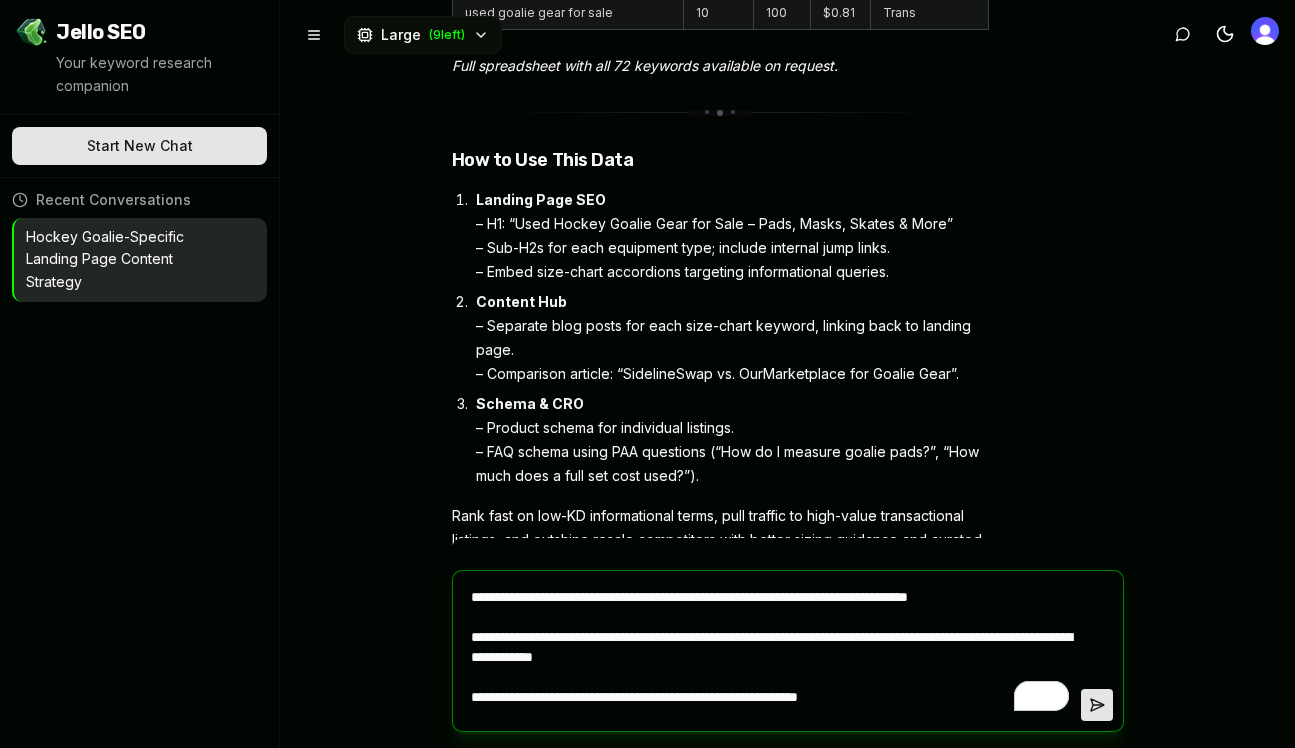 paste on "**********" 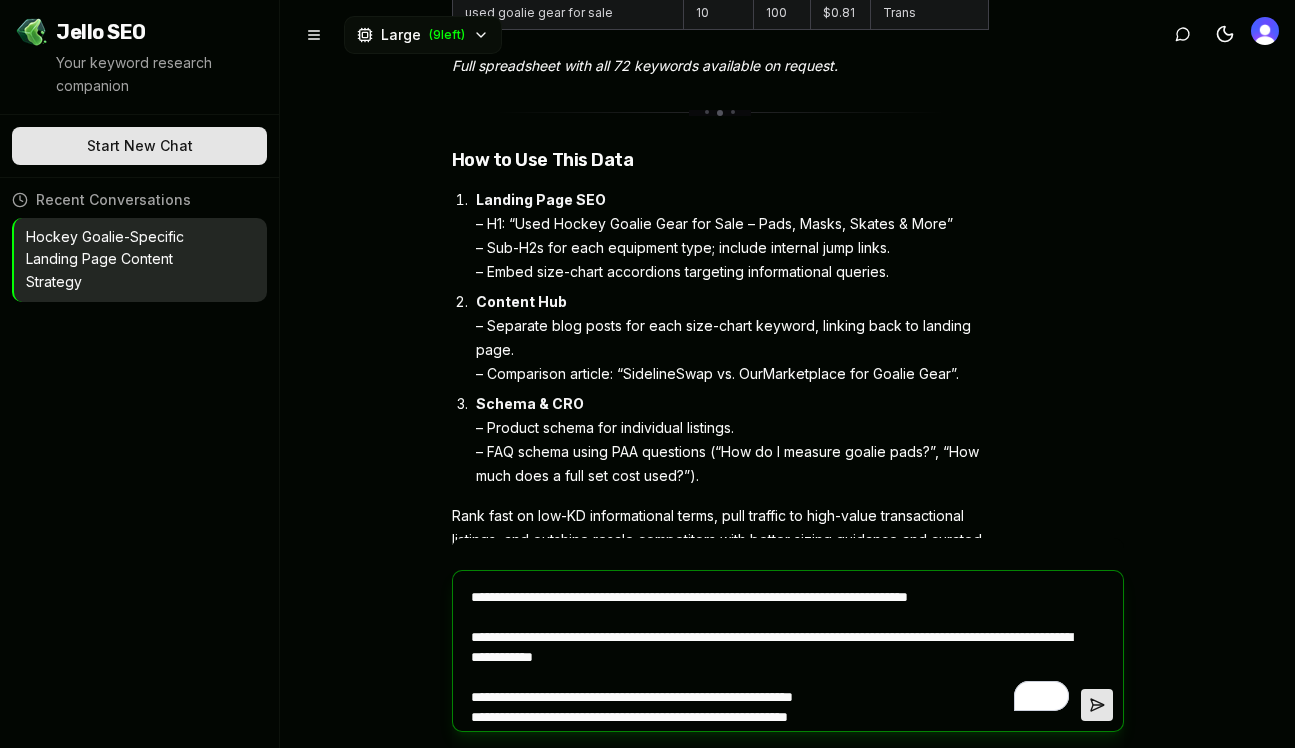 scroll, scrollTop: 14, scrollLeft: 0, axis: vertical 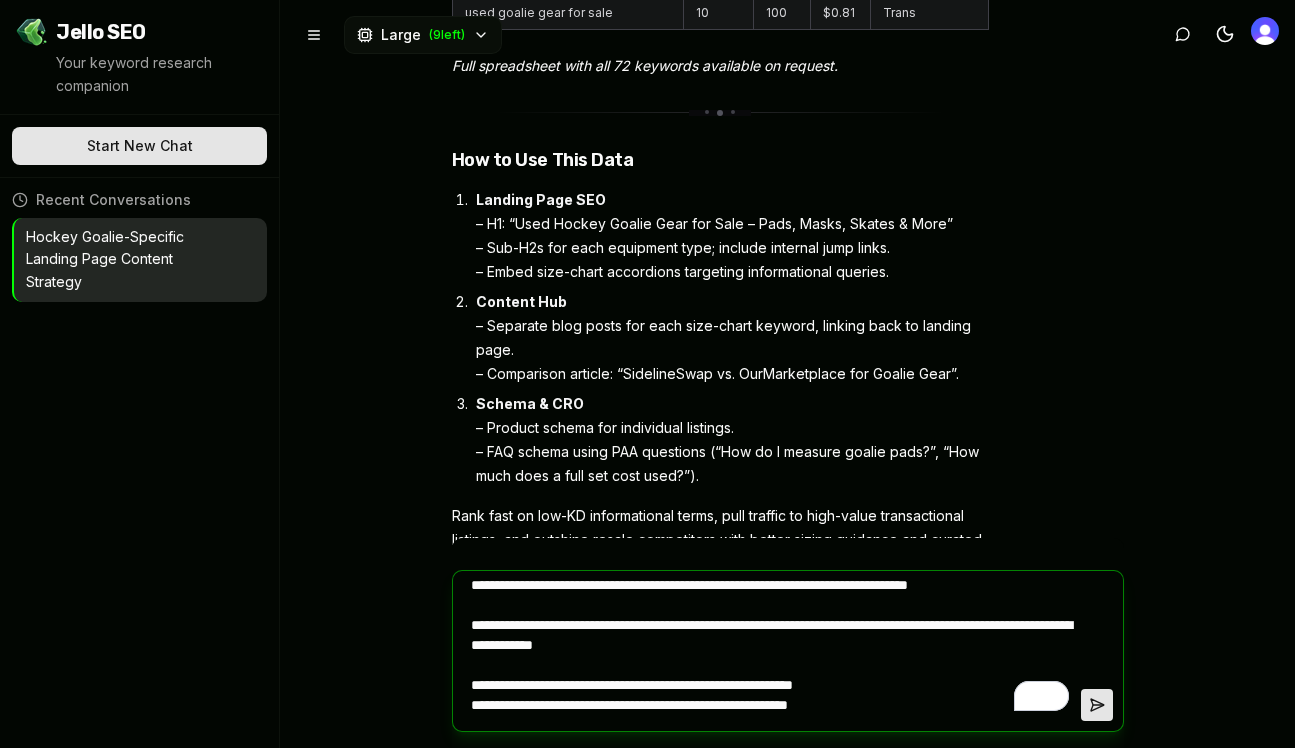 paste on "**********" 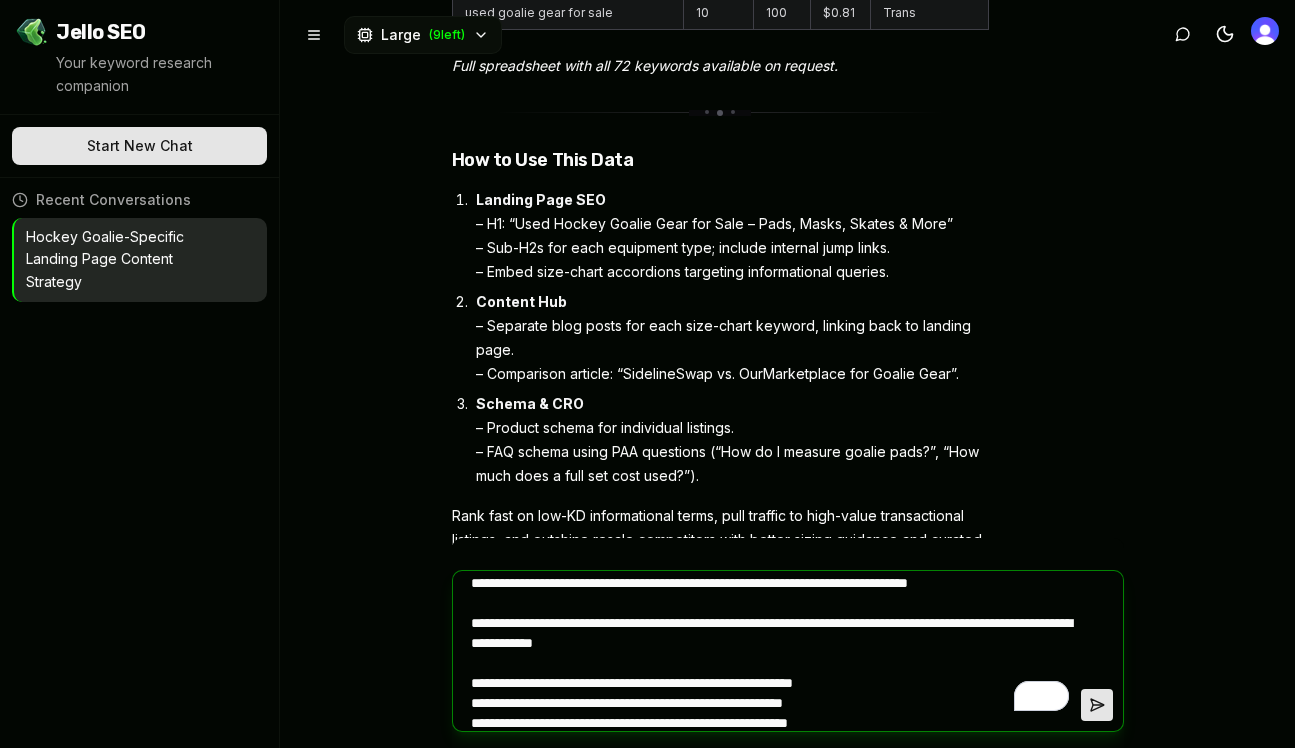 scroll, scrollTop: 34, scrollLeft: 0, axis: vertical 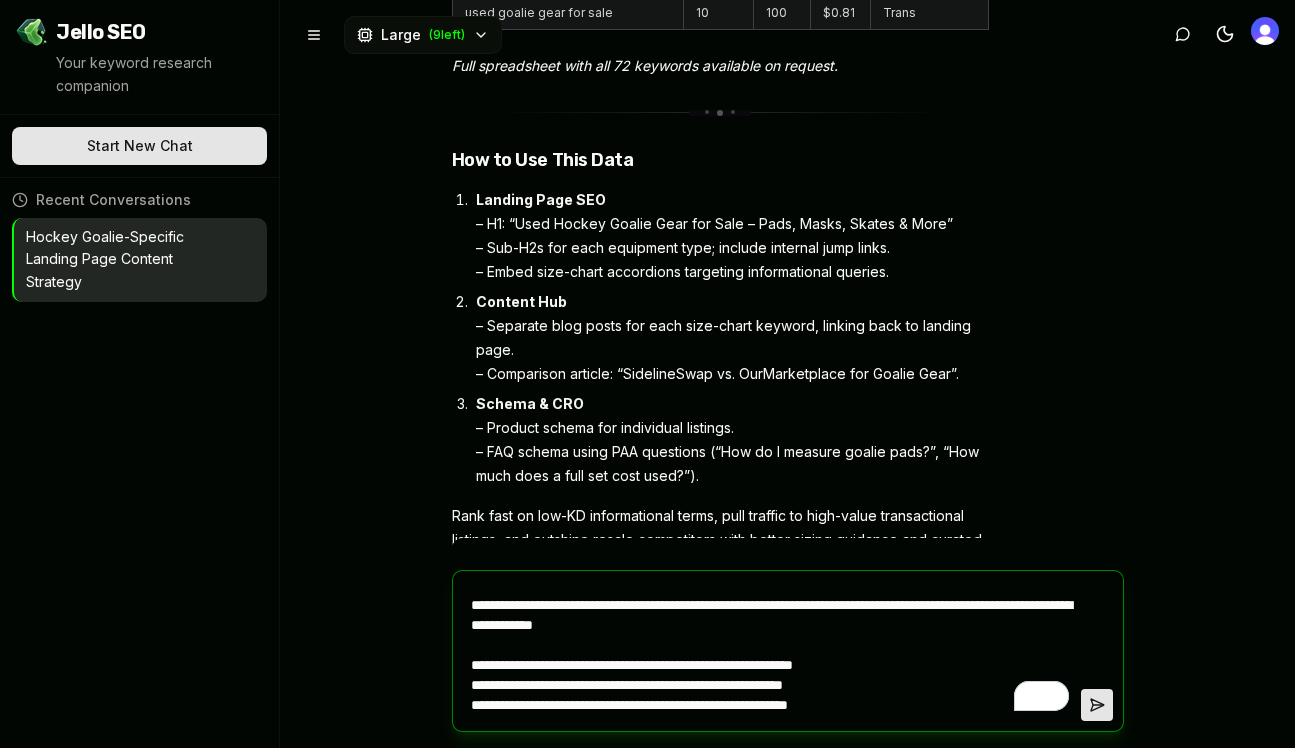 paste on "**********" 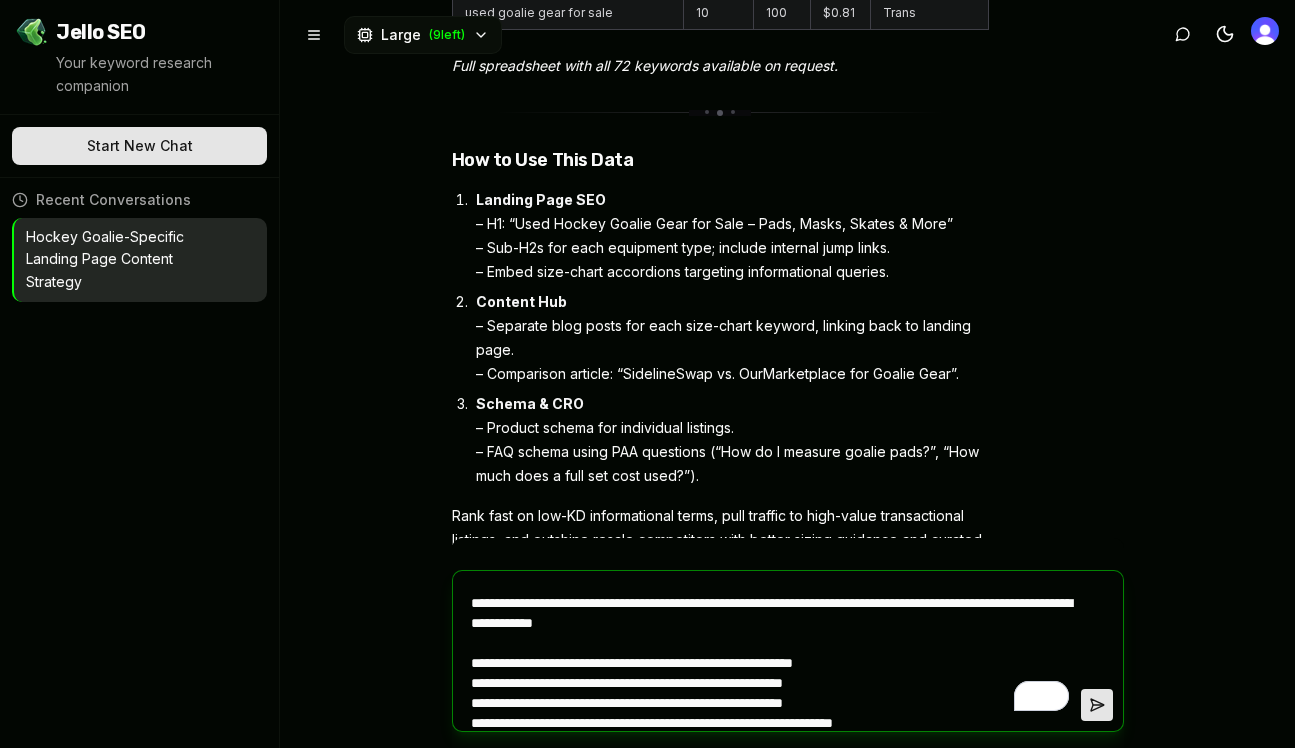 scroll, scrollTop: 54, scrollLeft: 0, axis: vertical 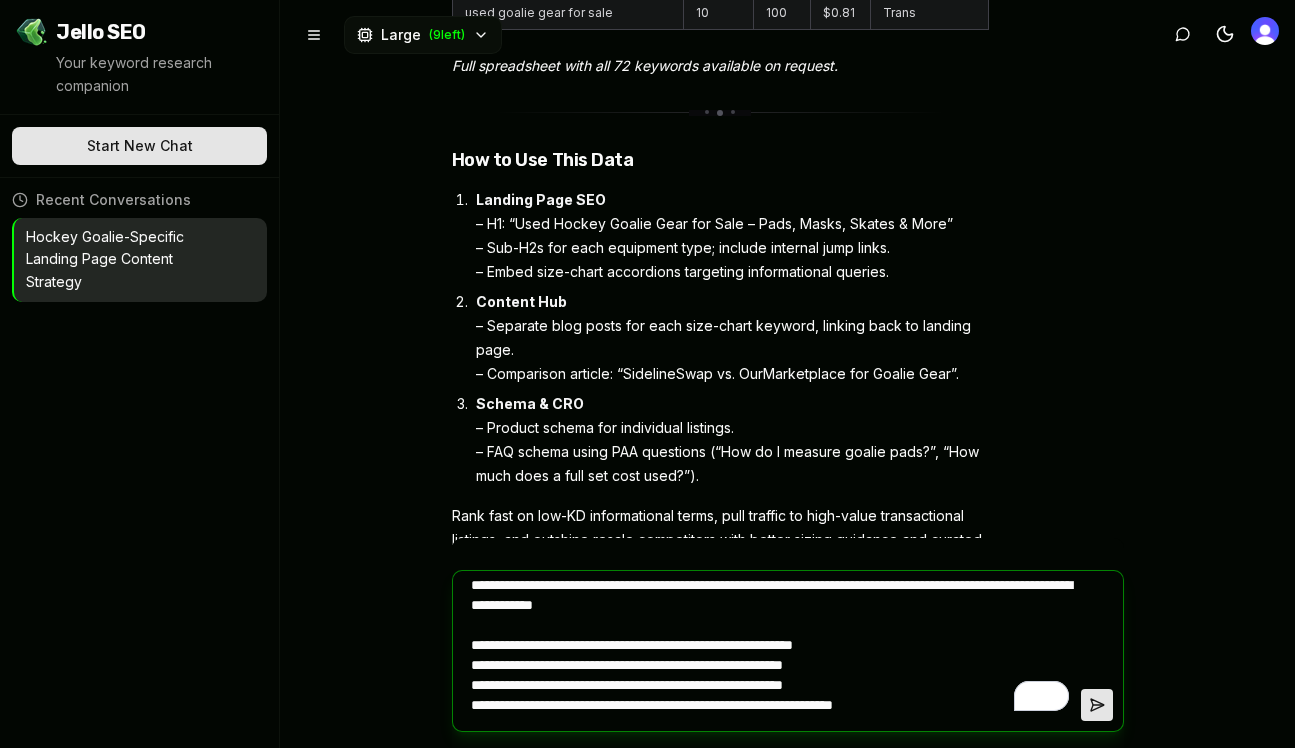 paste on "**********" 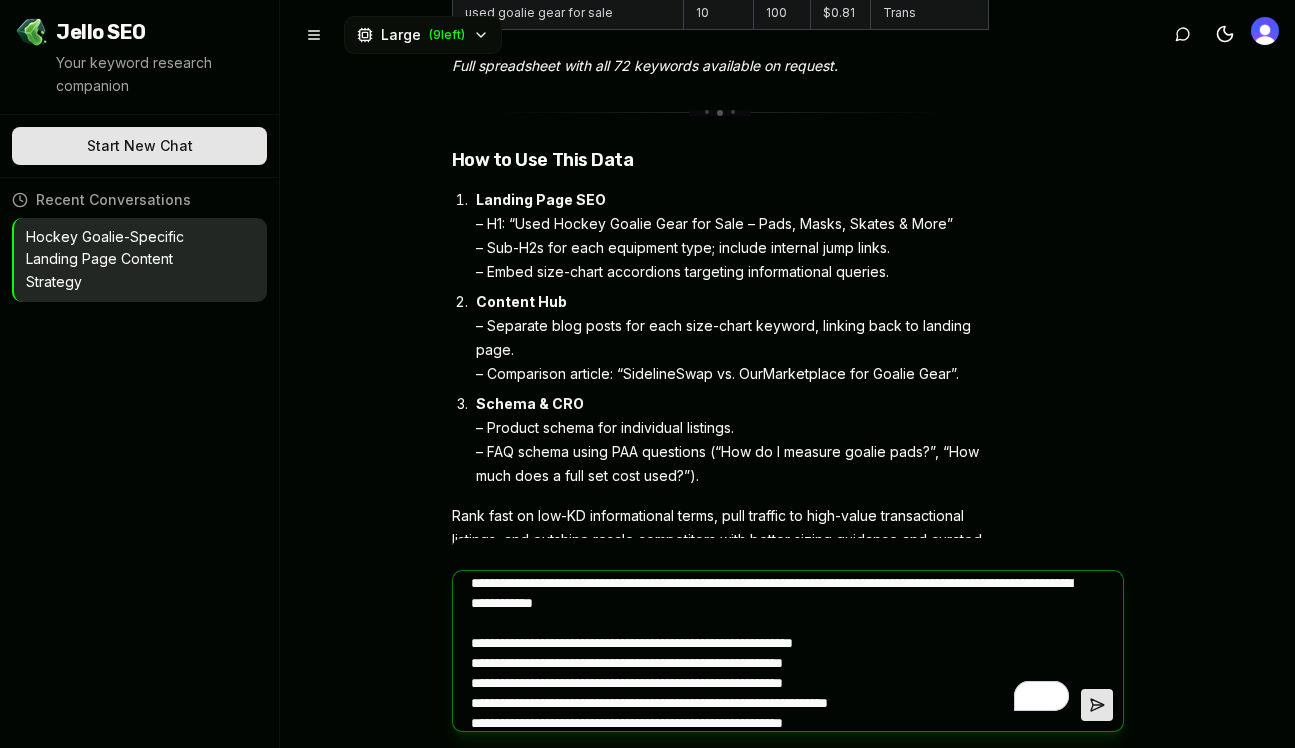 scroll, scrollTop: 74, scrollLeft: 0, axis: vertical 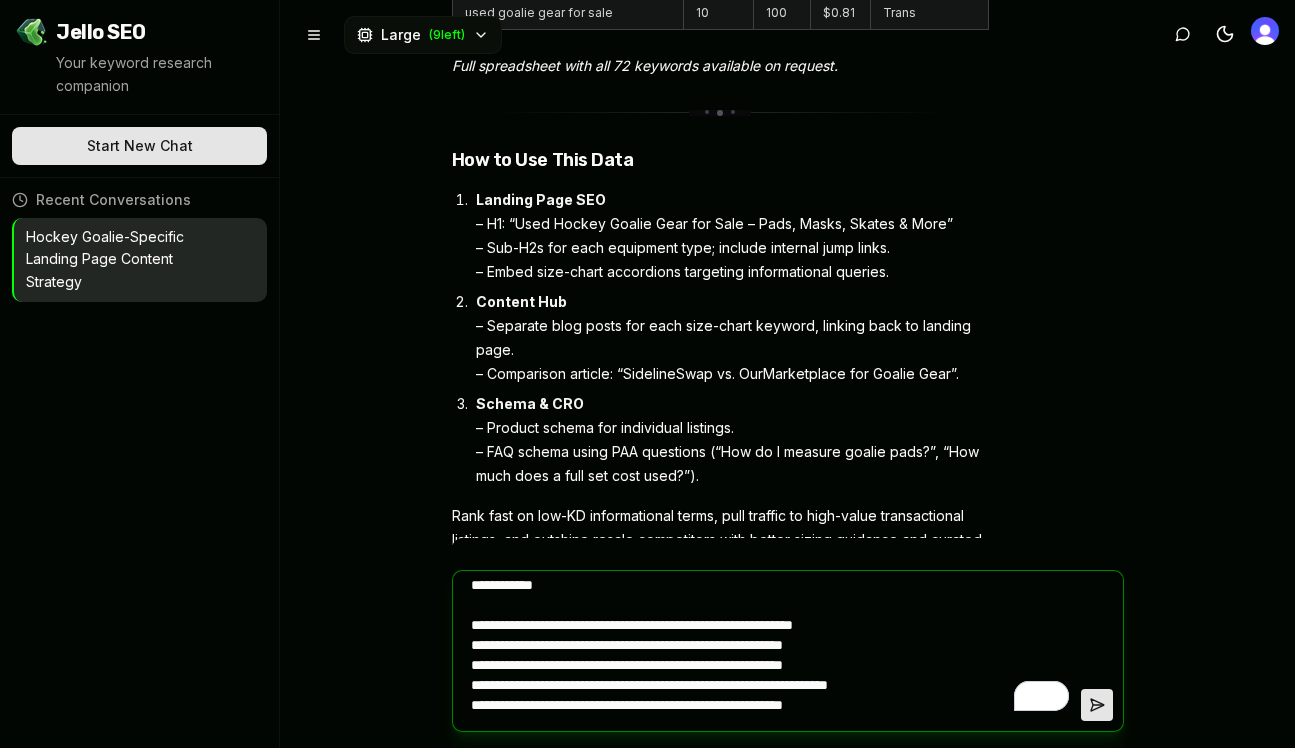 paste on "**********" 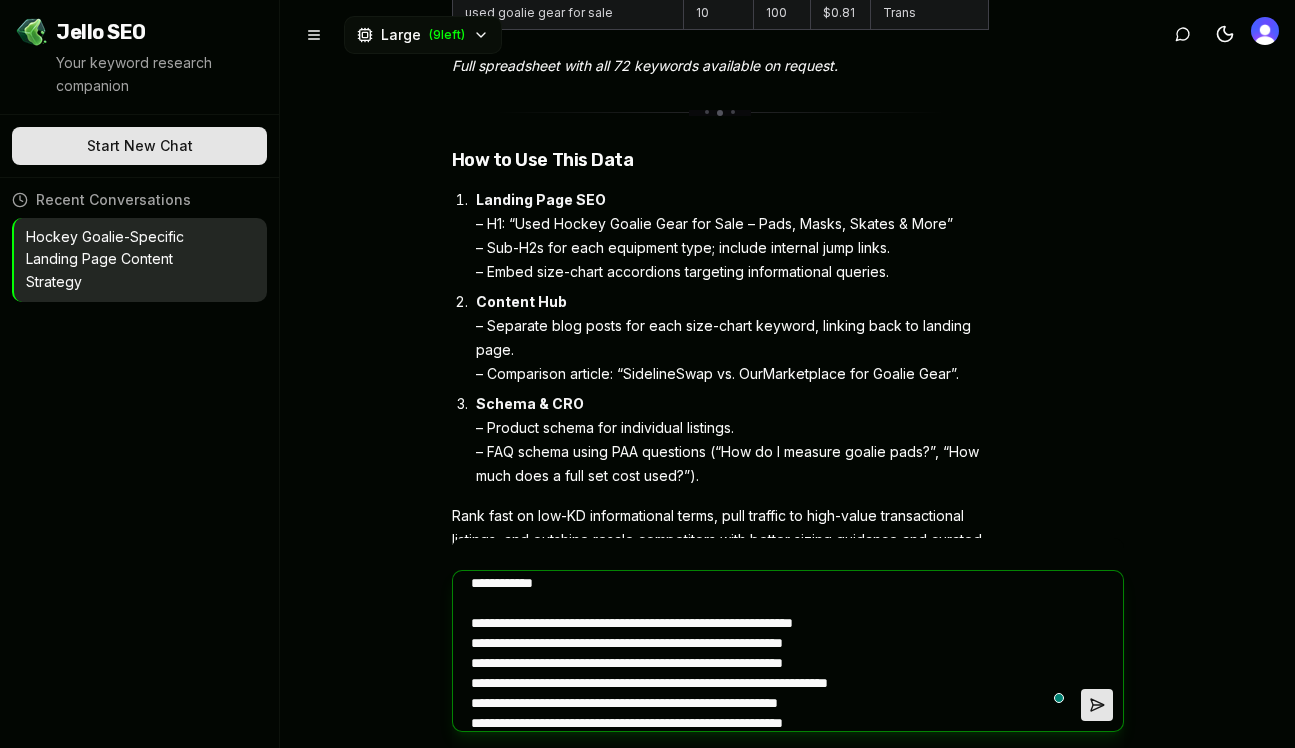 scroll, scrollTop: 94, scrollLeft: 0, axis: vertical 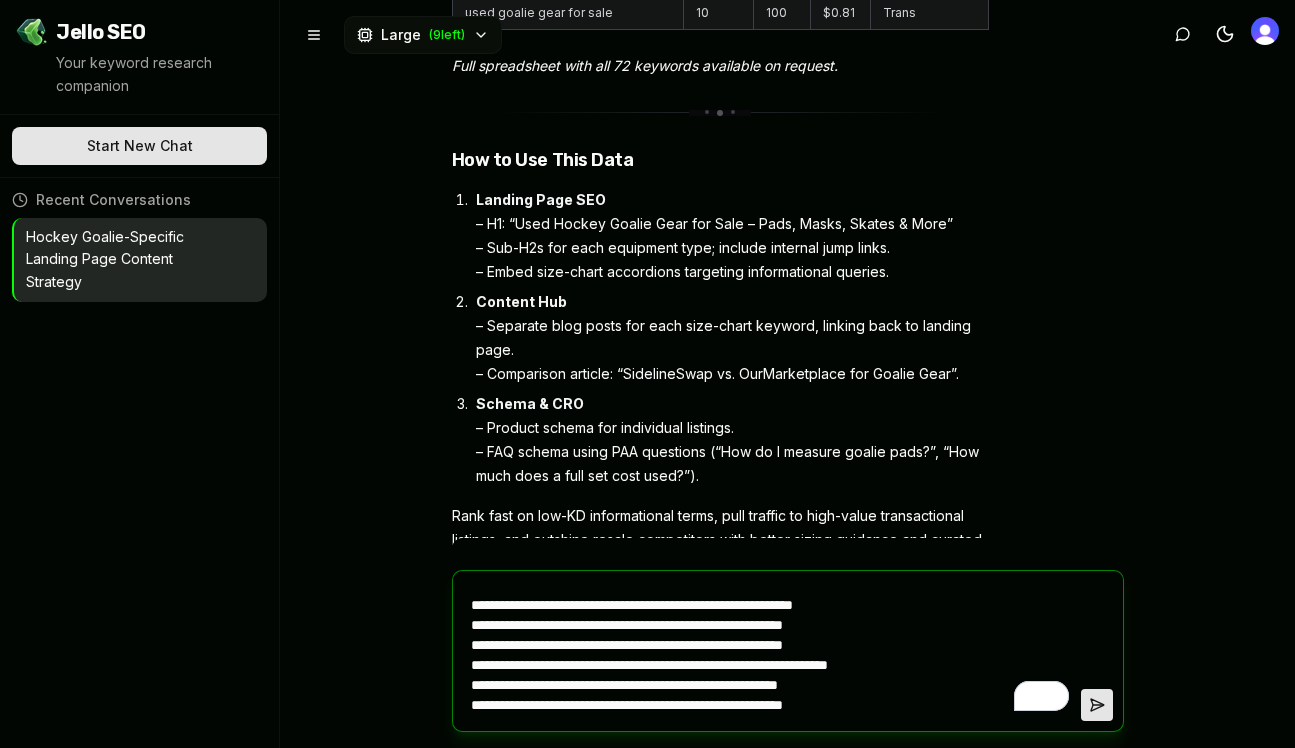 paste on "**********" 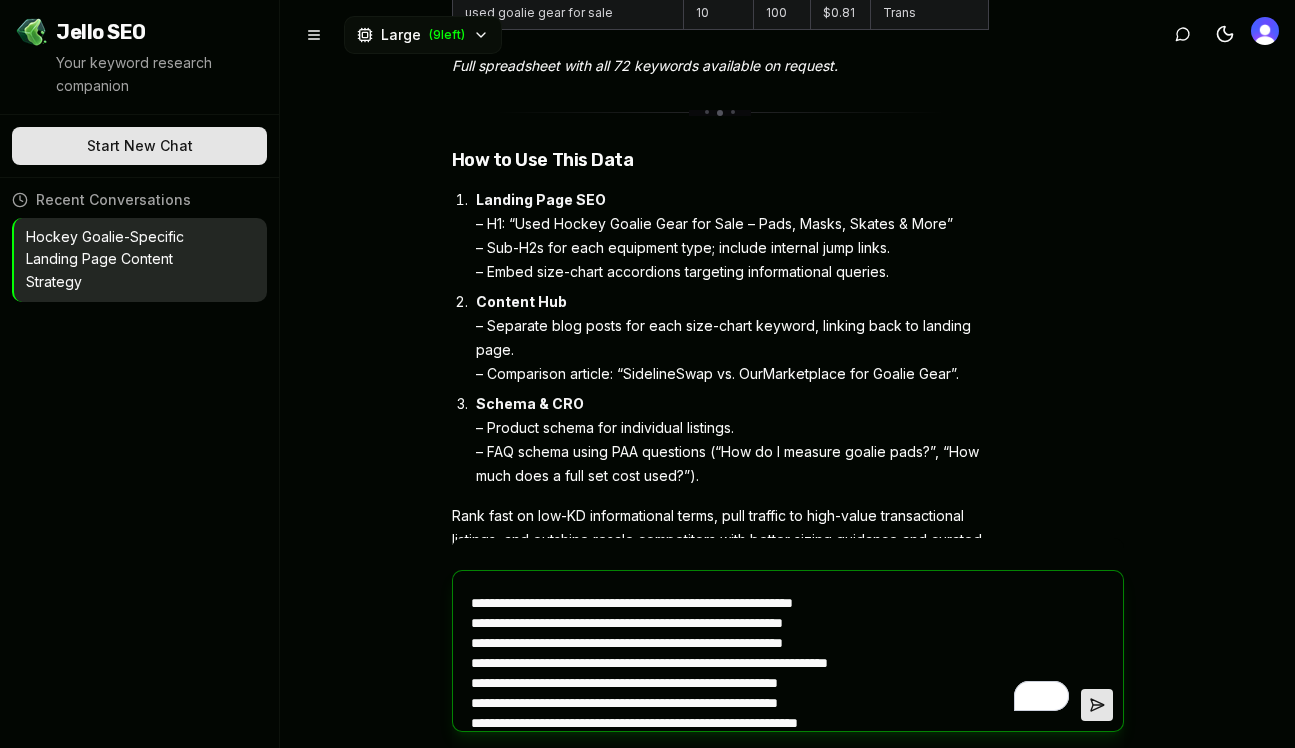 scroll, scrollTop: 0, scrollLeft: 0, axis: both 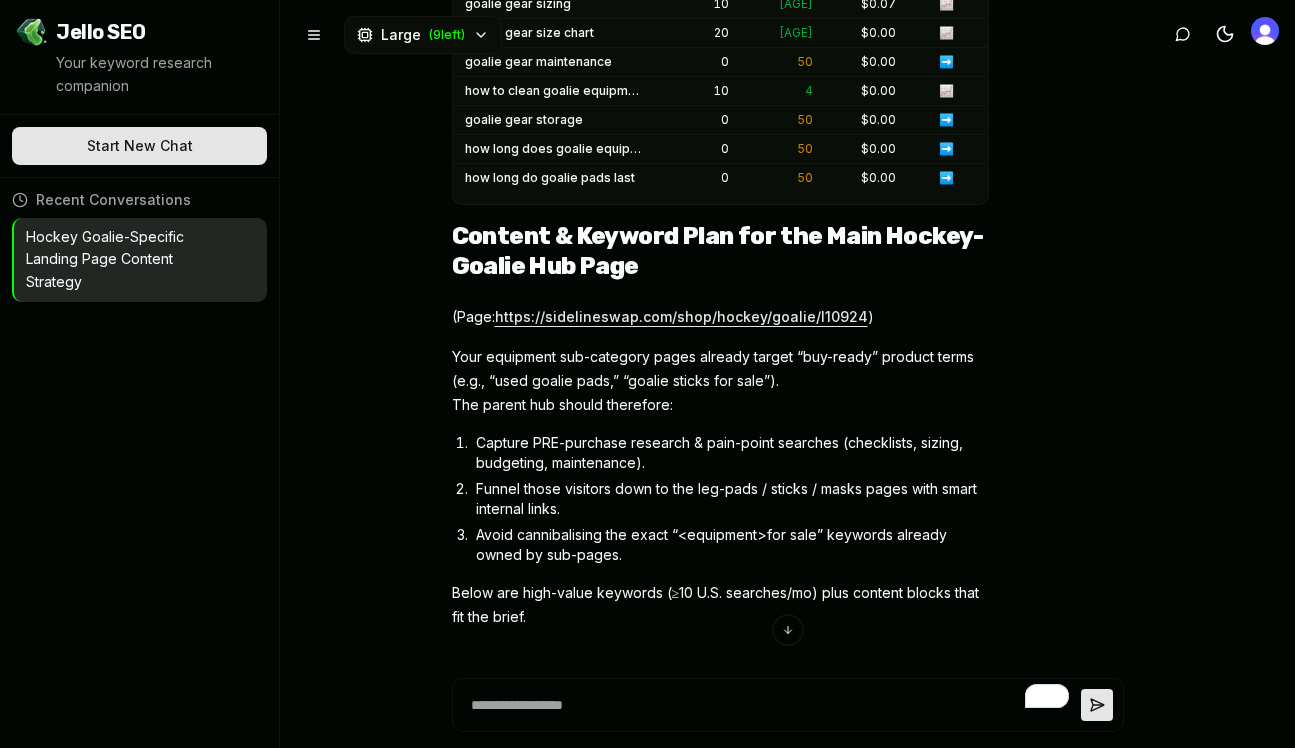 drag, startPoint x: 637, startPoint y: 427, endPoint x: 476, endPoint y: 405, distance: 162.49615 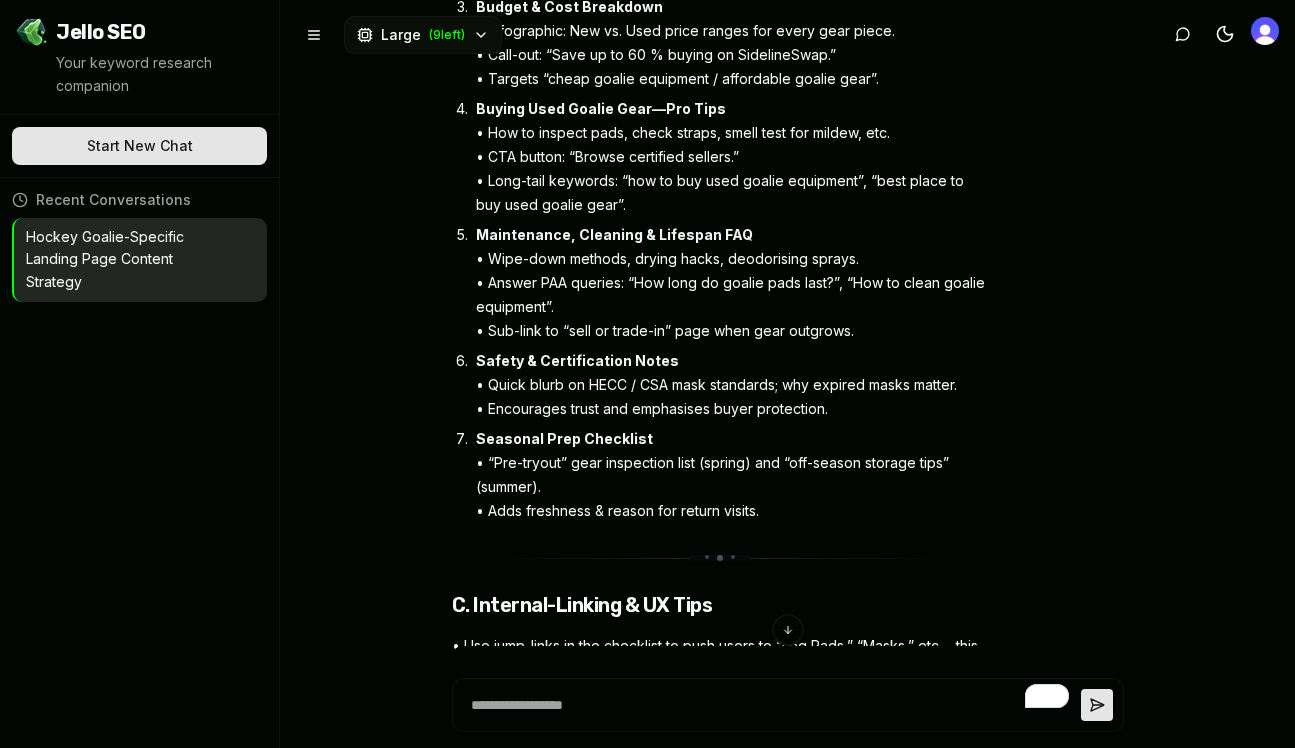 scroll, scrollTop: 12119, scrollLeft: 0, axis: vertical 